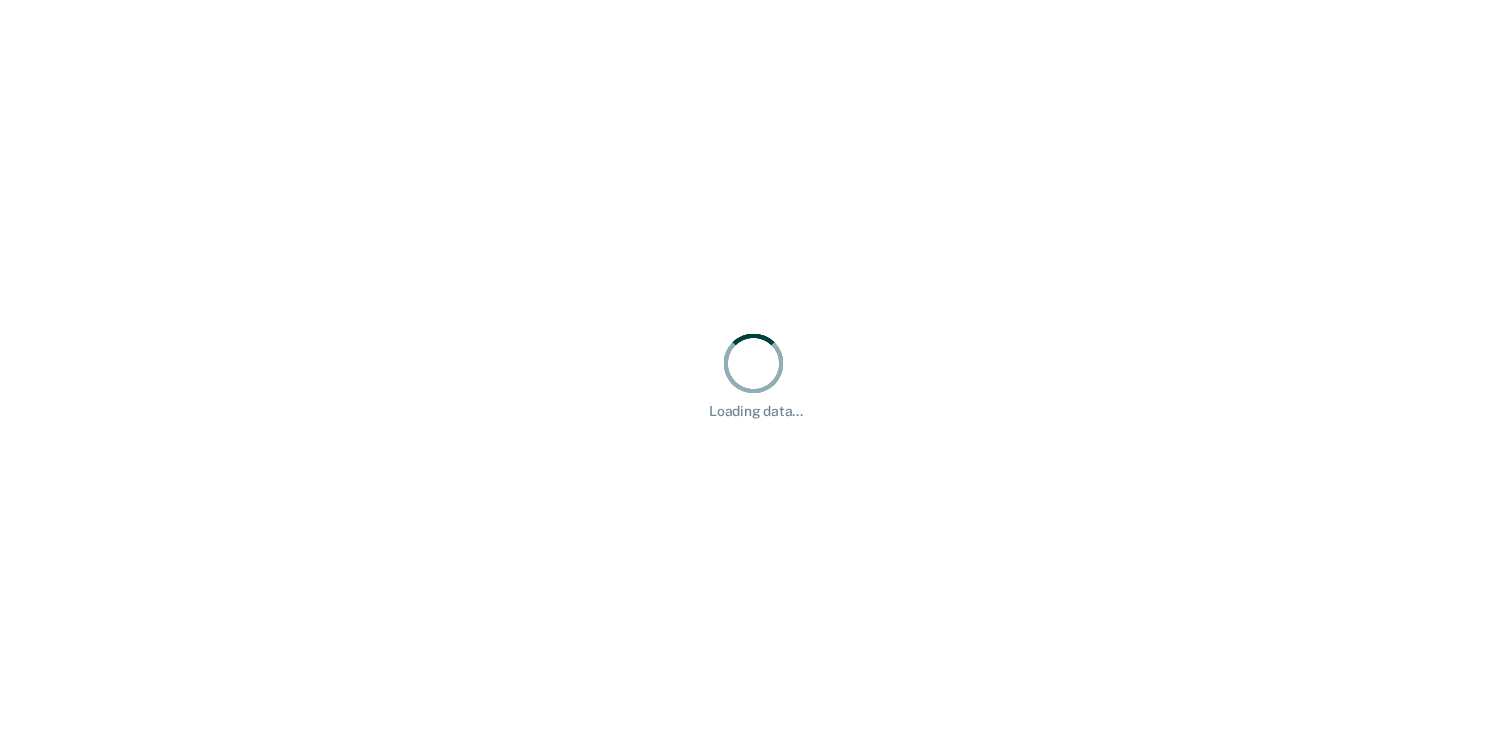 scroll, scrollTop: 0, scrollLeft: 0, axis: both 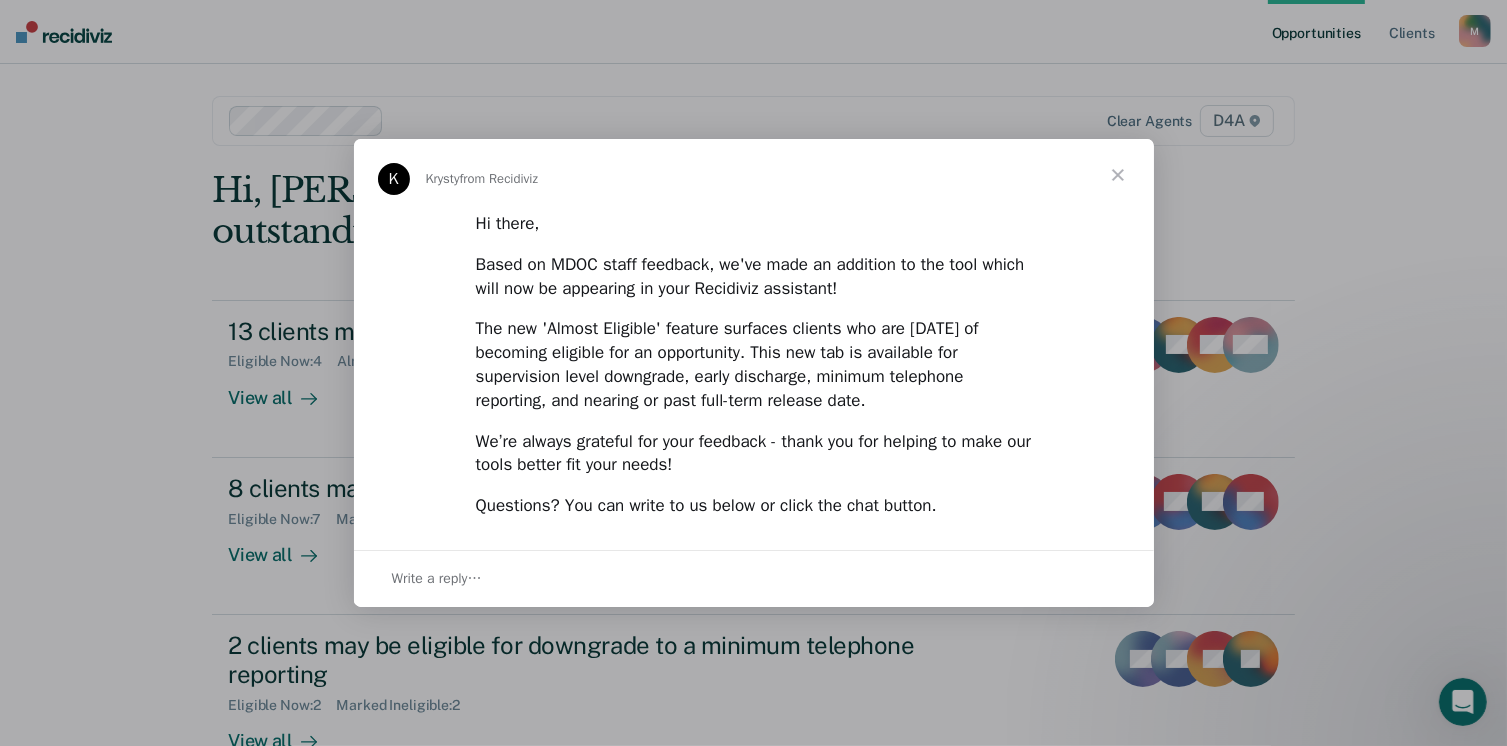 click at bounding box center [1118, 175] 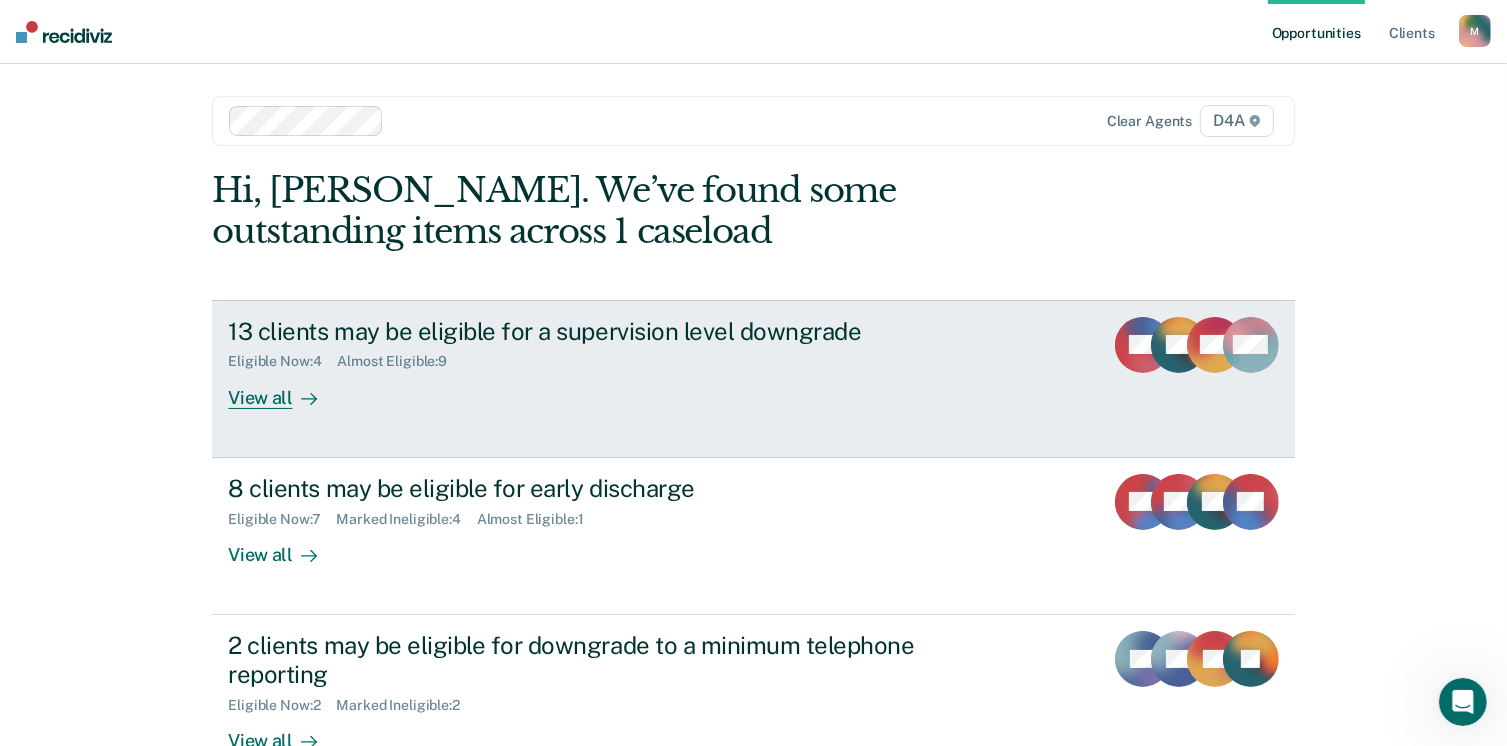 click on "13 clients may be eligible for a supervision level downgrade" at bounding box center (579, 331) 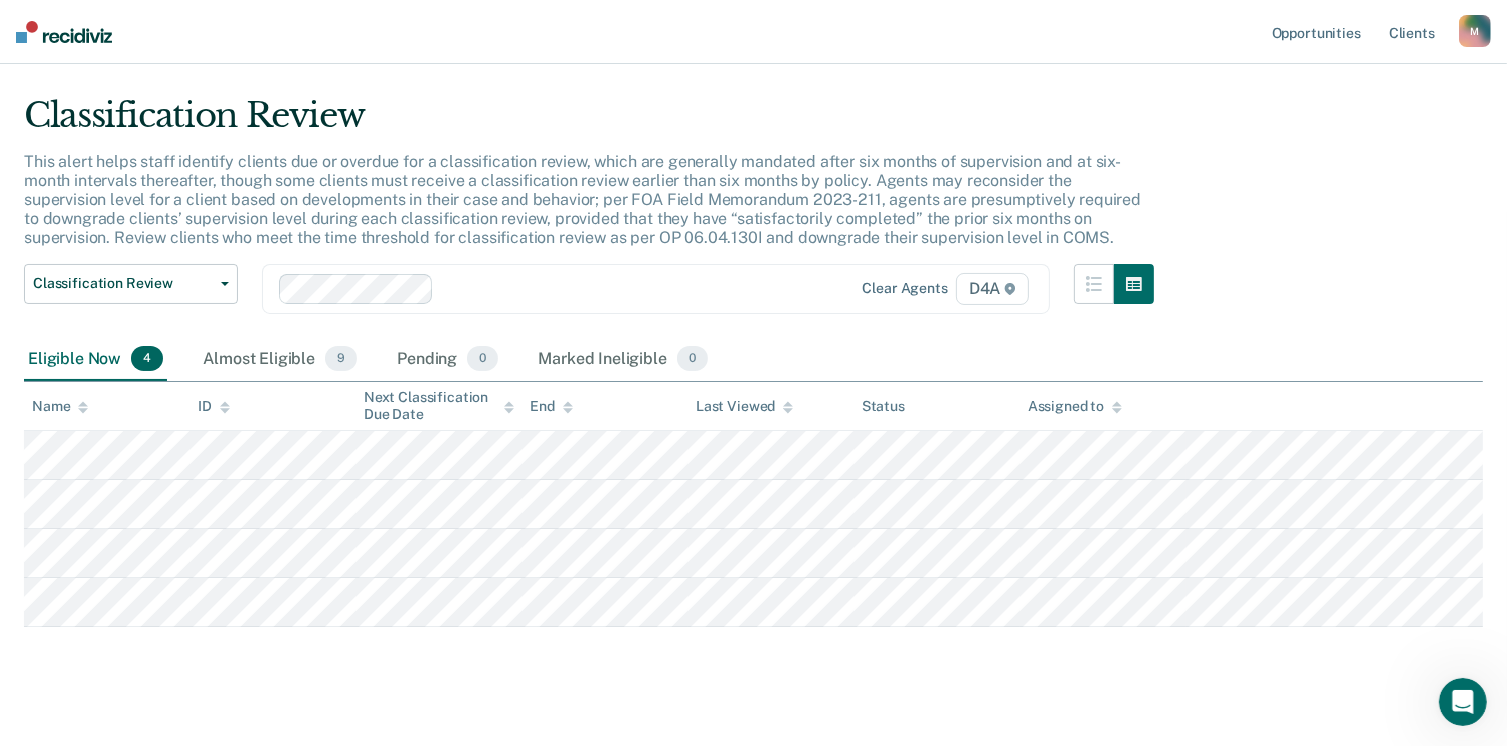 scroll, scrollTop: 65, scrollLeft: 0, axis: vertical 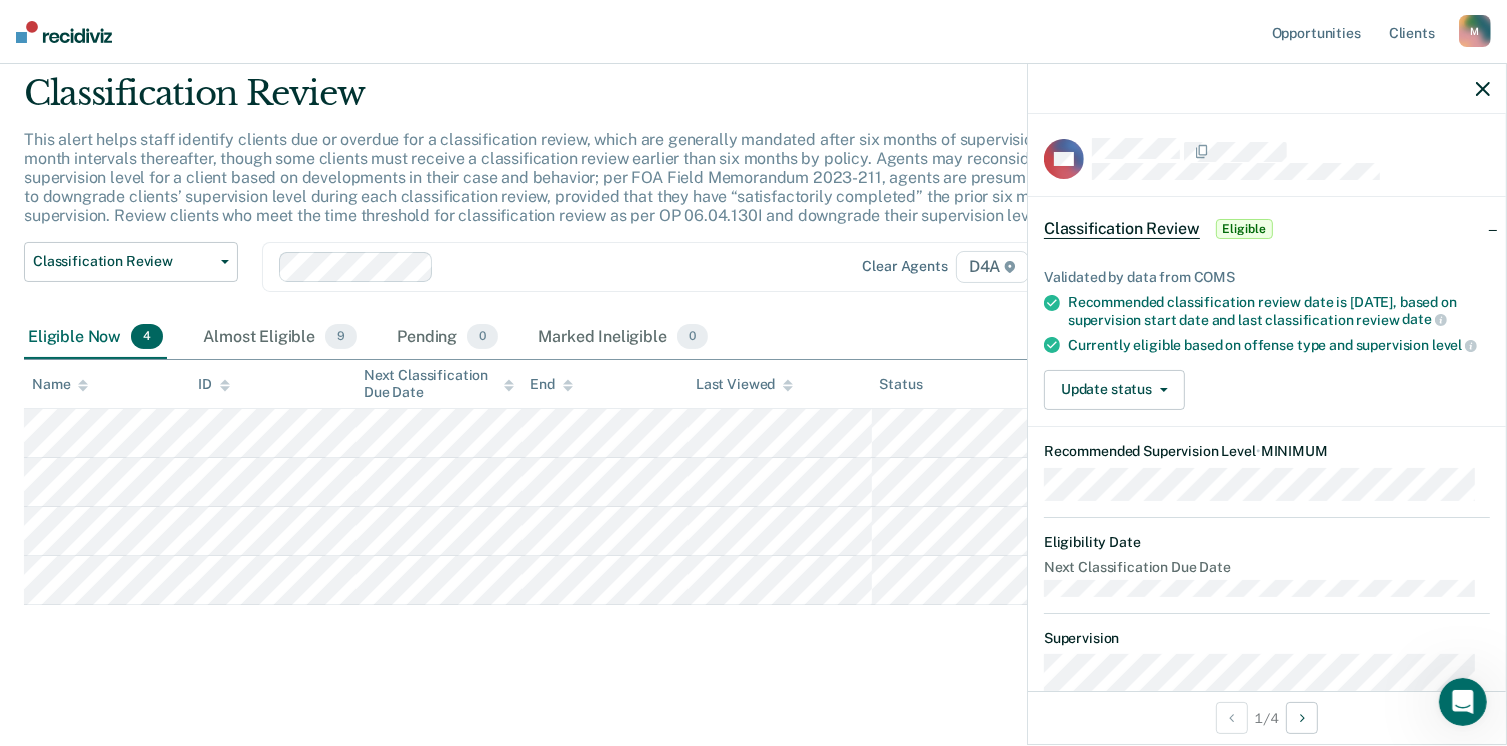 click on "Recommended Supervision Level   •  MINIMUM" at bounding box center [1267, 451] 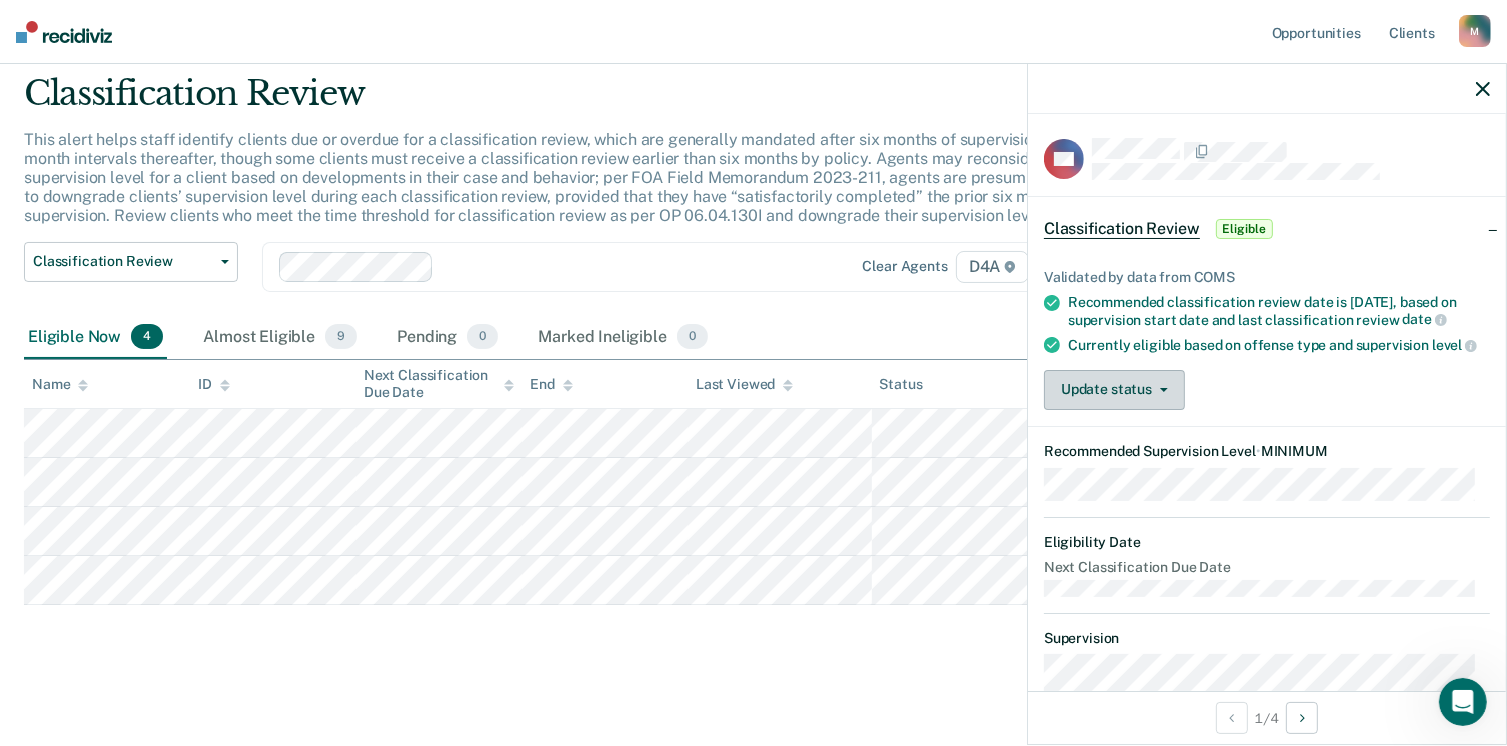 click on "Update status" at bounding box center (1114, 390) 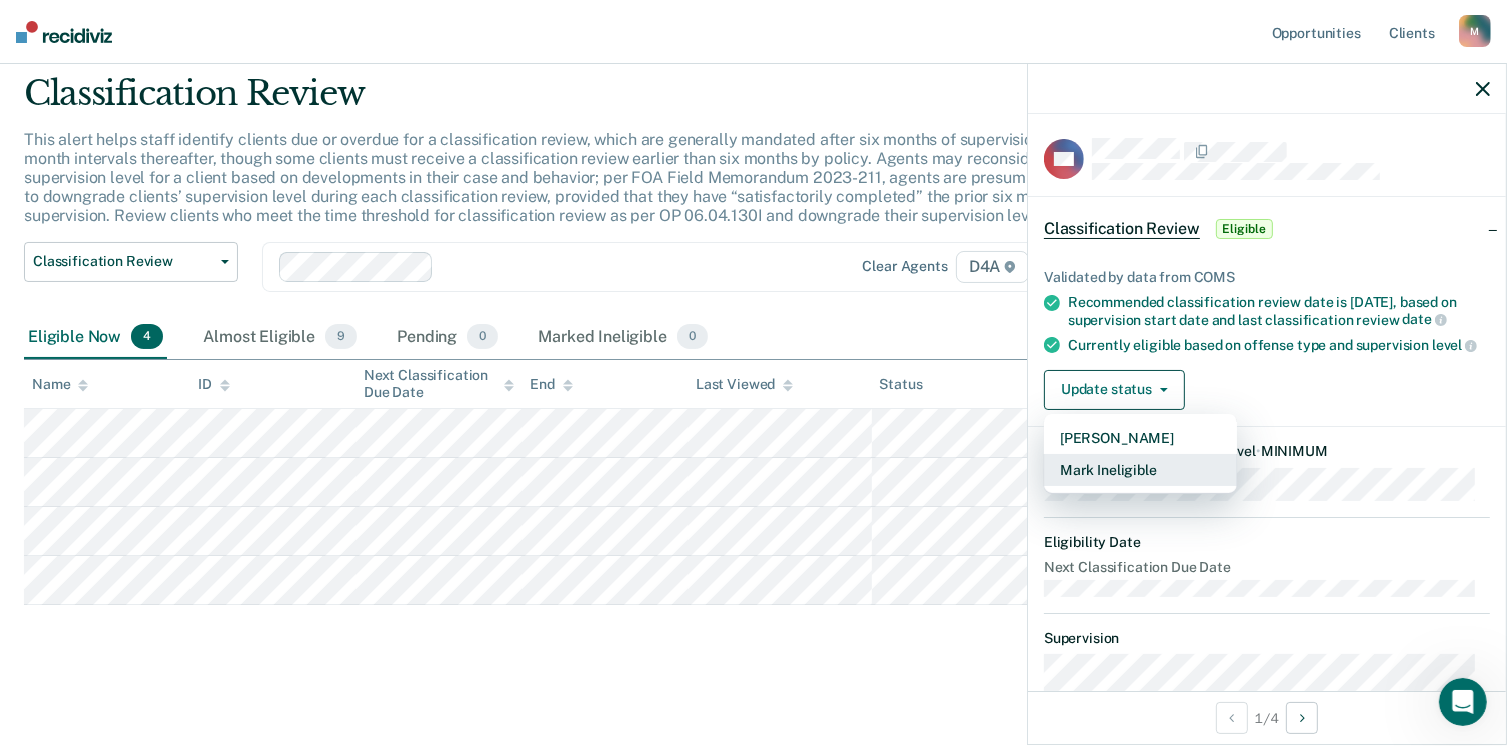 click on "Mark Ineligible" at bounding box center [1140, 470] 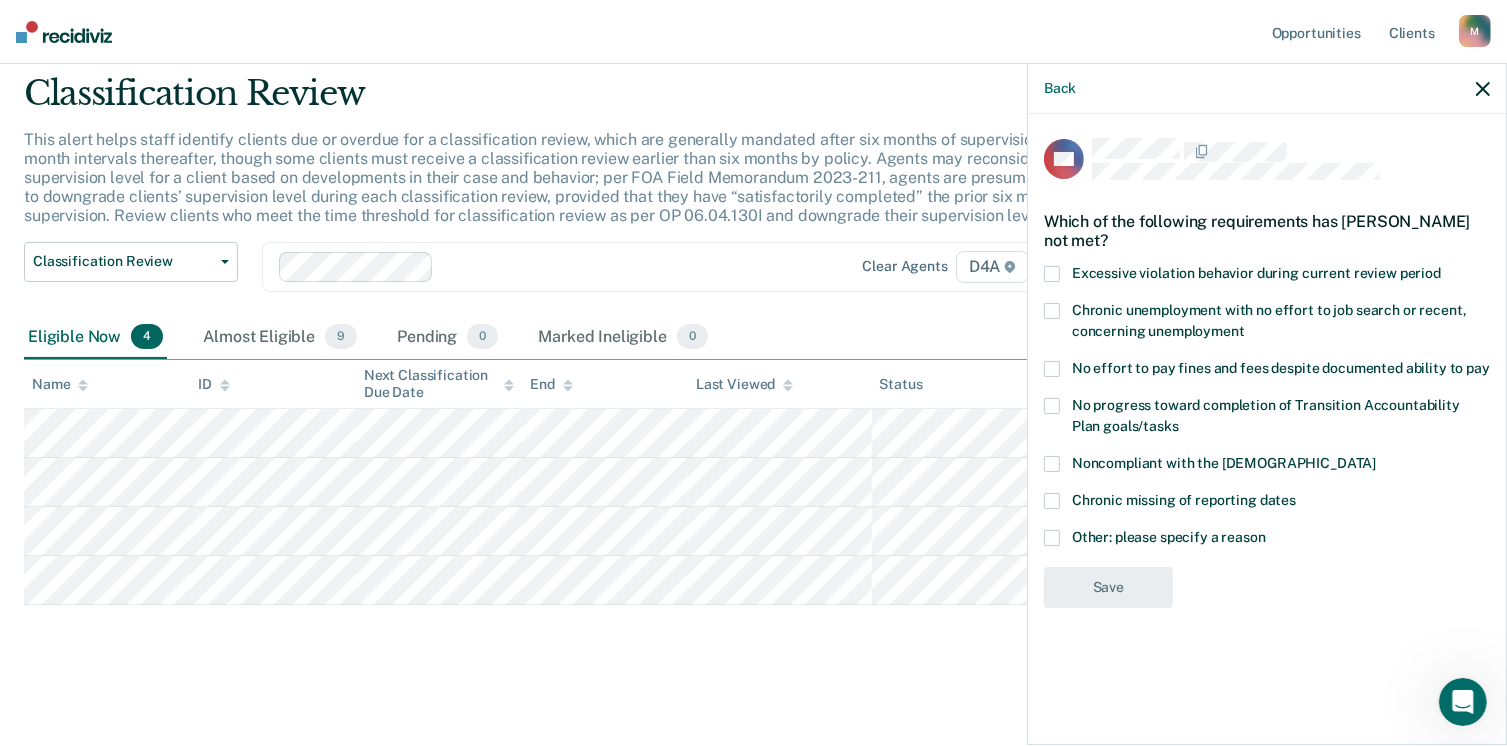 click at bounding box center (1052, 369) 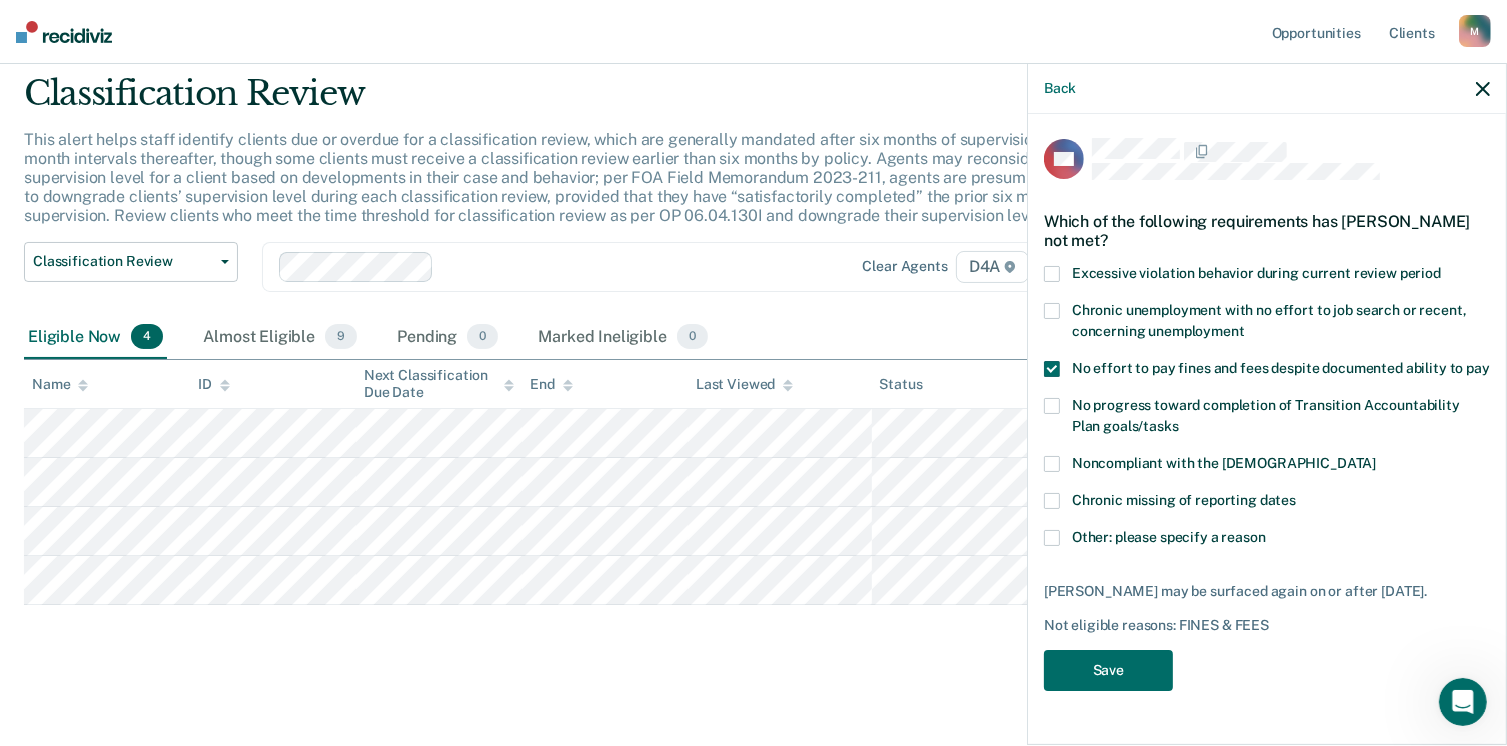 click on "Other: please specify a reason" at bounding box center (1267, 540) 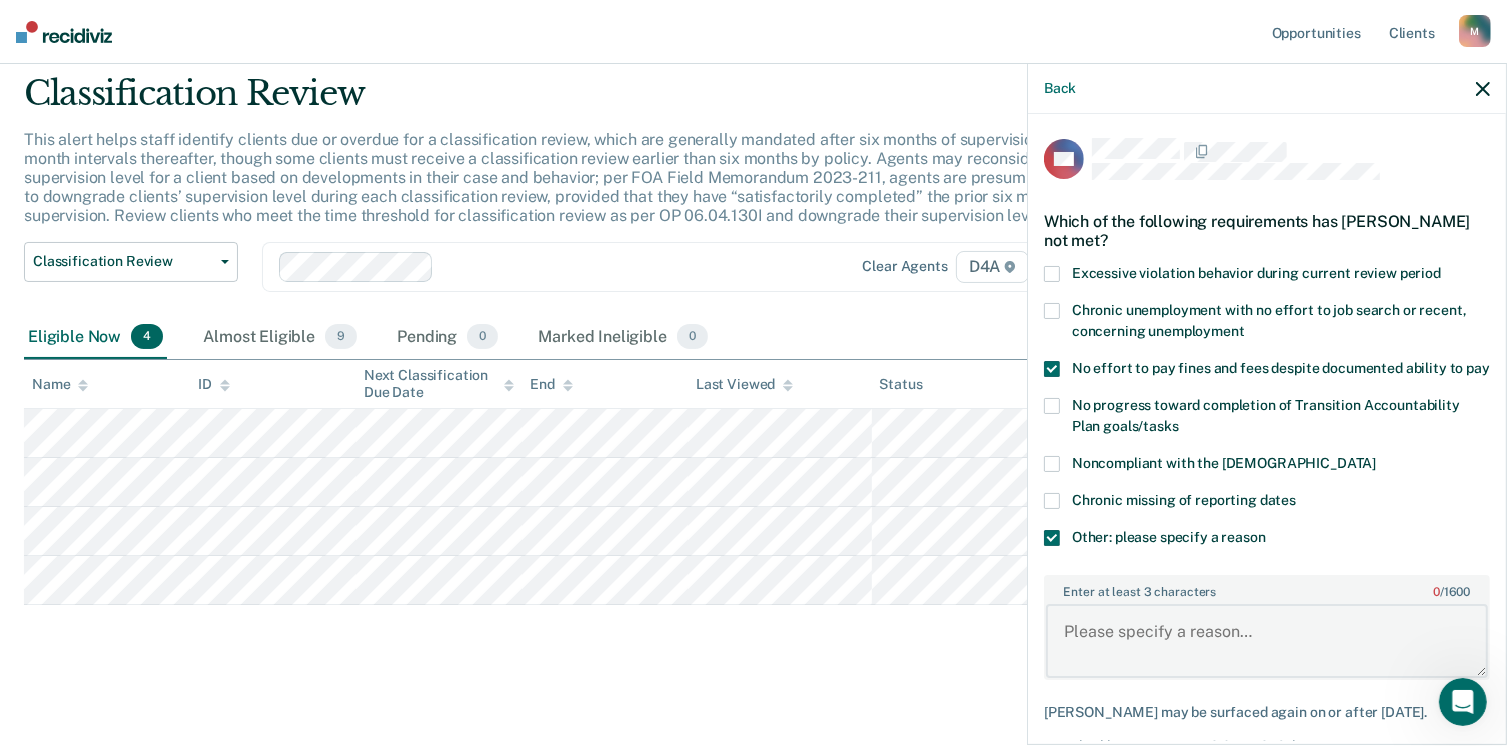 paste on "P makes enough money and is not making an effort to pay the court in full.  P tested positive for cocaine in May and must attend SA counseling.  [PERSON_NAME] continue to supervise P at Medium." 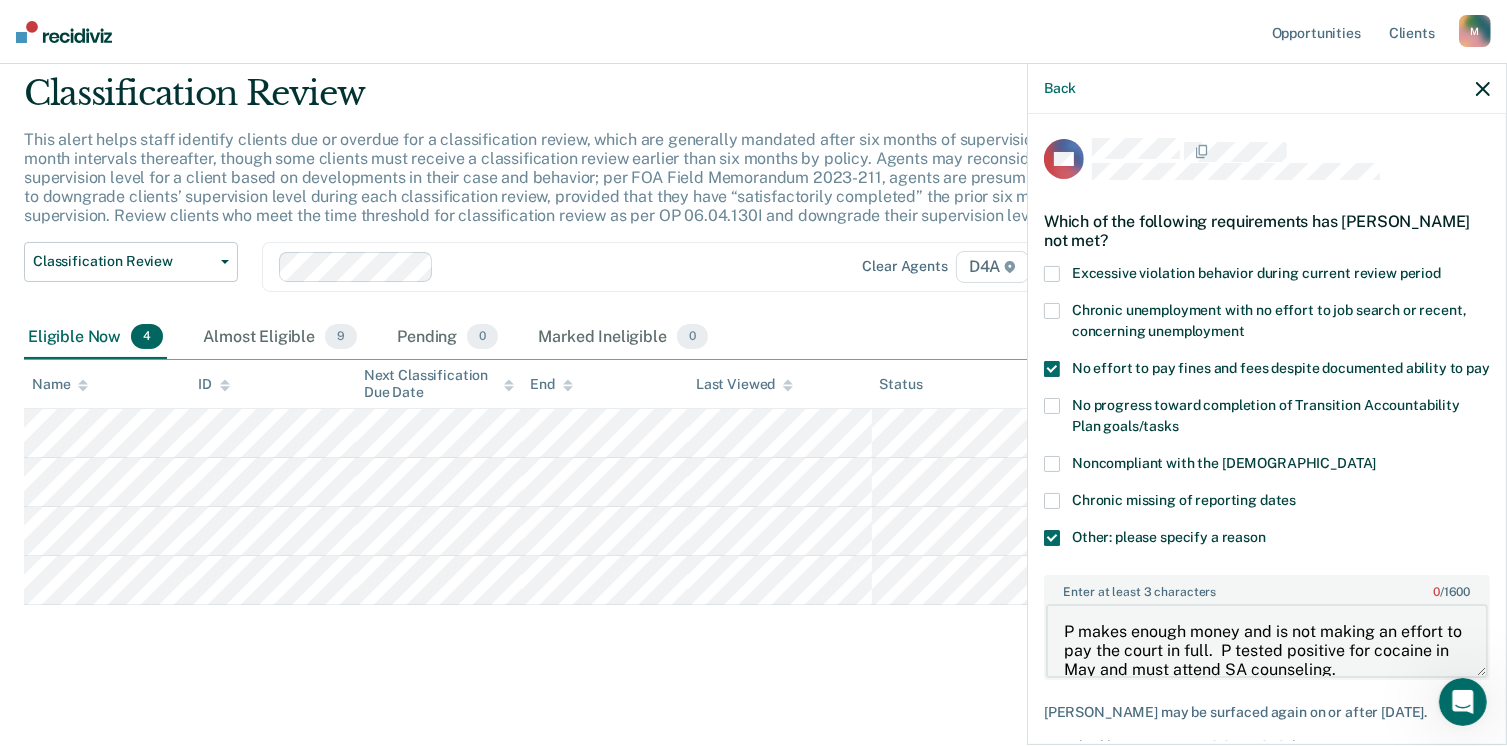 scroll, scrollTop: 23, scrollLeft: 0, axis: vertical 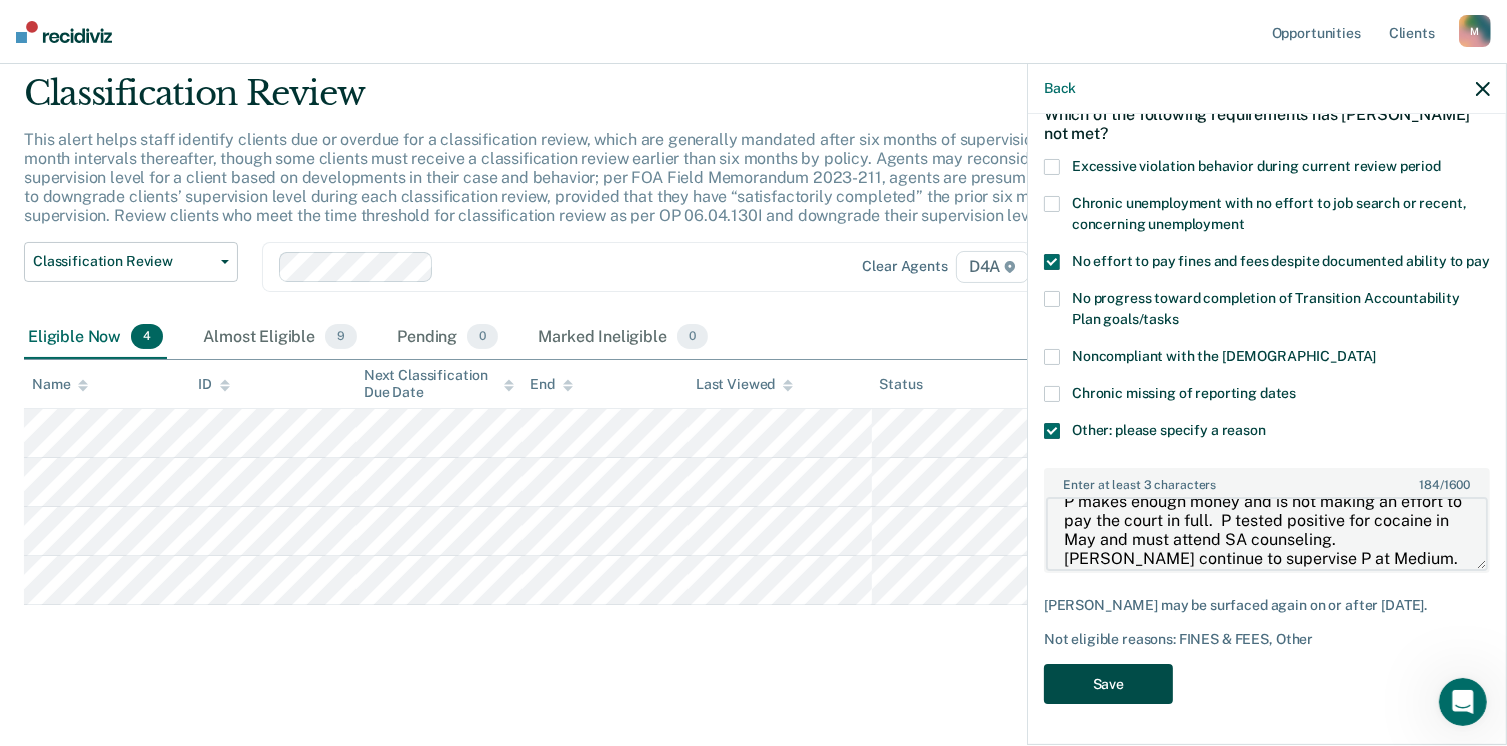 type on "P makes enough money and is not making an effort to pay the court in full.  P tested positive for cocaine in May and must attend SA counseling.  [PERSON_NAME] continue to supervise P at Medium." 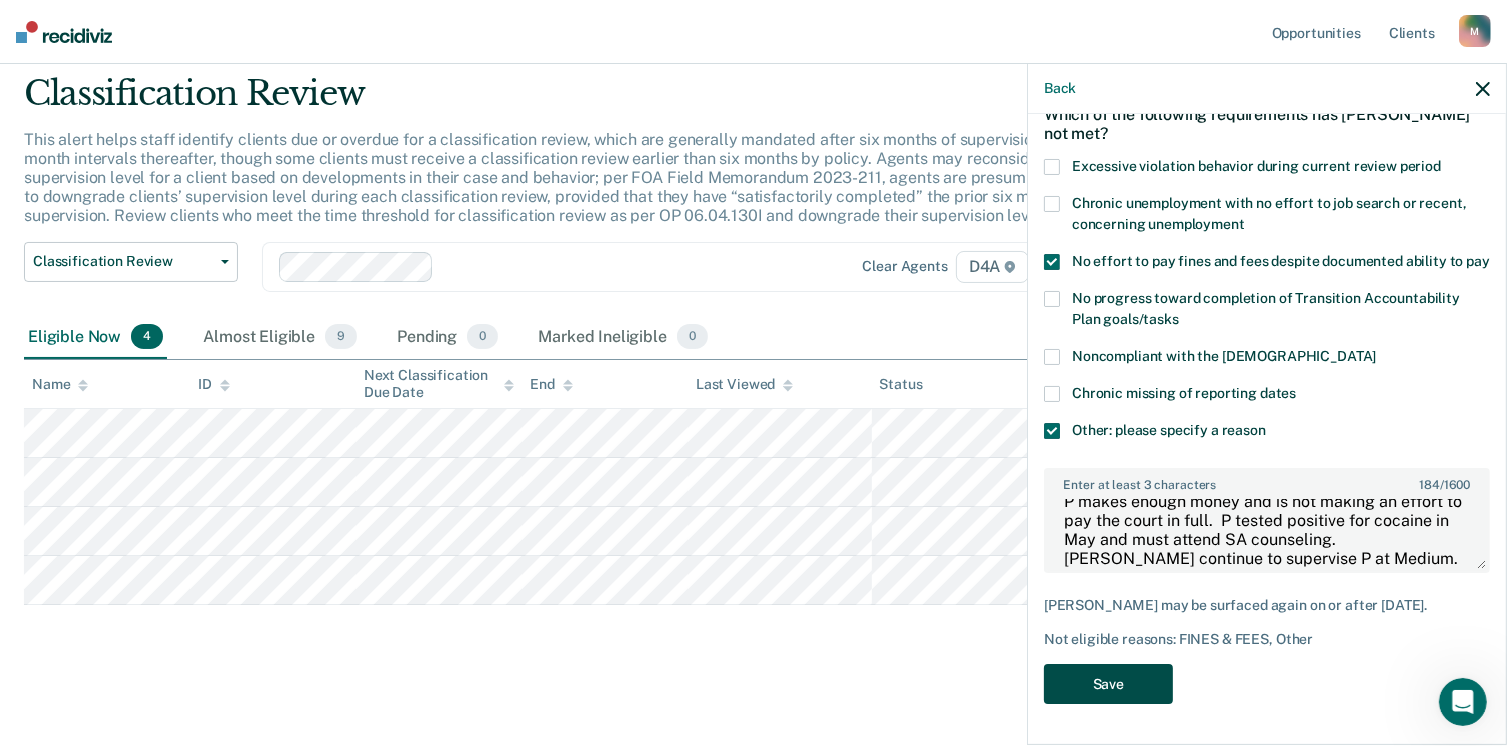 click on "Save" at bounding box center [1108, 684] 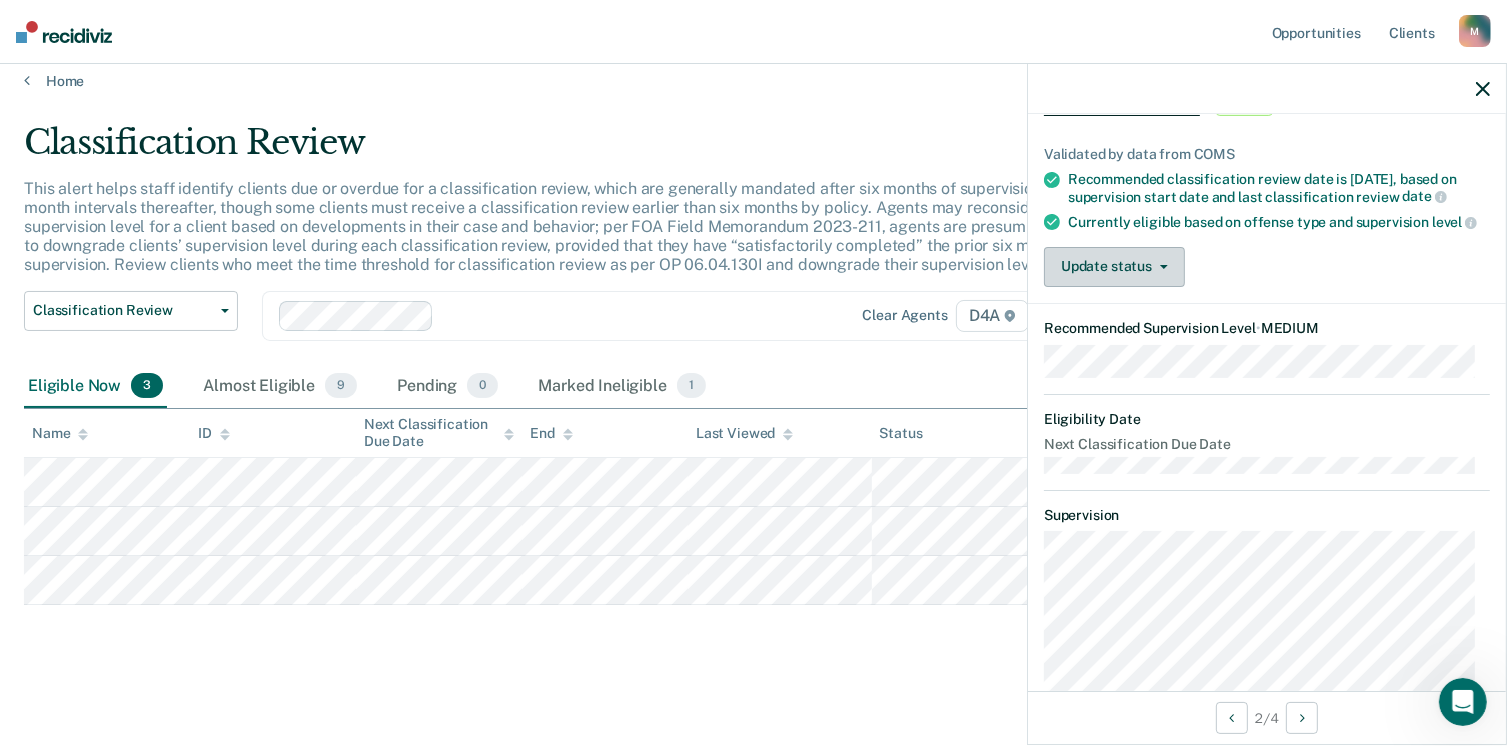 click on "Update status" at bounding box center (1114, 267) 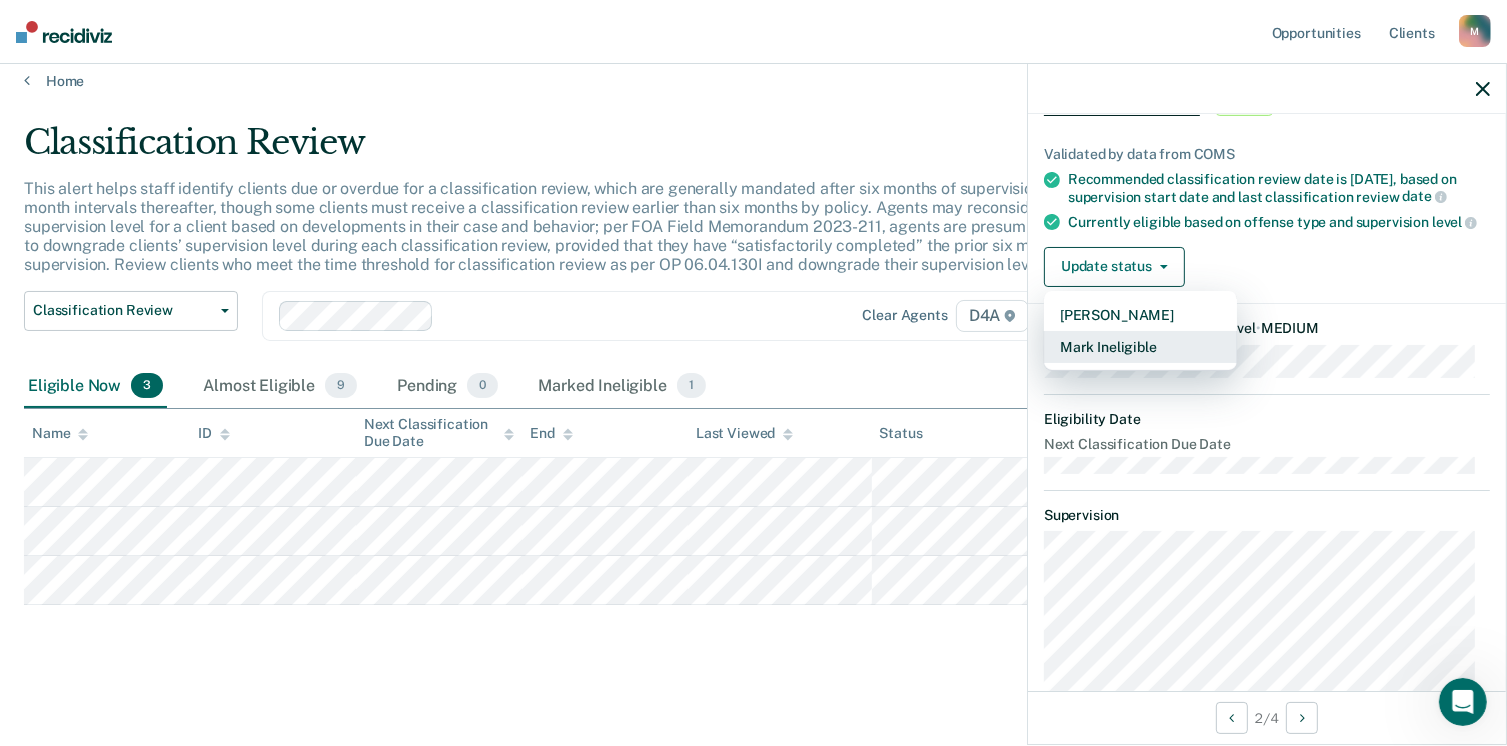 click on "Mark Ineligible" at bounding box center (1140, 347) 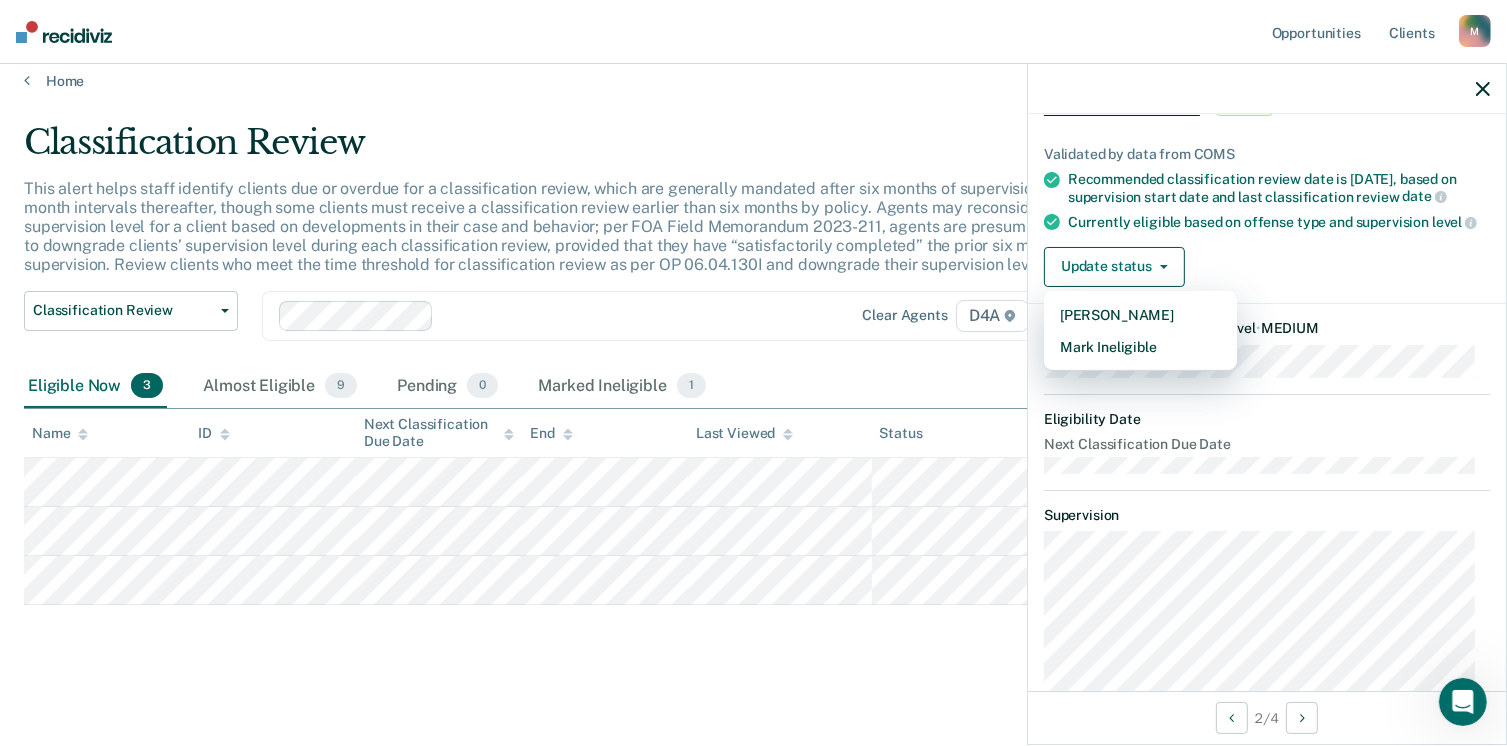 scroll, scrollTop: 0, scrollLeft: 0, axis: both 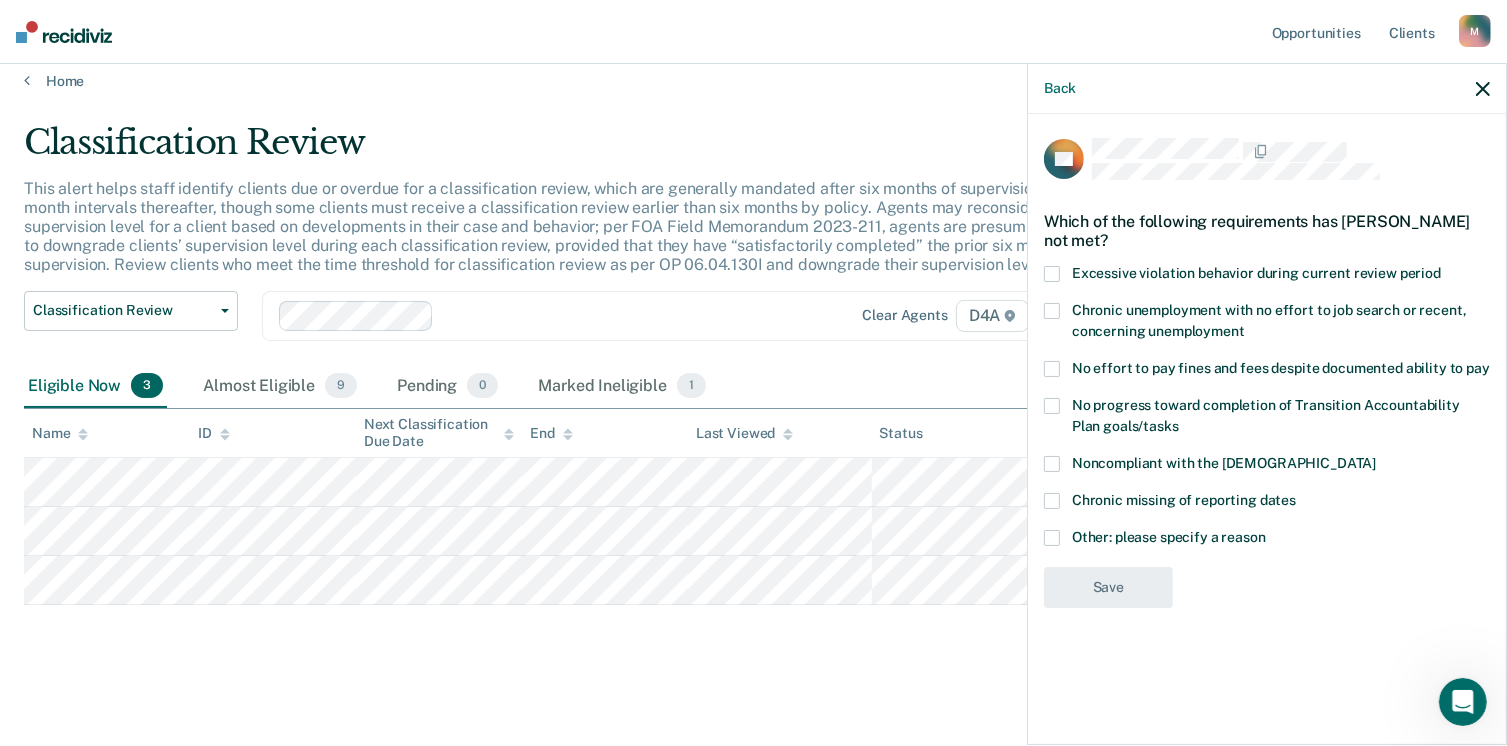 click on "No effort to pay fines and fees despite documented ability to pay" at bounding box center [1267, 371] 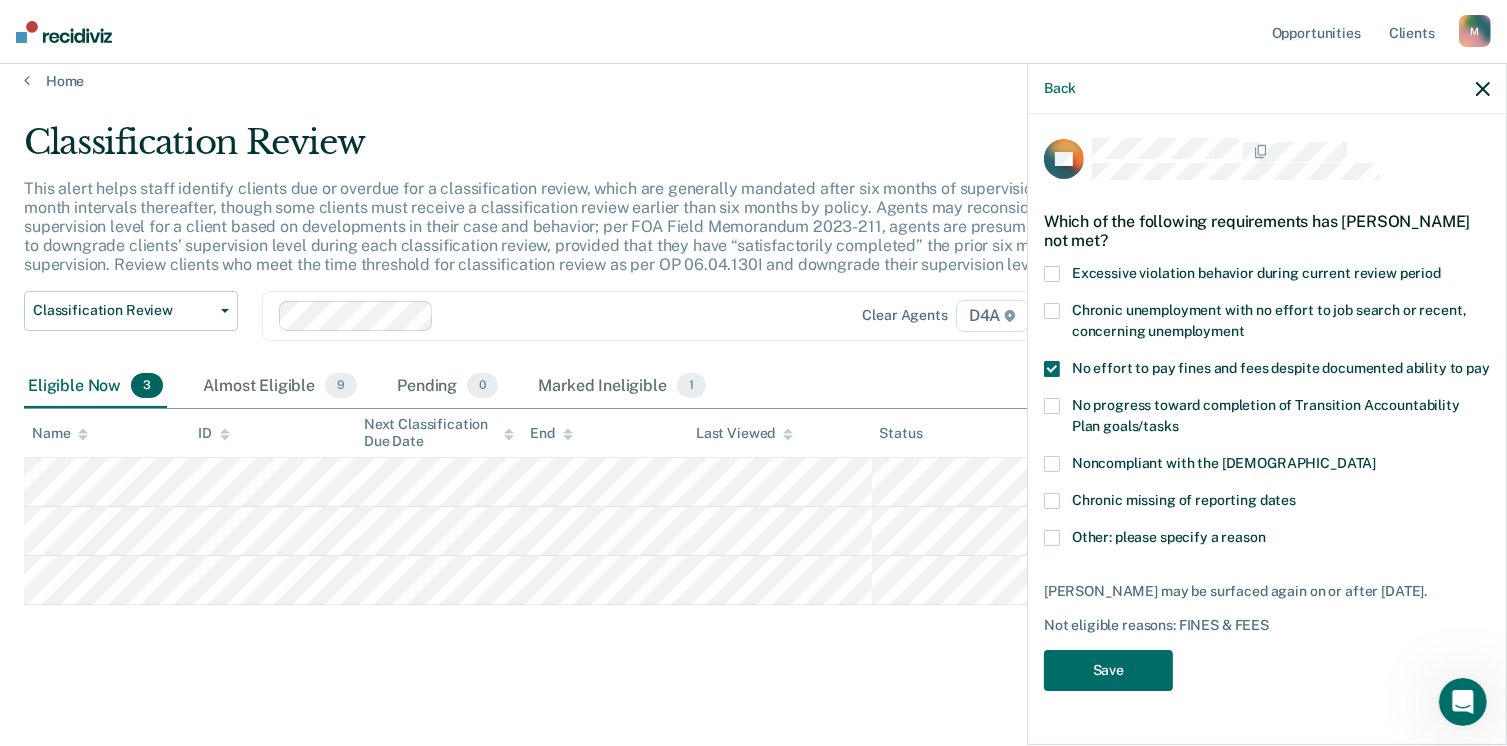 click at bounding box center (1052, 369) 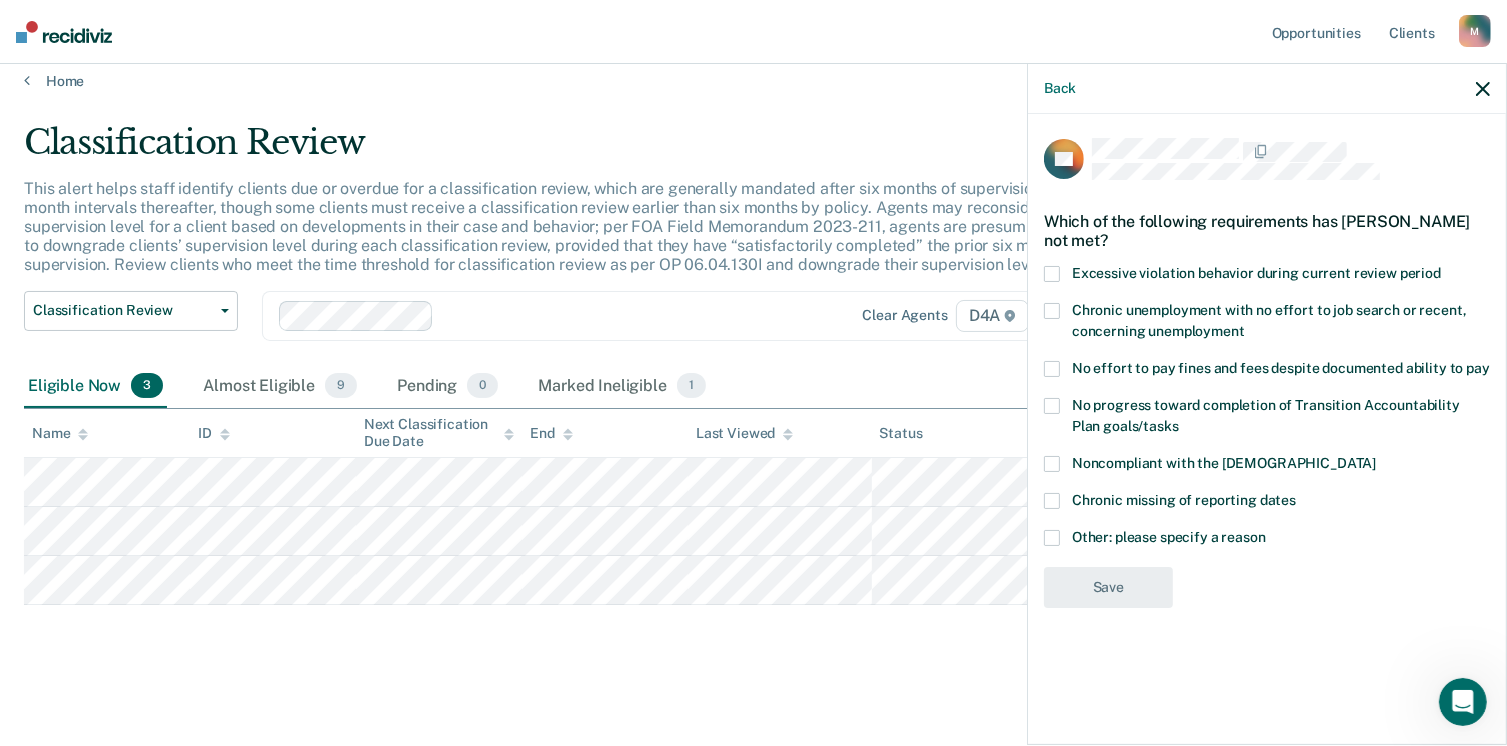 click at bounding box center [1052, 406] 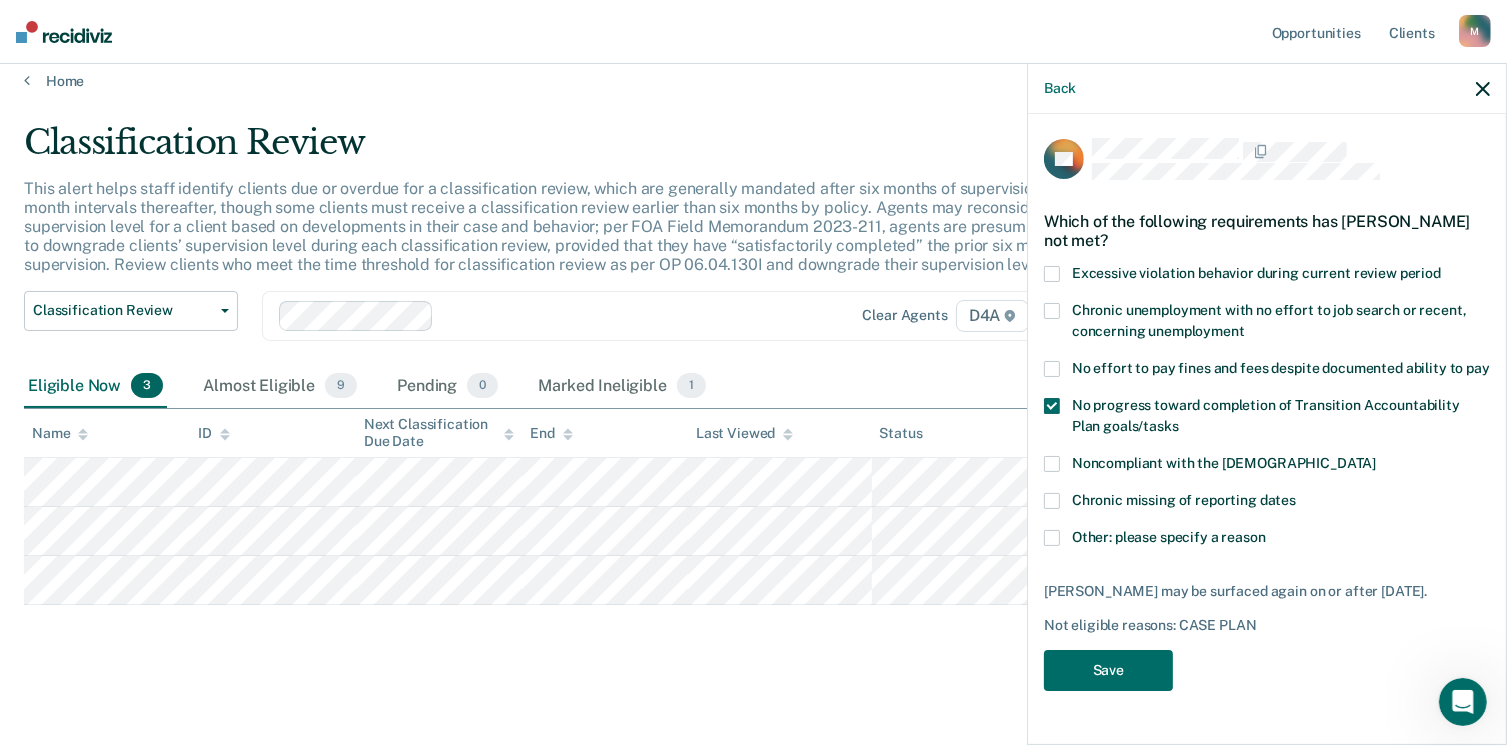 click at bounding box center [1052, 406] 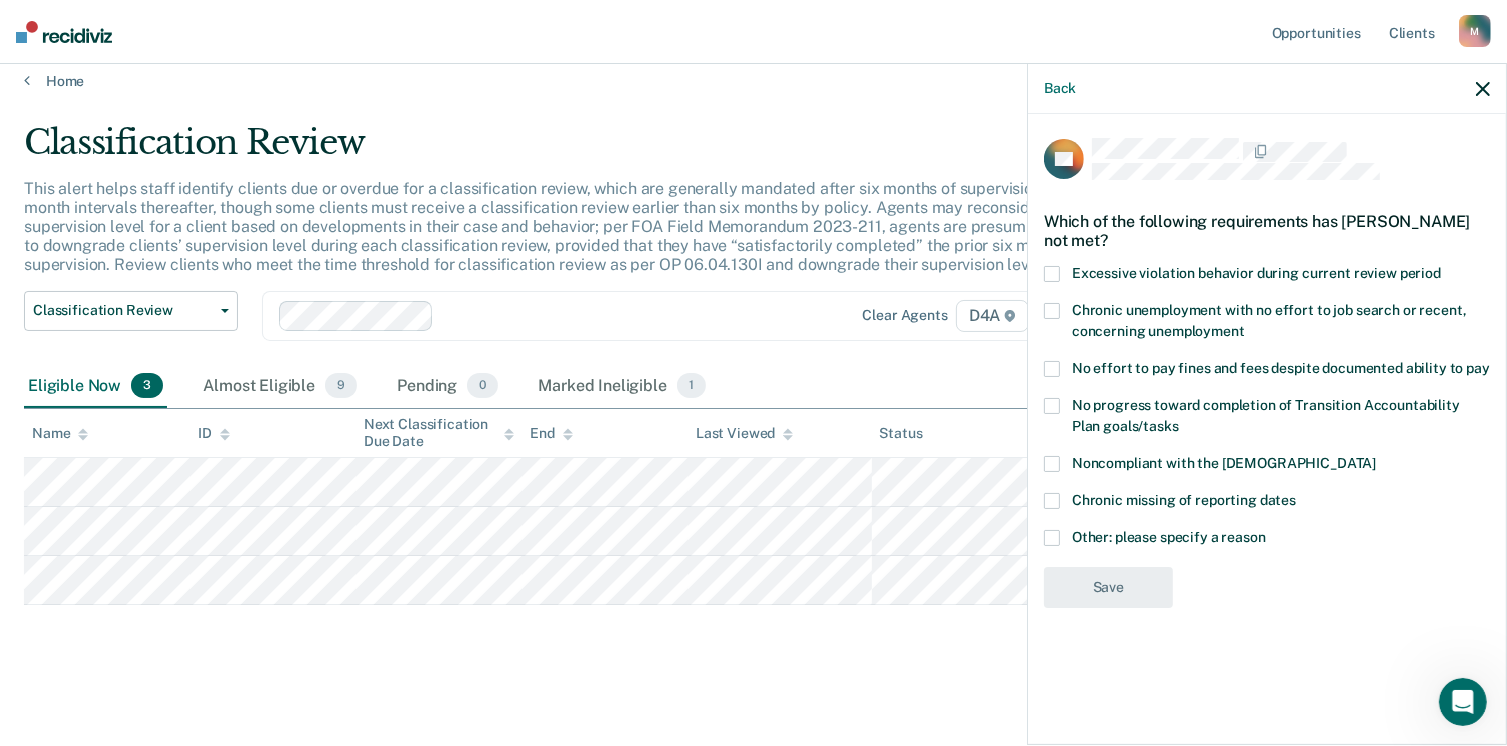 click on "No progress toward completion of Transition Accountability Plan goals/tasks" at bounding box center (1267, 419) 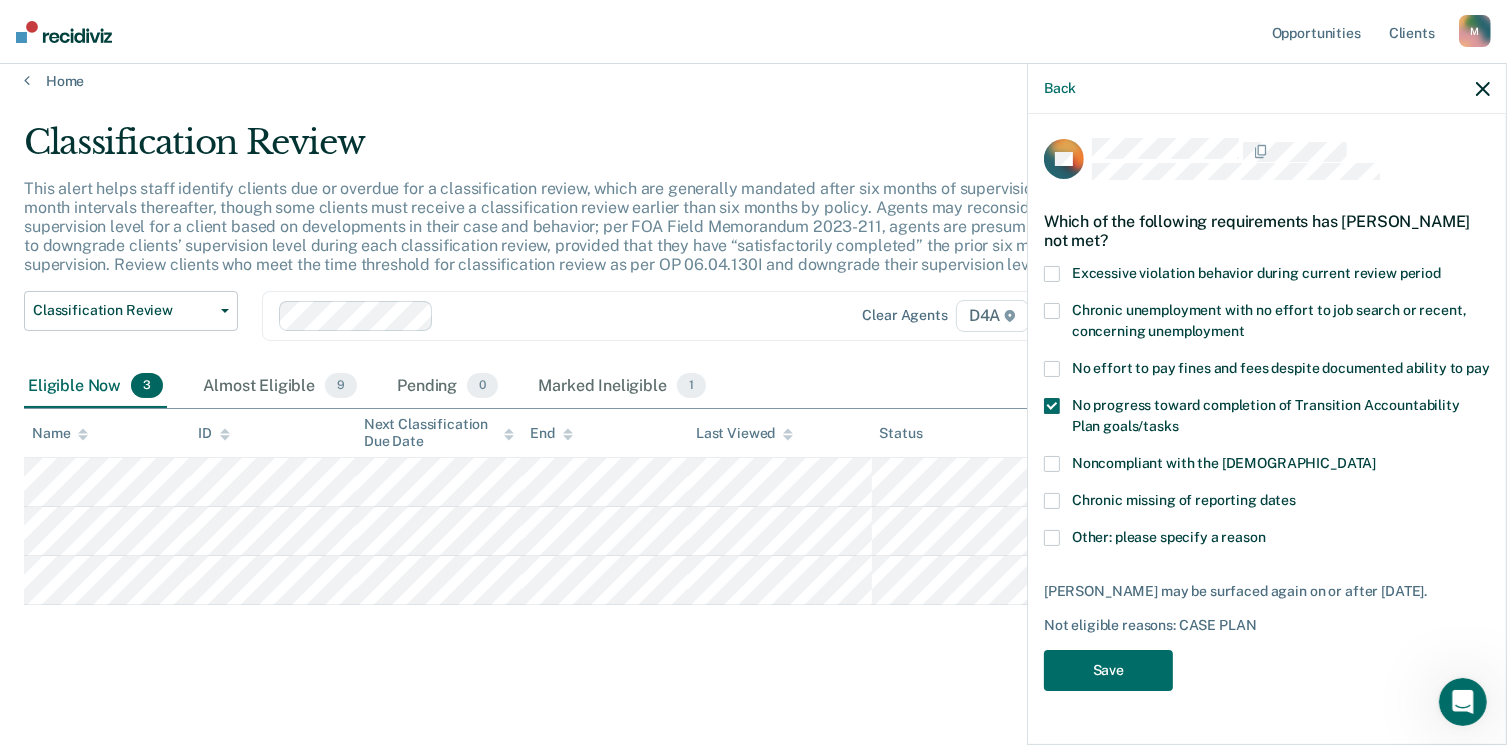 click at bounding box center [1052, 538] 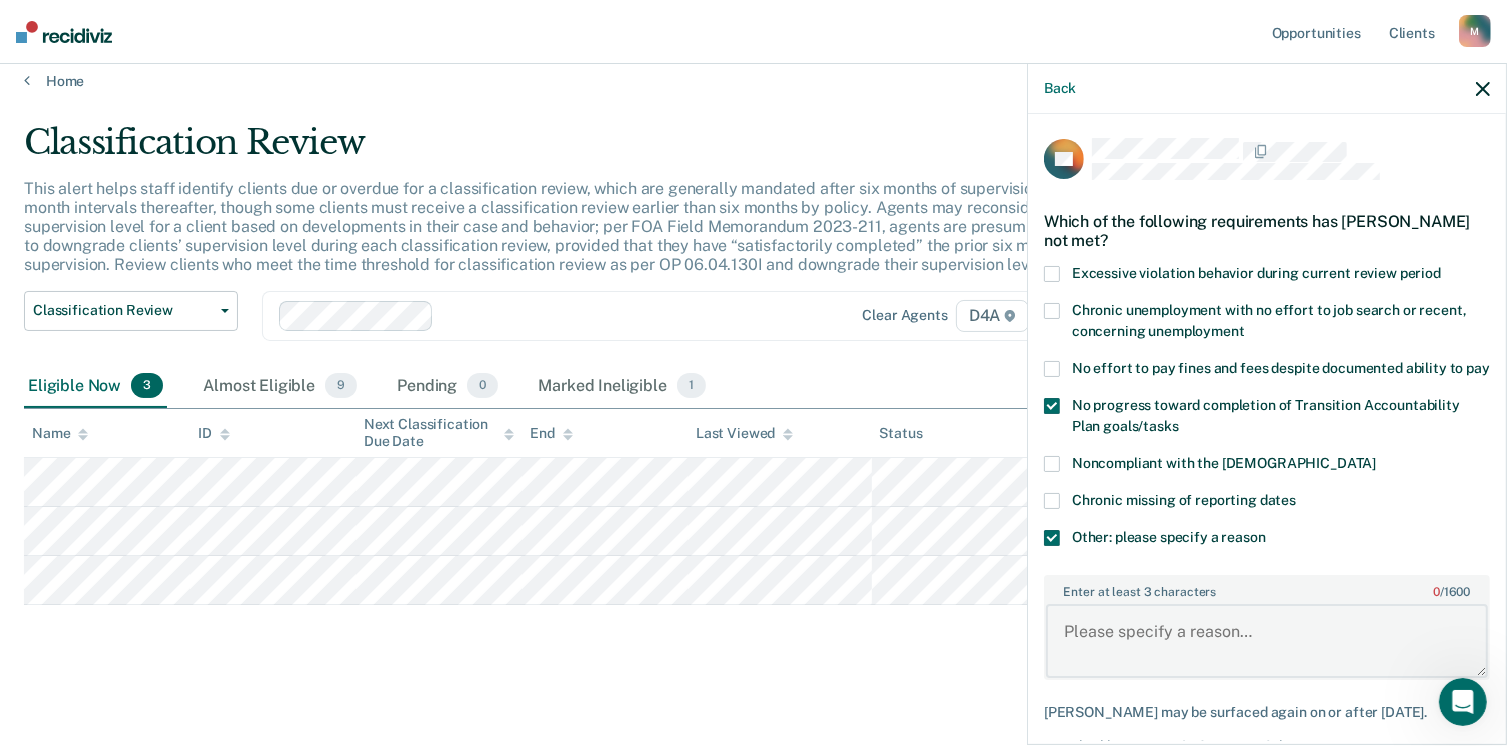 paste on "P completed tether and 100 hours of CSW.  P stated he is employed but his phone has been turned off.  P has made some payments to the court but is sporadic on payments.  P is not attending counseling.  P has had some recent police contact and failed to notify this Agent of the contact.  [PERSON_NAME] continue to supervise P at Maximum." 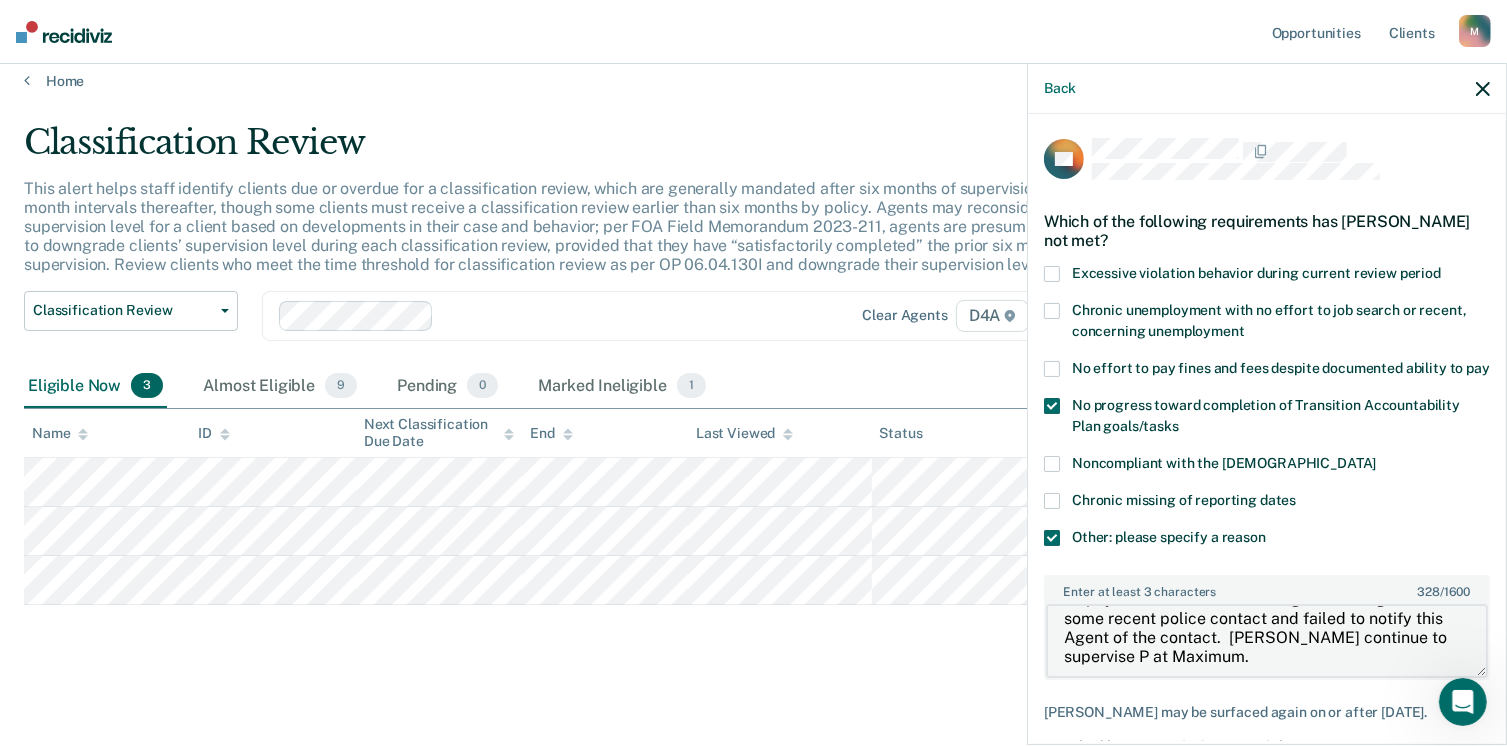 scroll, scrollTop: 96, scrollLeft: 0, axis: vertical 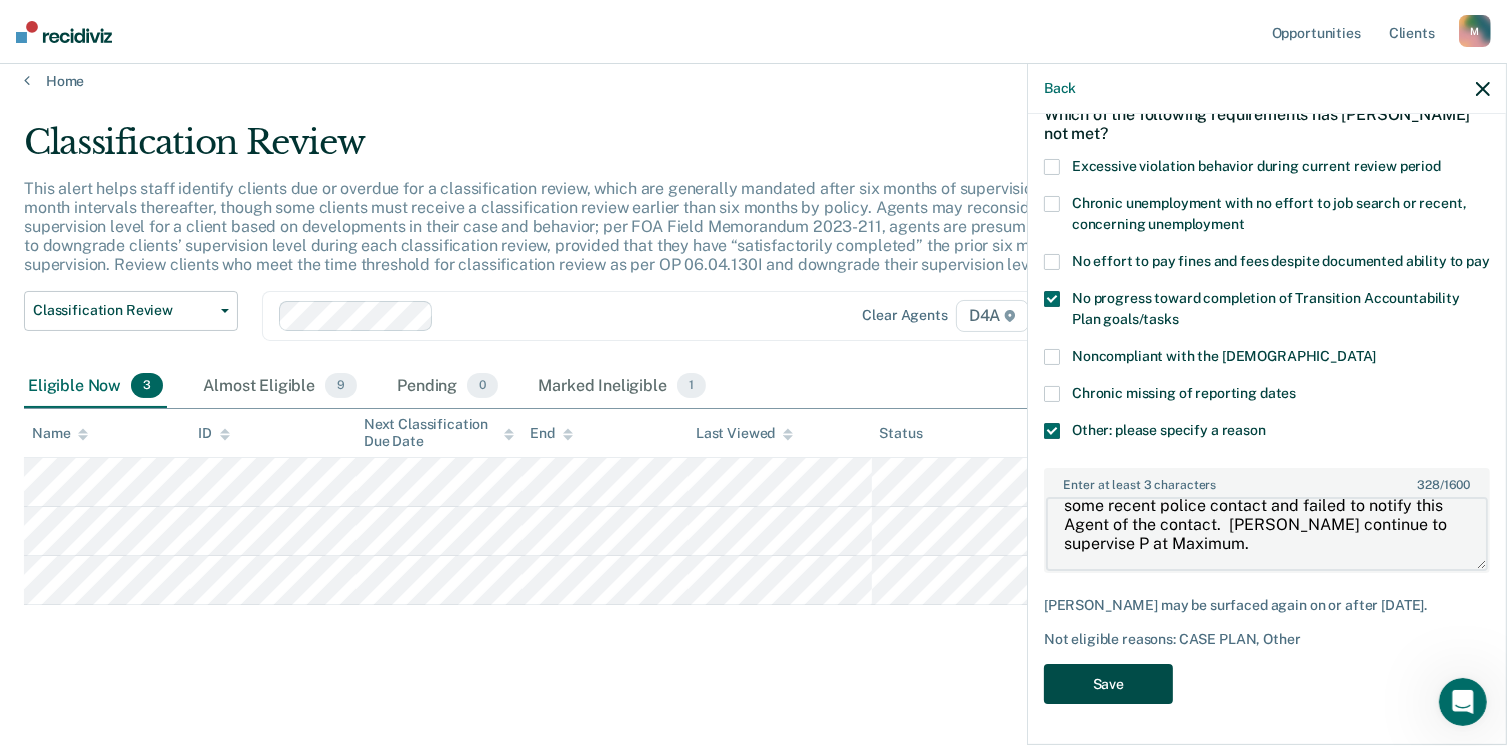 type on "P completed tether and 100 hours of CSW.  P stated he is employed but his phone has been turned off.  P has made some payments to the court but is sporadic on payments.  P is not attending counseling.  P has had some recent police contact and failed to notify this Agent of the contact.  [PERSON_NAME] continue to supervise P at Maximum." 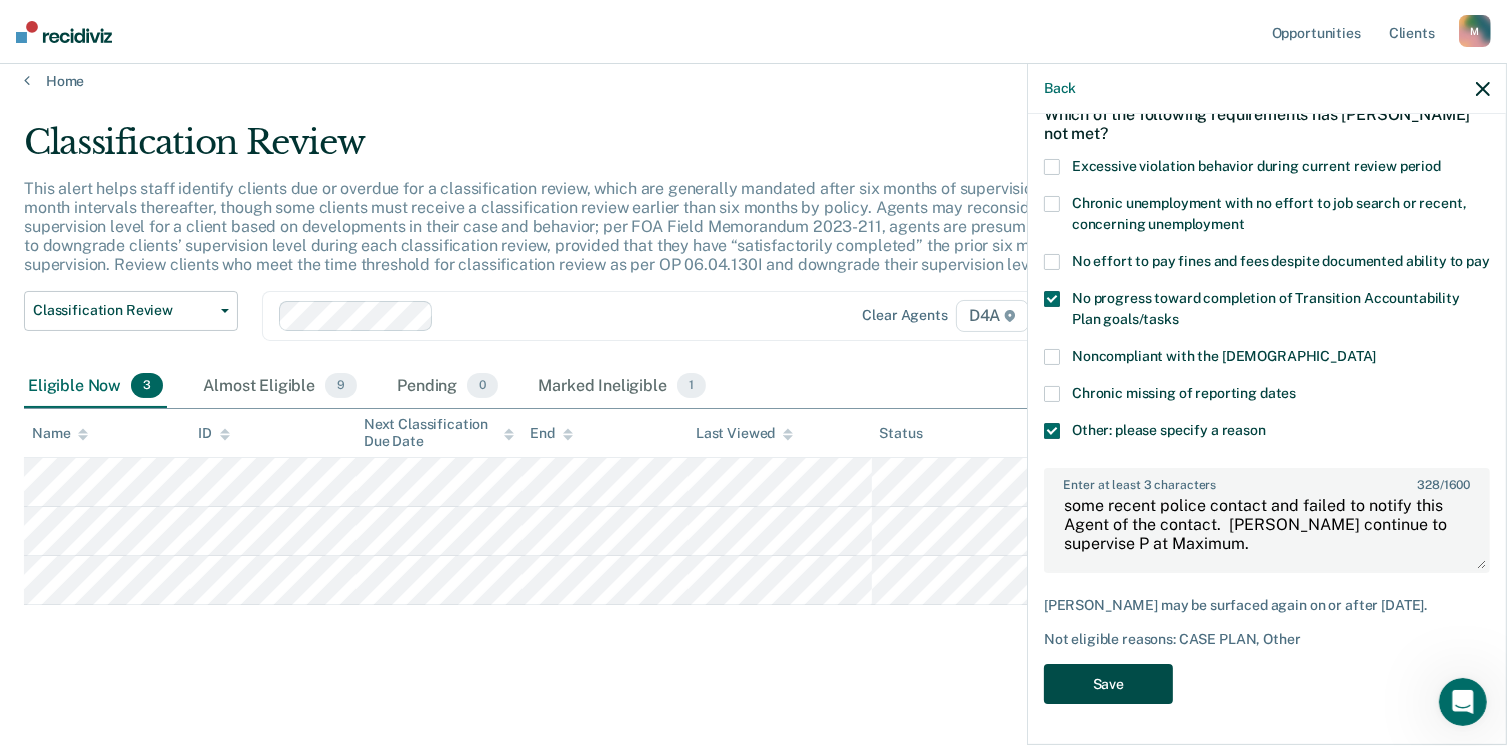 click on "Save" at bounding box center [1108, 684] 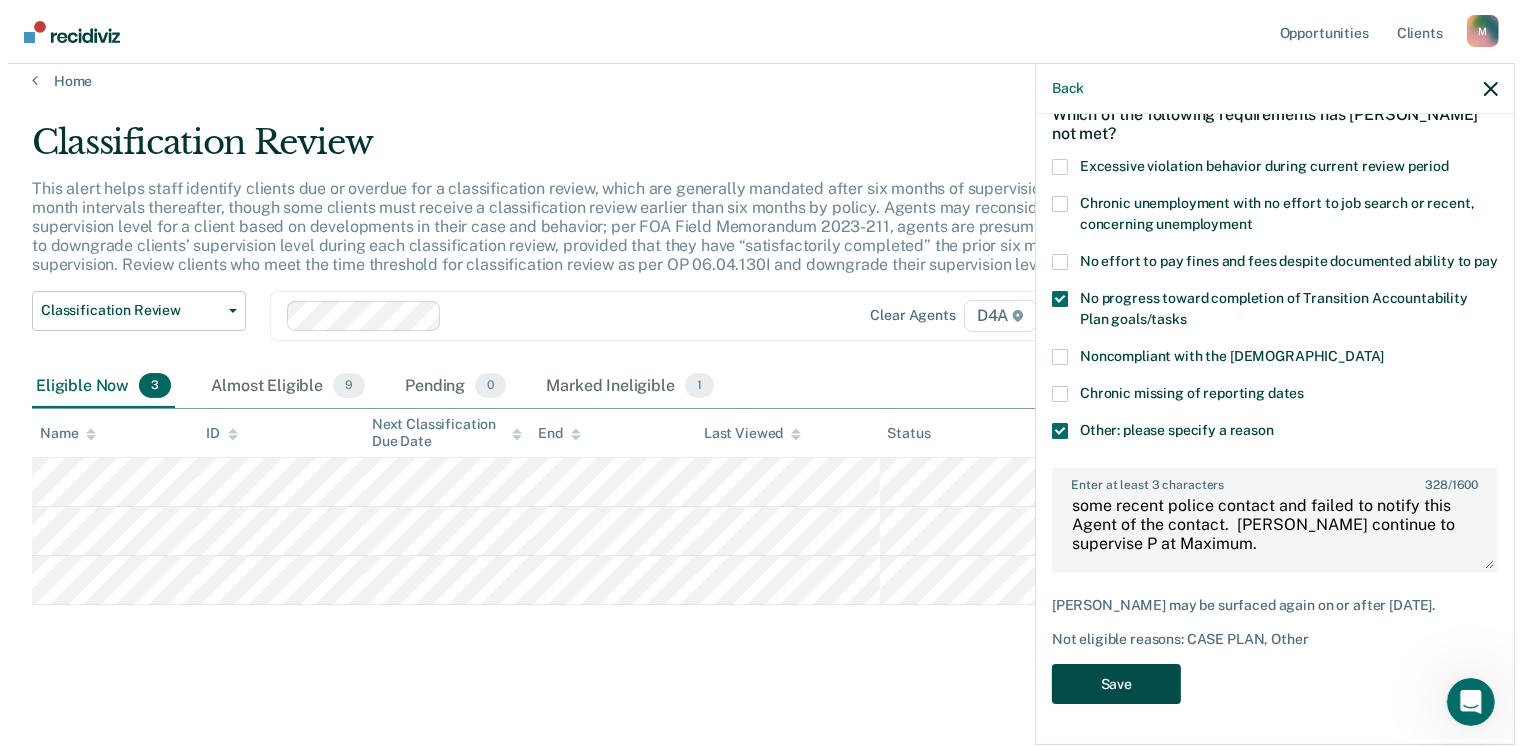 scroll, scrollTop: 0, scrollLeft: 0, axis: both 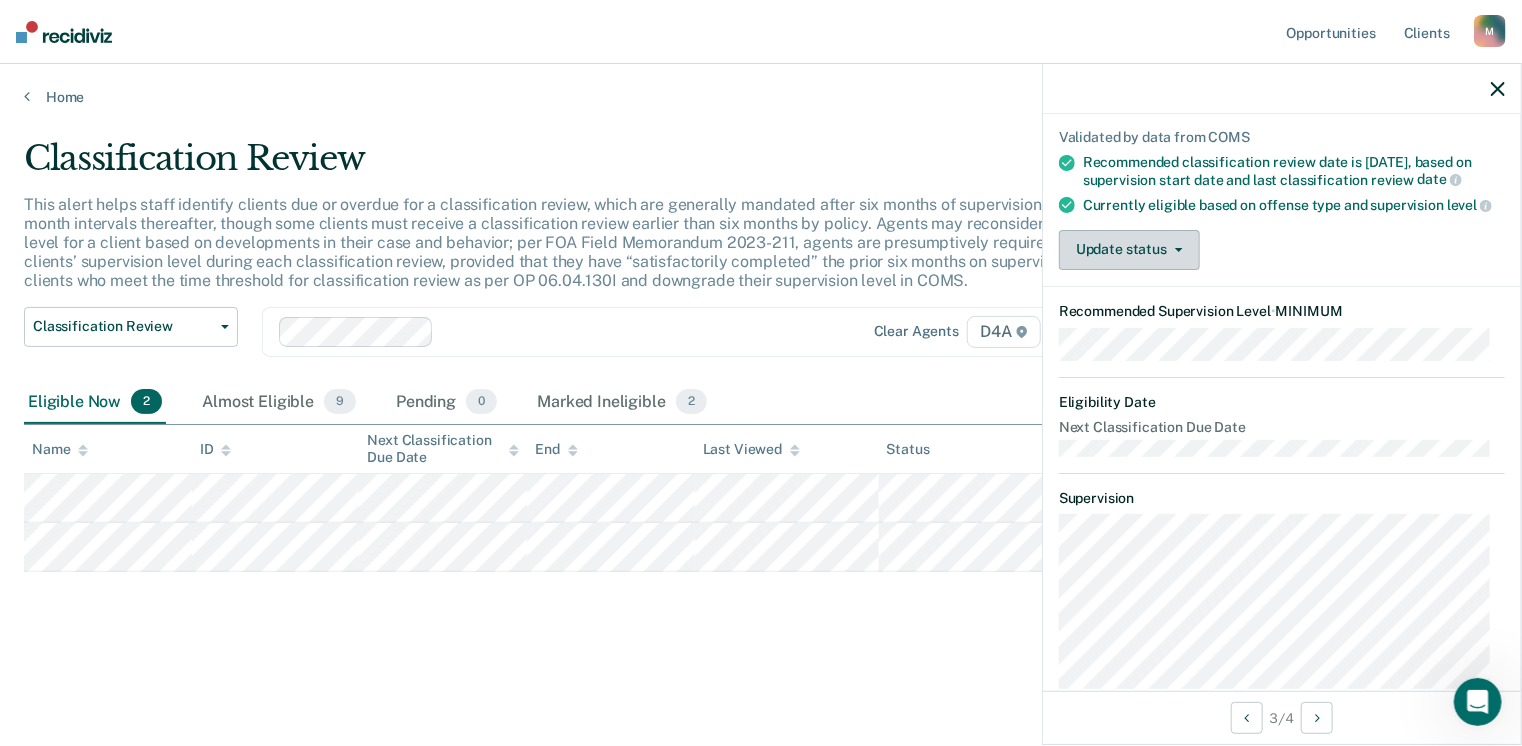 click on "Update status" at bounding box center (1129, 250) 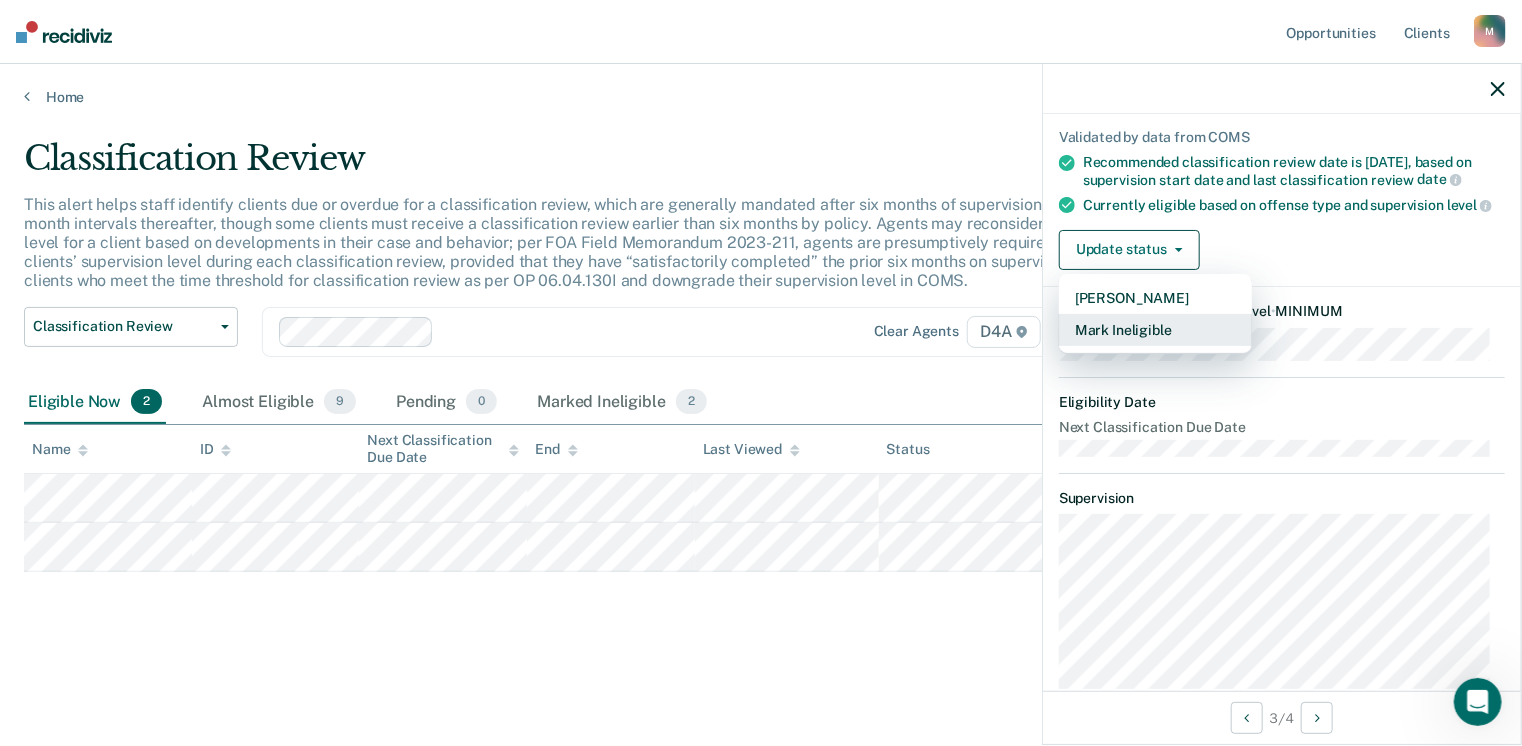click on "Mark Ineligible" at bounding box center [1155, 330] 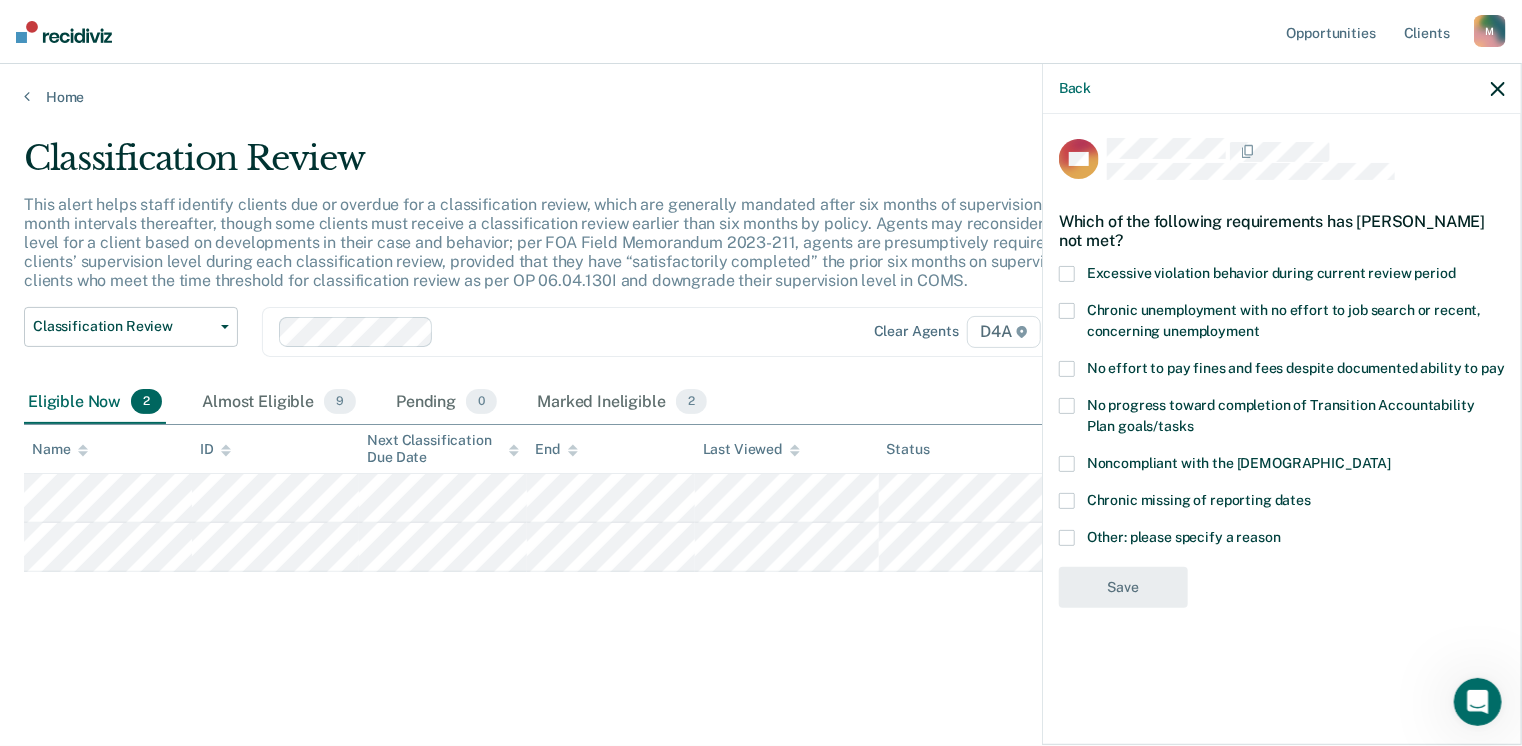 scroll, scrollTop: 0, scrollLeft: 0, axis: both 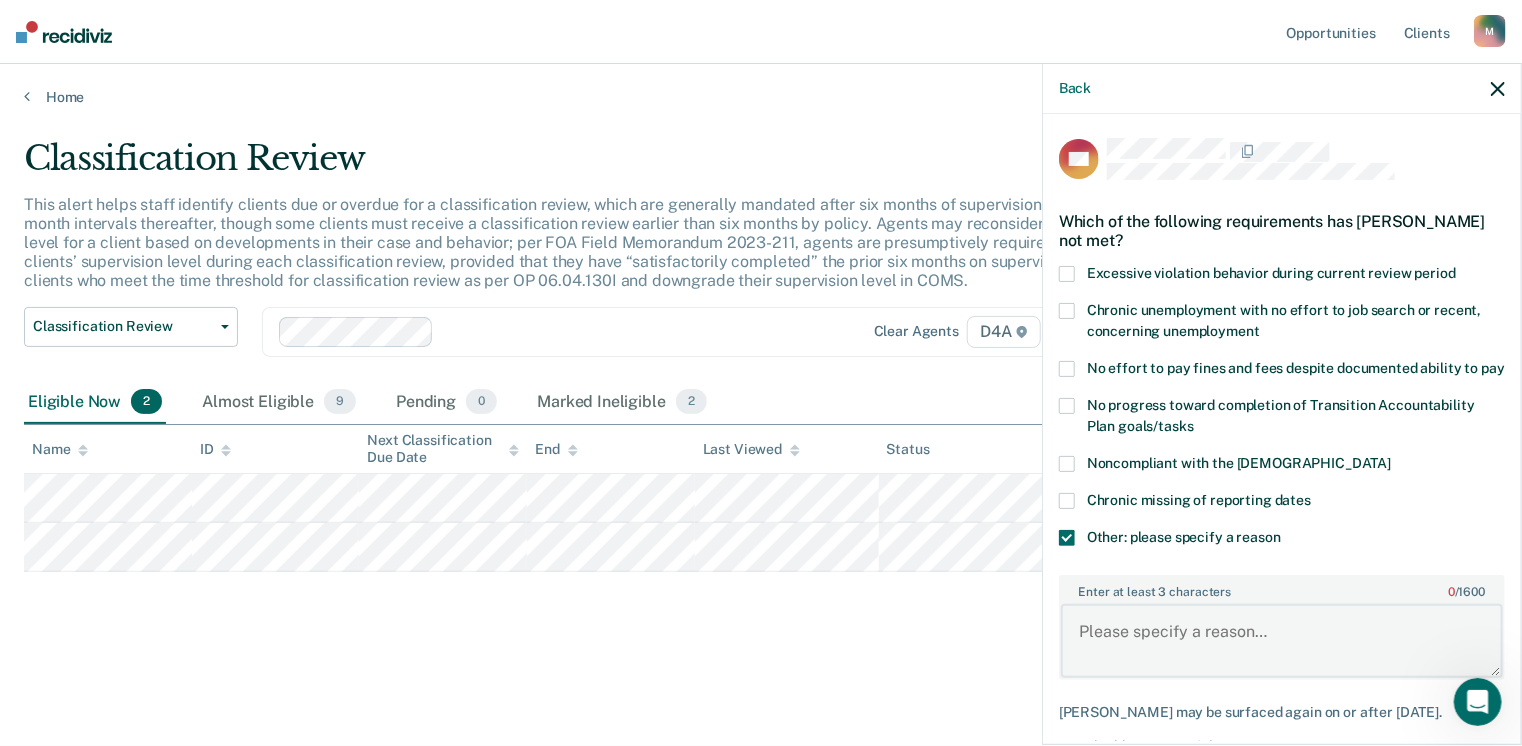 paste on "Unable to lower P any lower from Medium per policy.  Also, P was in counseling, but his counselor left and is still trying to get a new one." 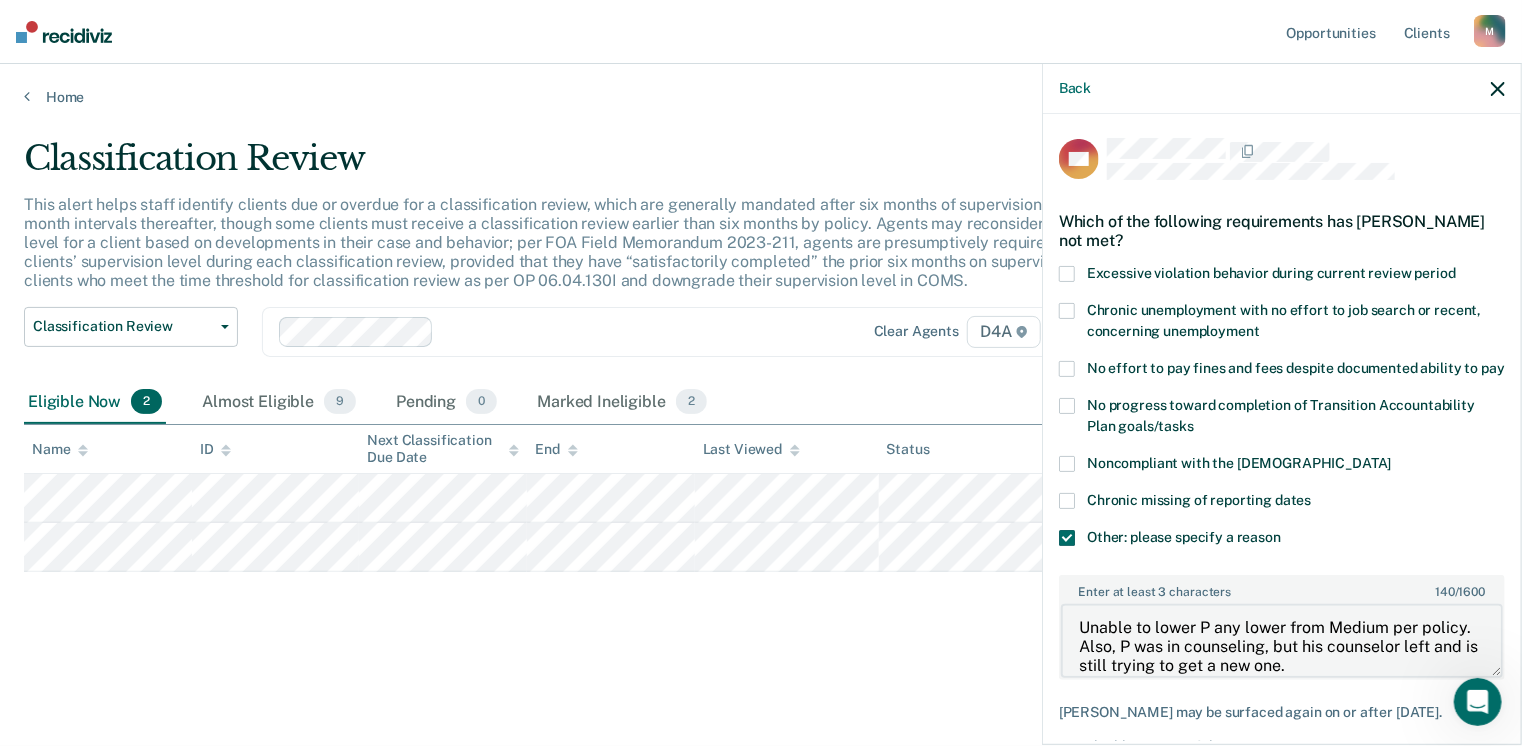scroll, scrollTop: 19, scrollLeft: 0, axis: vertical 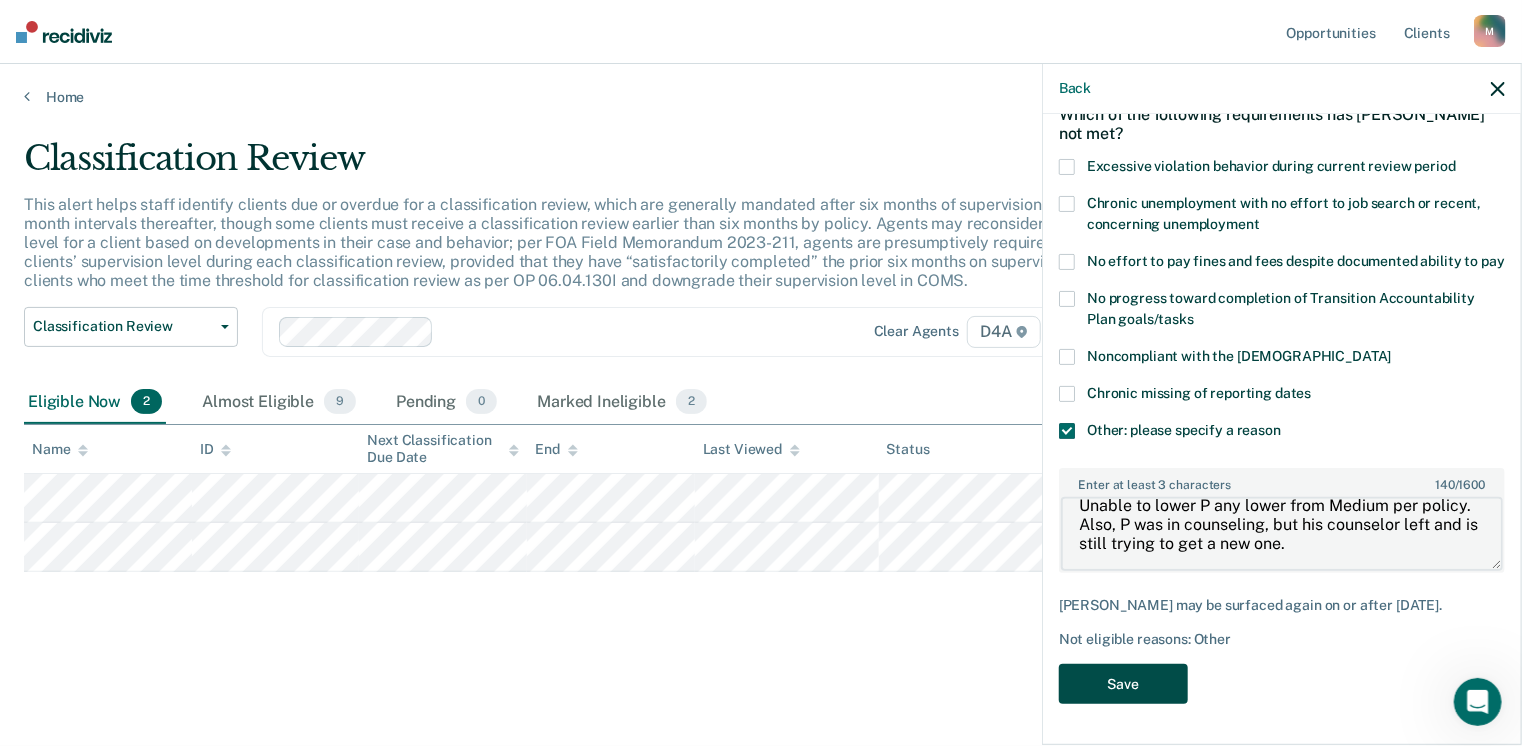type on "Unable to lower P any lower from Medium per policy.  Also, P was in counseling, but his counselor left and is still trying to get a new one." 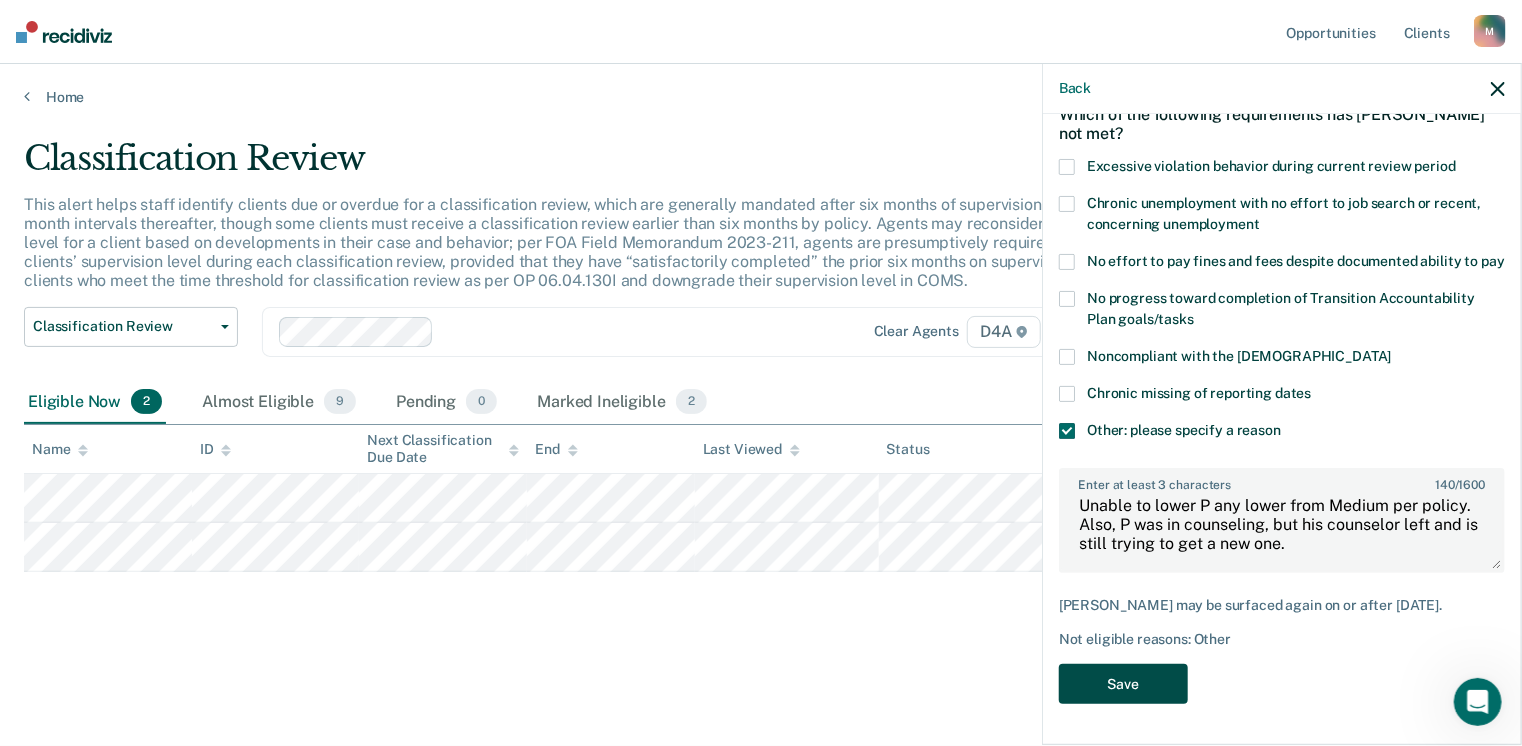 click on "Save" at bounding box center (1123, 684) 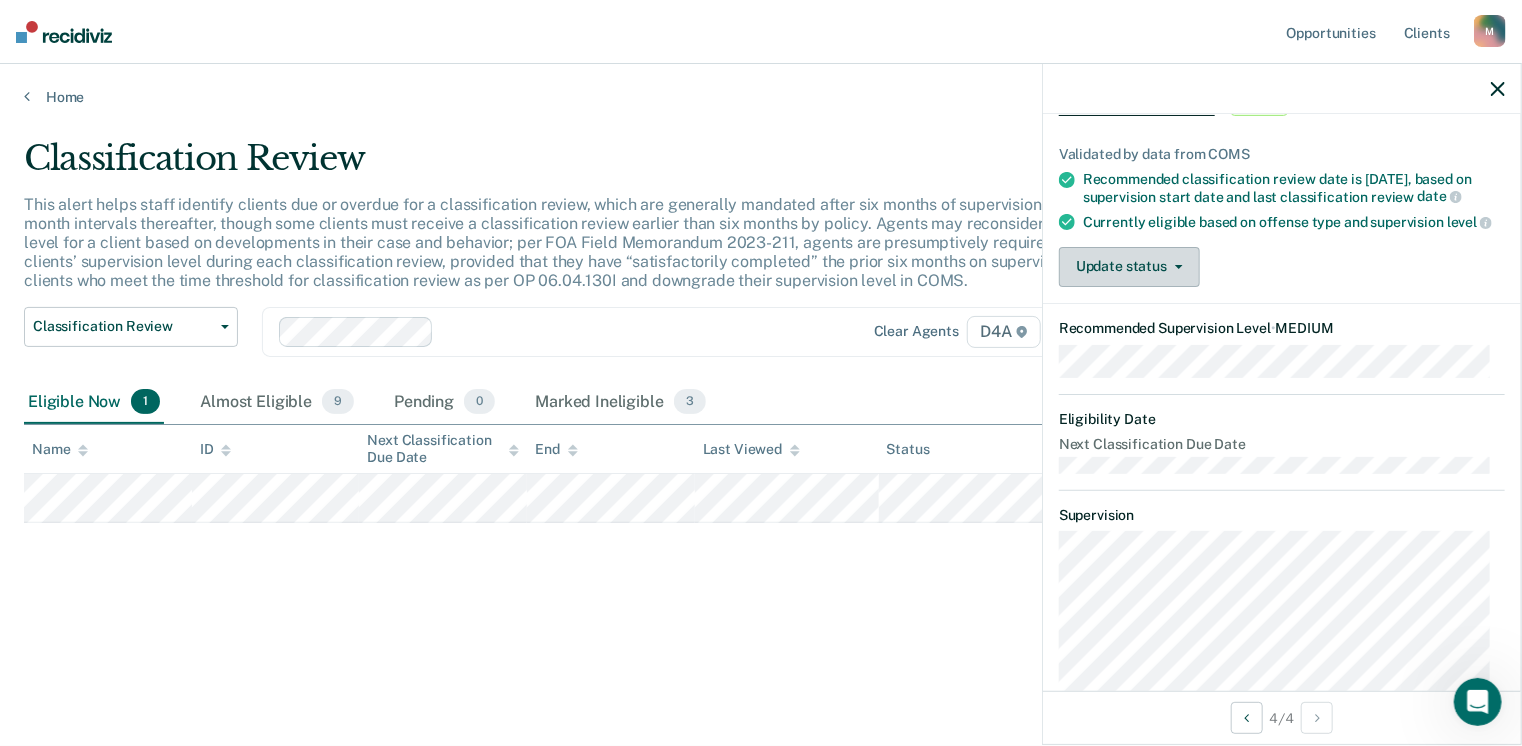 click on "Update status" at bounding box center [1129, 267] 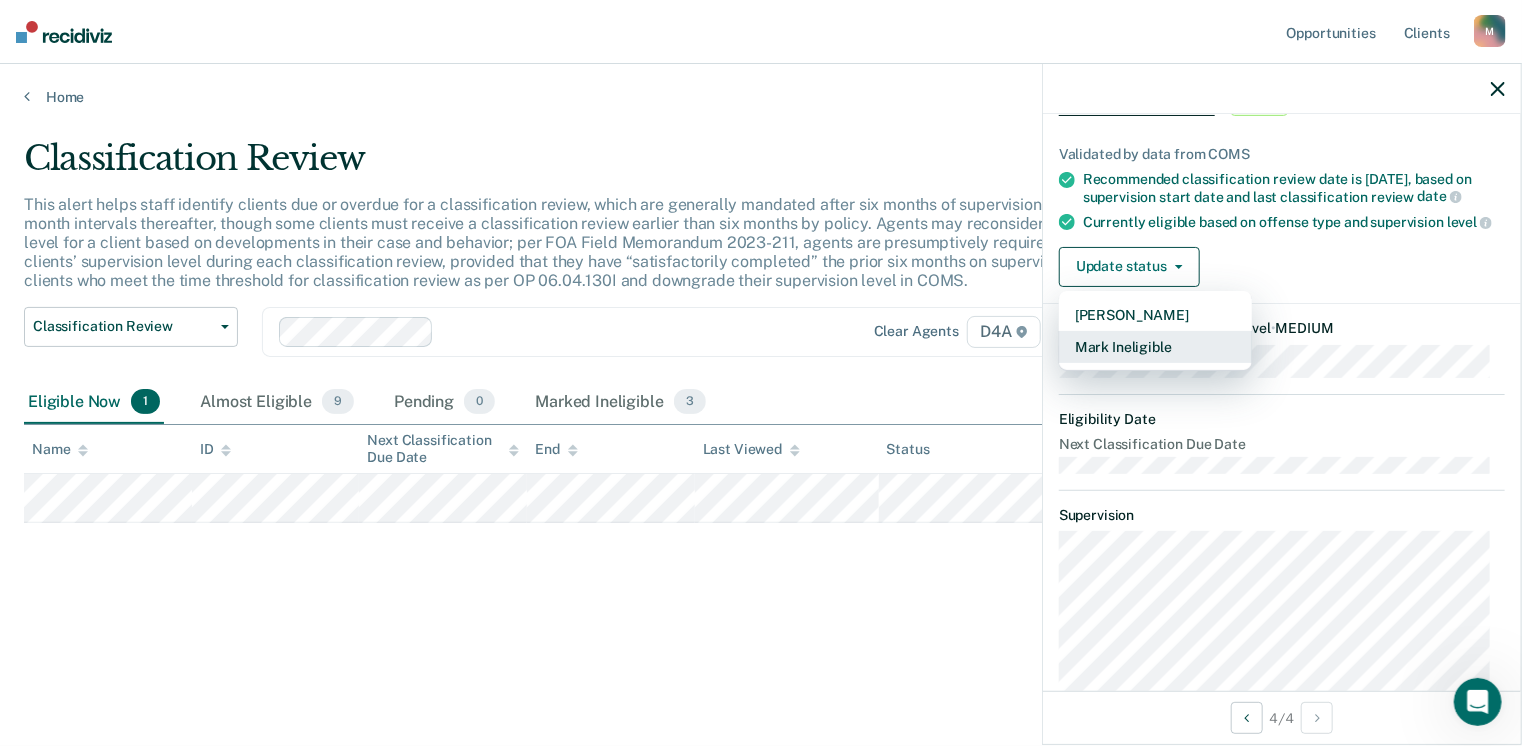 click on "Mark Ineligible" at bounding box center (1155, 347) 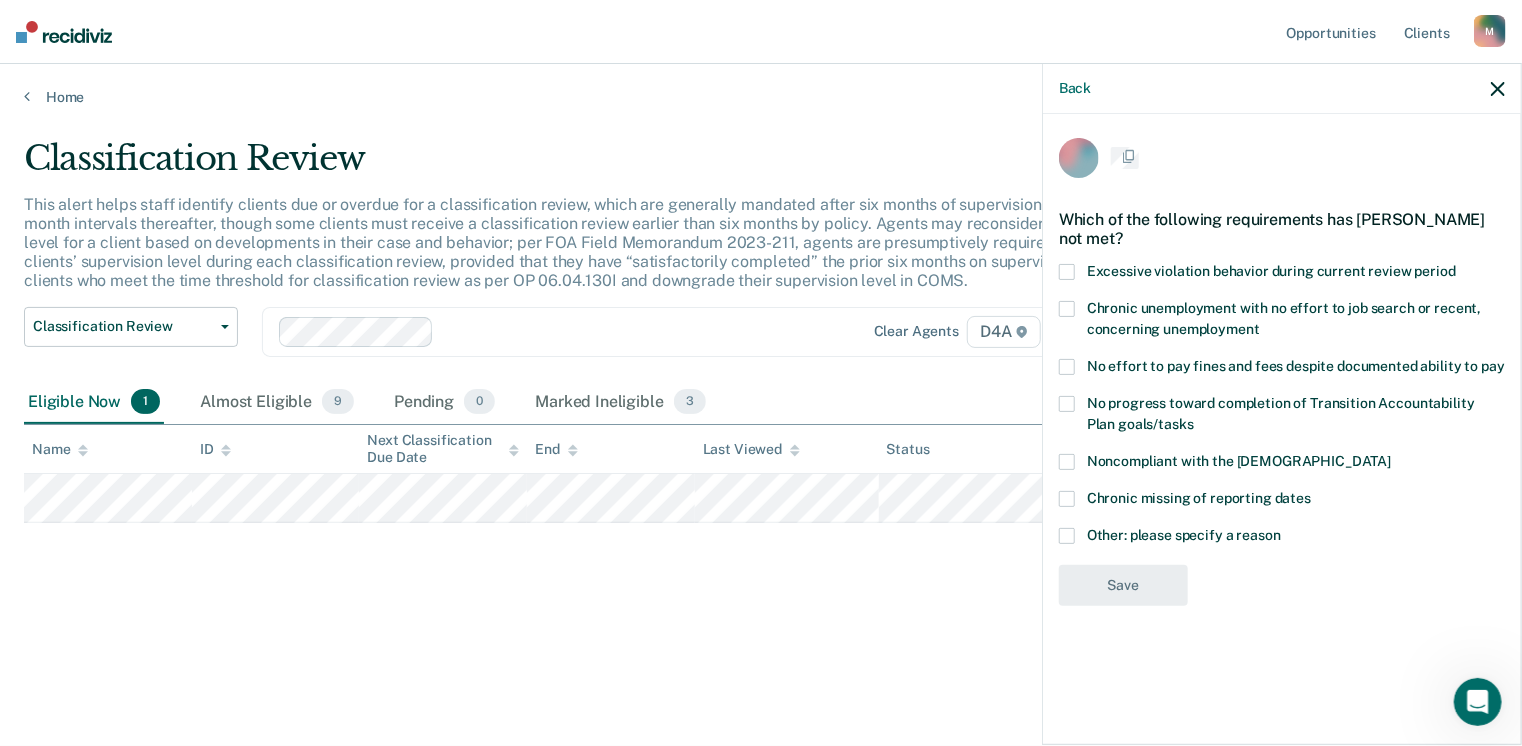 scroll, scrollTop: 0, scrollLeft: 0, axis: both 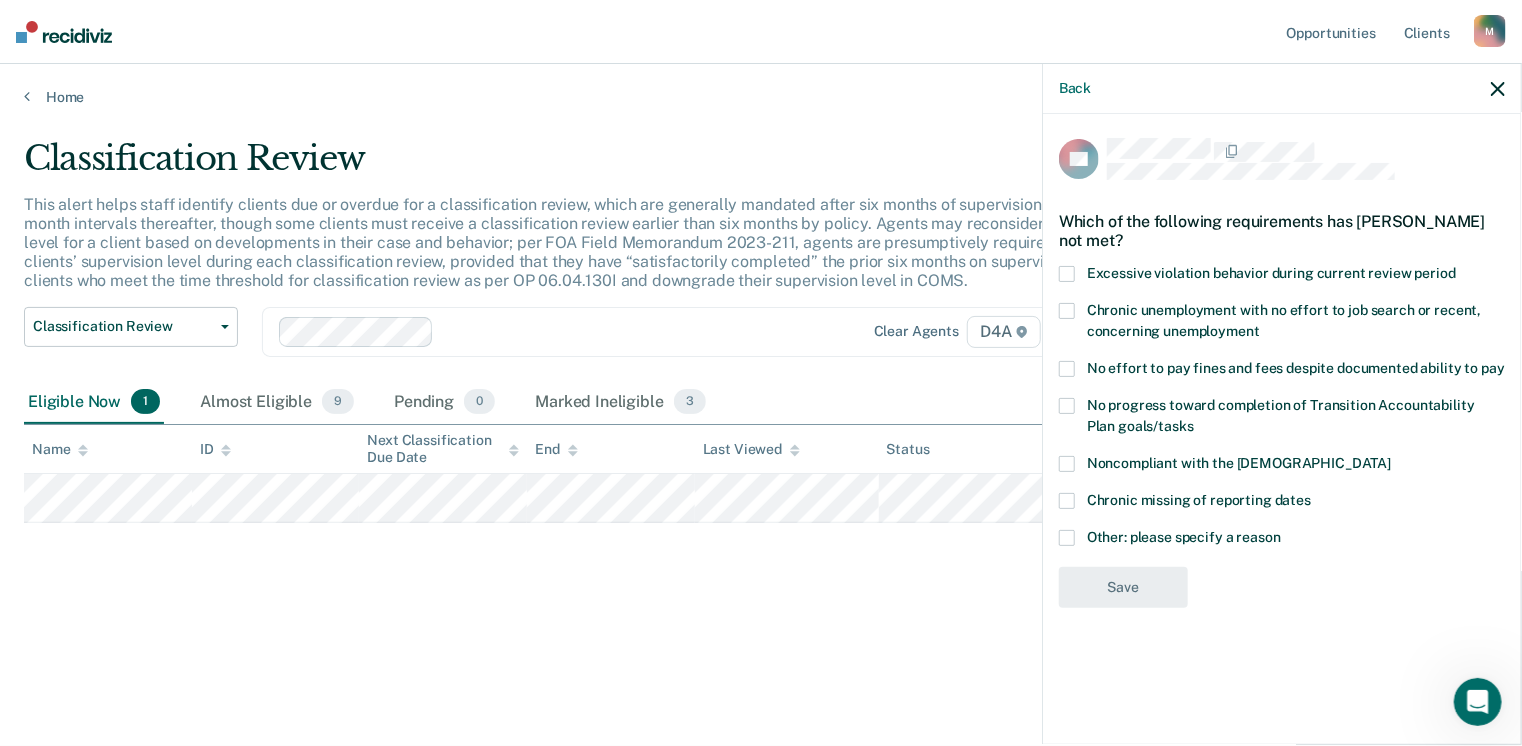 click at bounding box center (1067, 538) 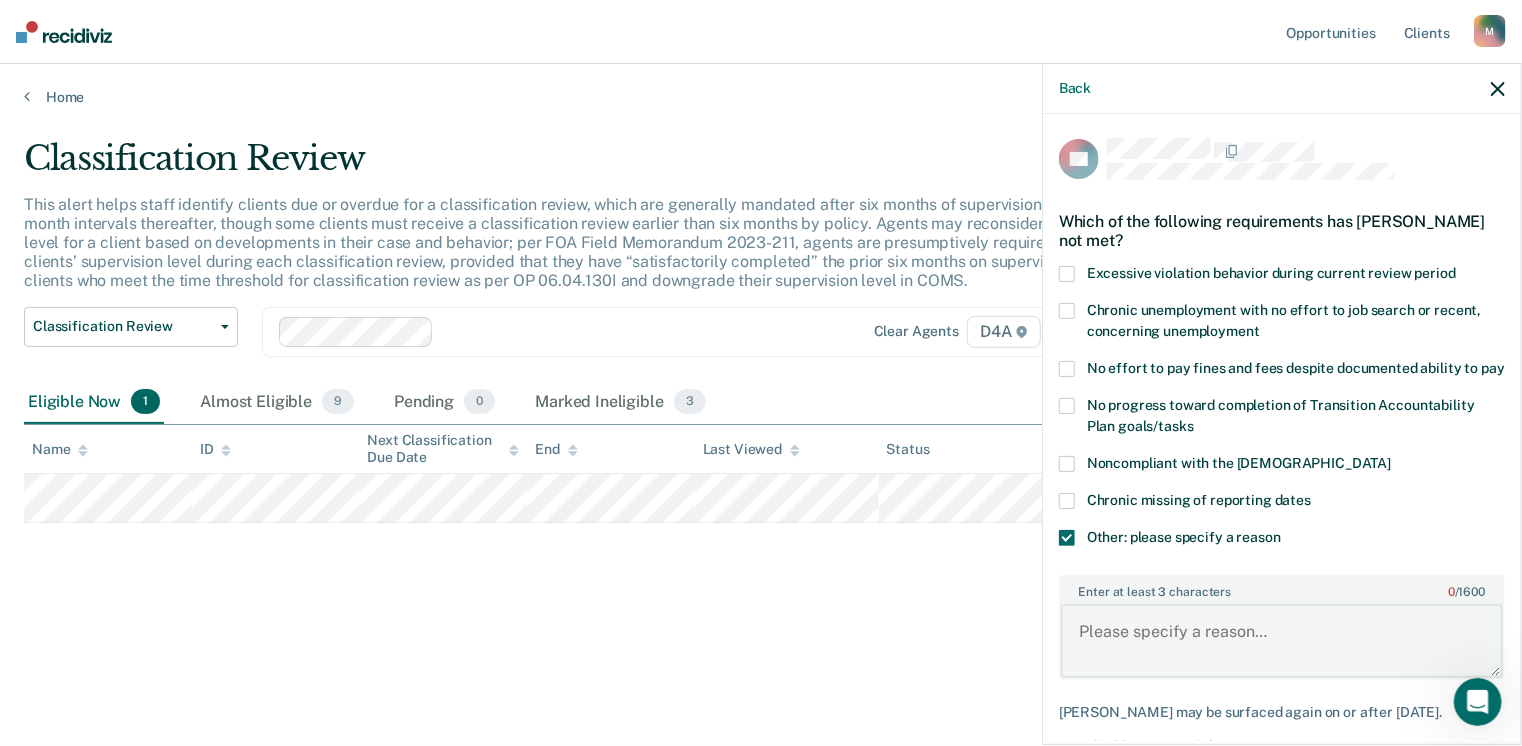 paste on "P has trouble holding a job.  Has paid the court in full.  Has tested positive for meth twice in April.  Admitted recently to selling meth during that time. P must attend SA counseling.  [PERSON_NAME] continue to supervise P at Maximum." 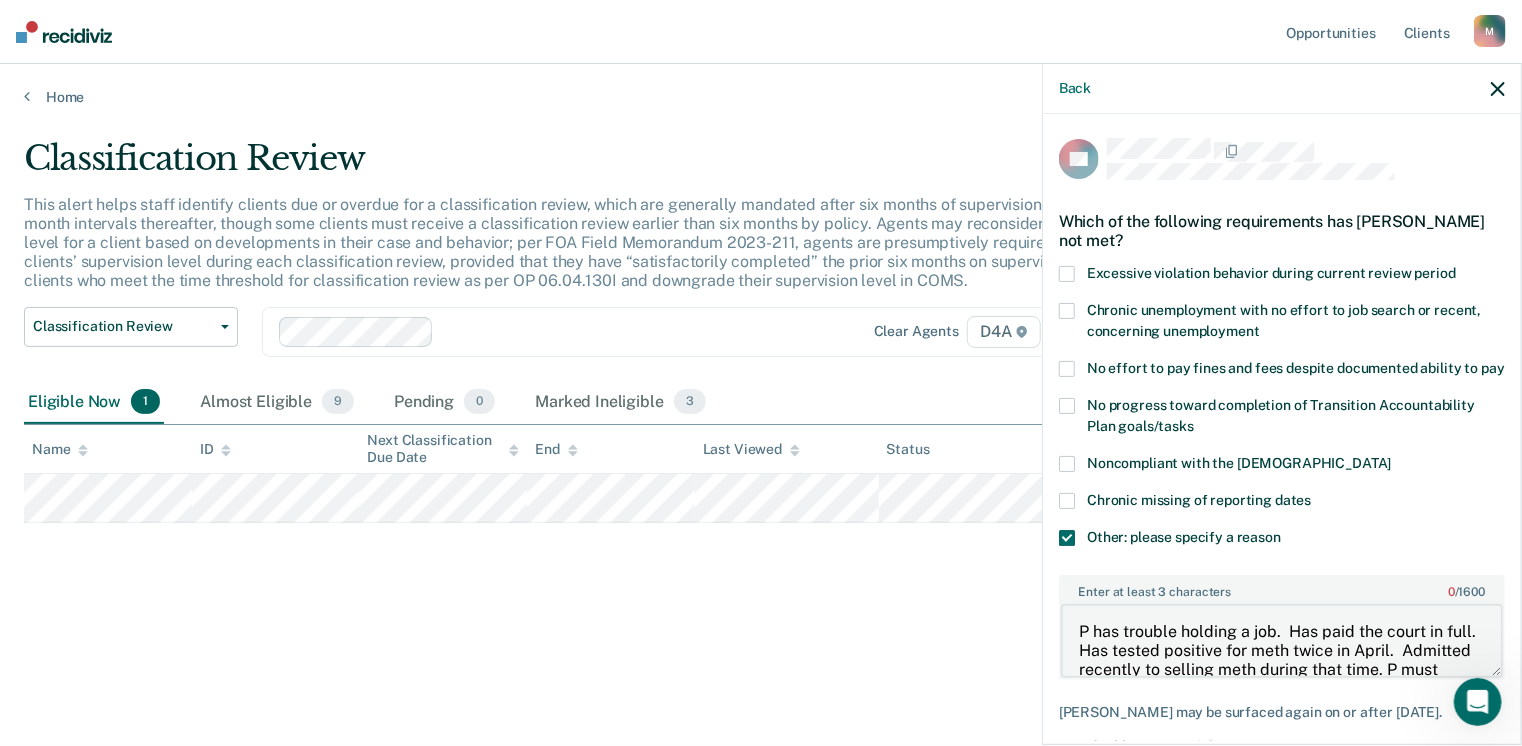 scroll, scrollTop: 42, scrollLeft: 0, axis: vertical 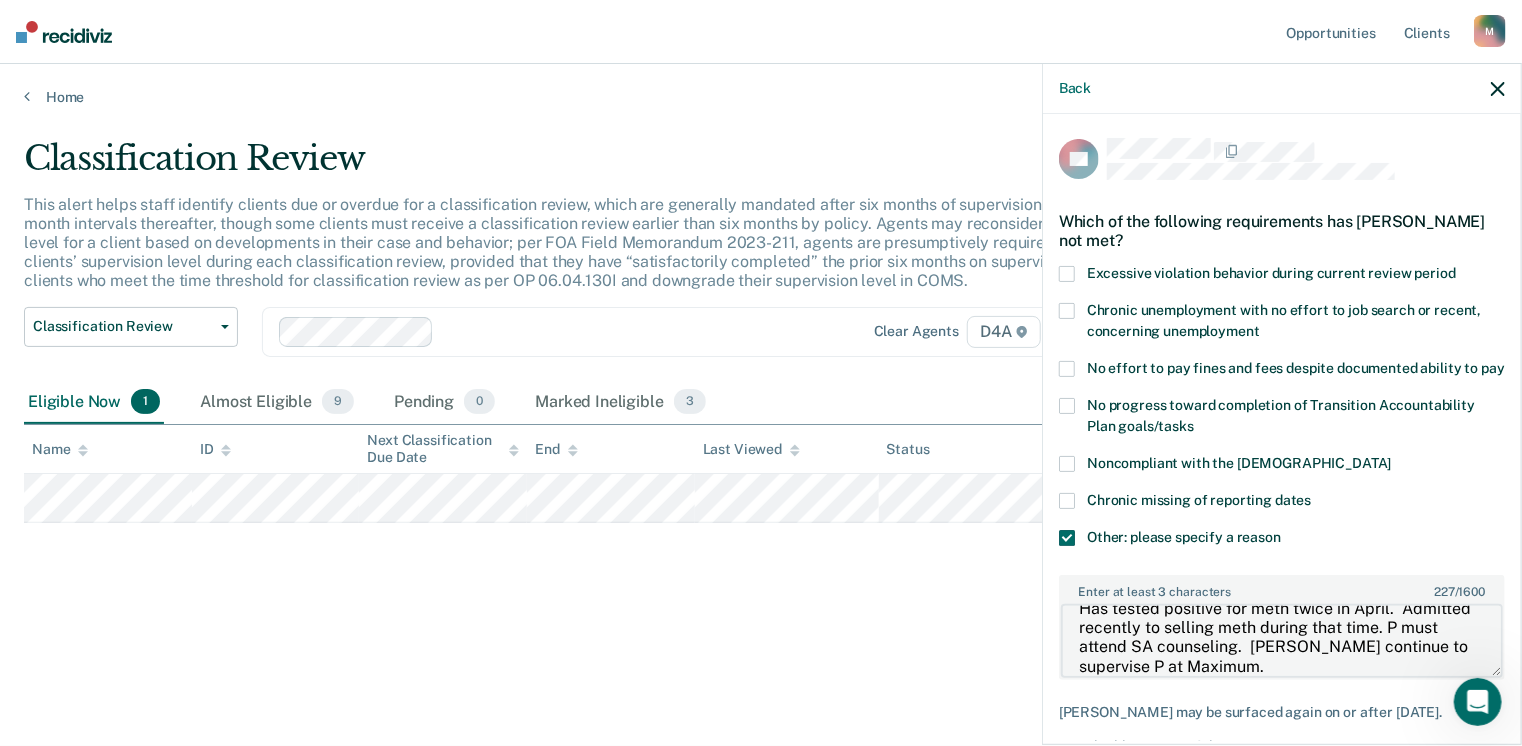 type on "P has trouble holding a job.  Has paid the court in full.  Has tested positive for meth twice in April.  Admitted recently to selling meth during that time. P must attend SA counseling.  [PERSON_NAME] continue to supervise P at Maximum." 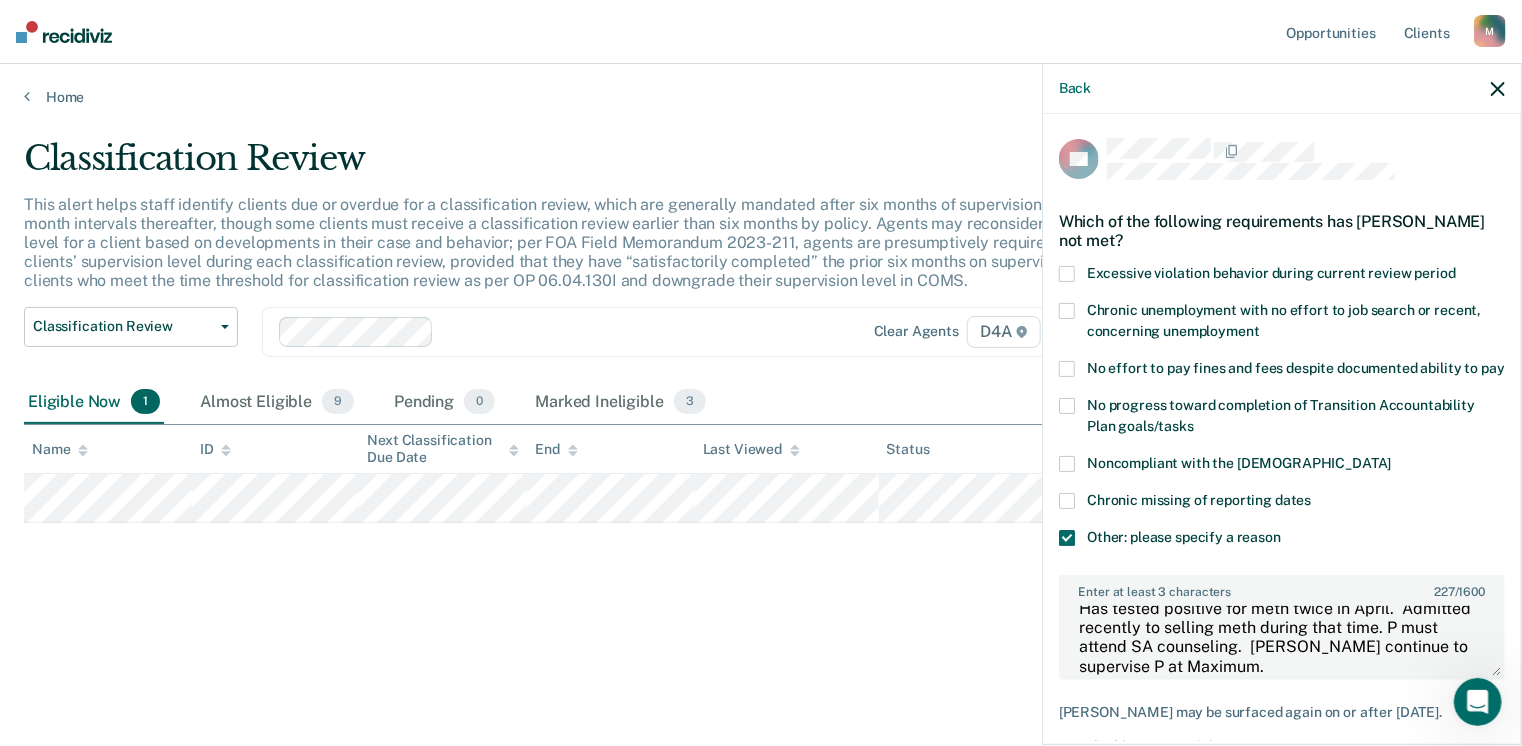 click at bounding box center (1067, 311) 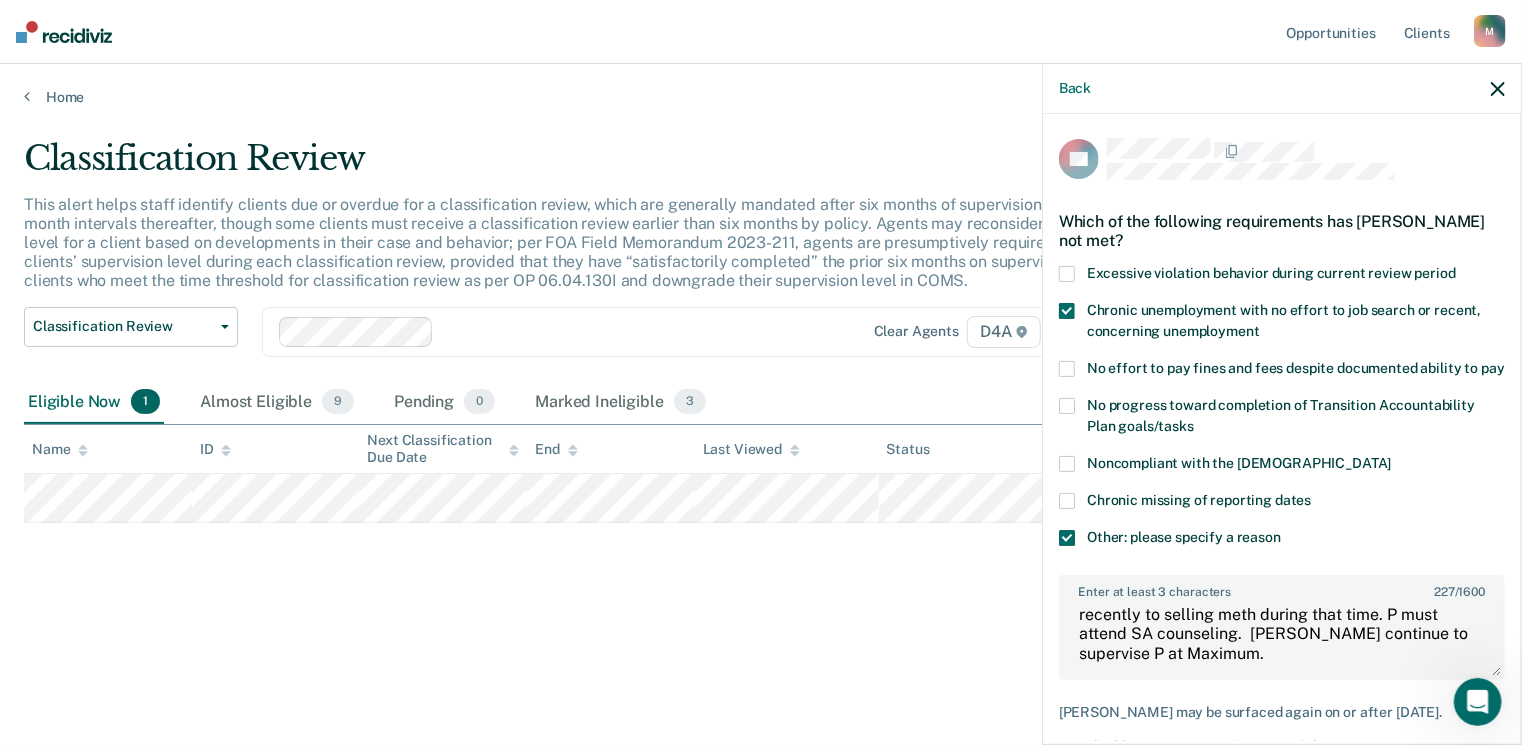 scroll, scrollTop: 57, scrollLeft: 0, axis: vertical 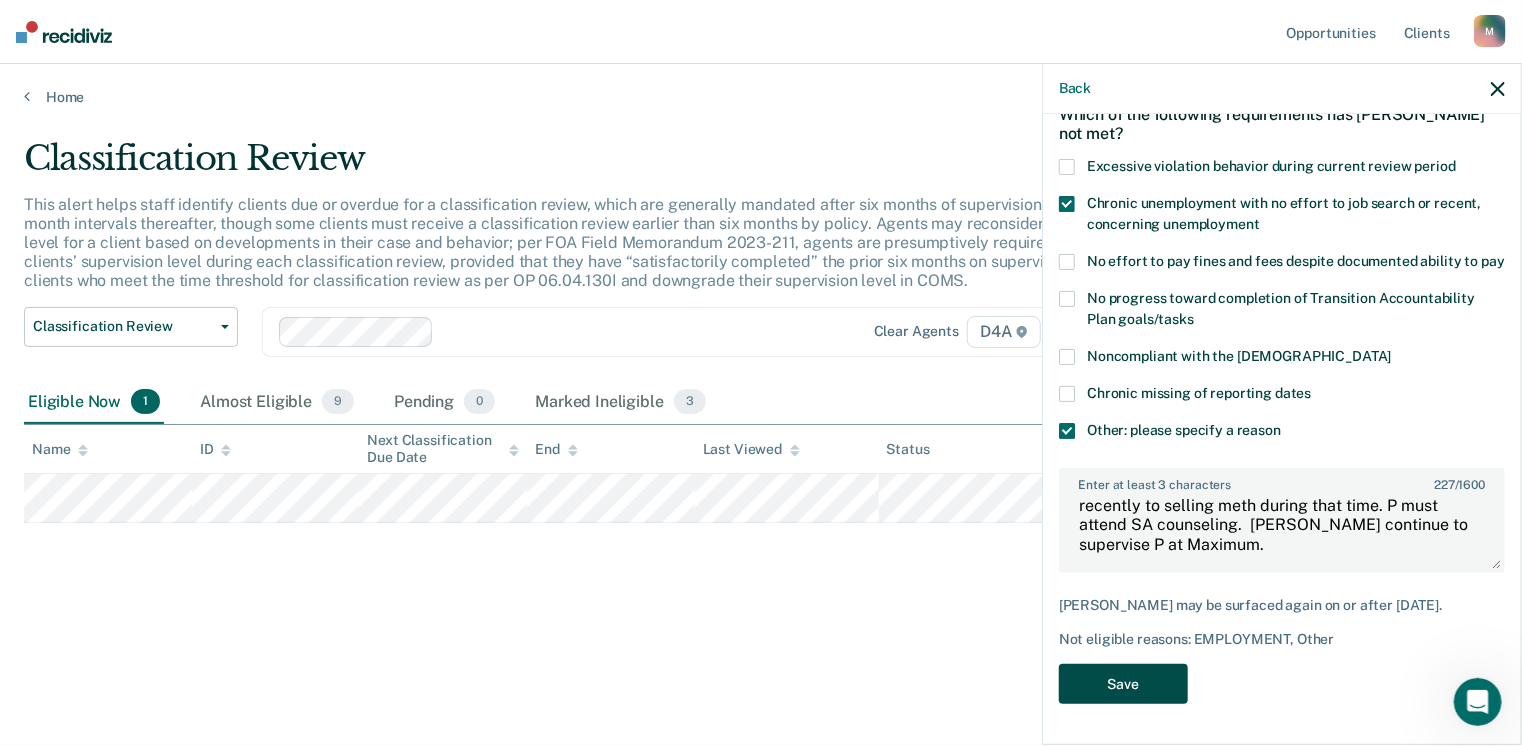 click on "Save" at bounding box center (1123, 684) 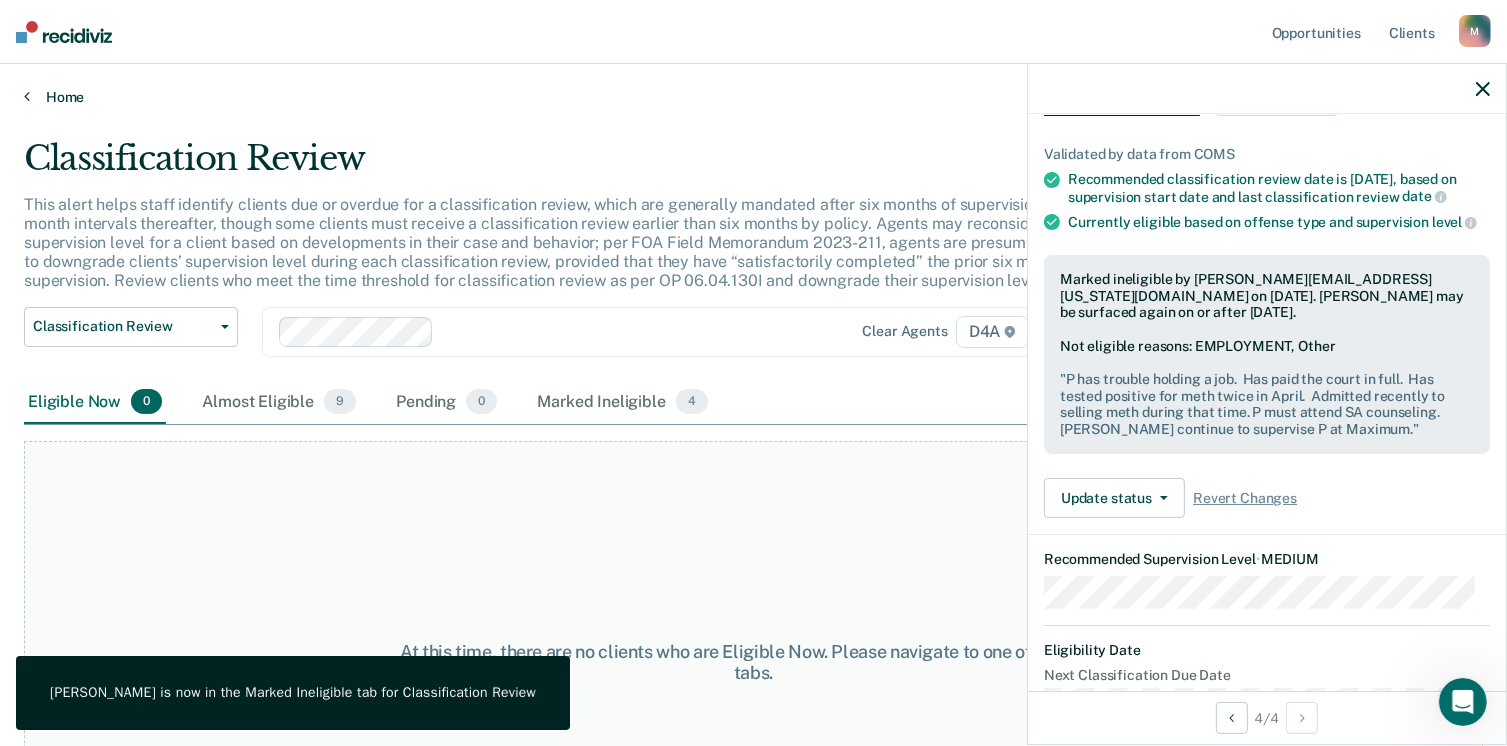 click at bounding box center [27, 96] 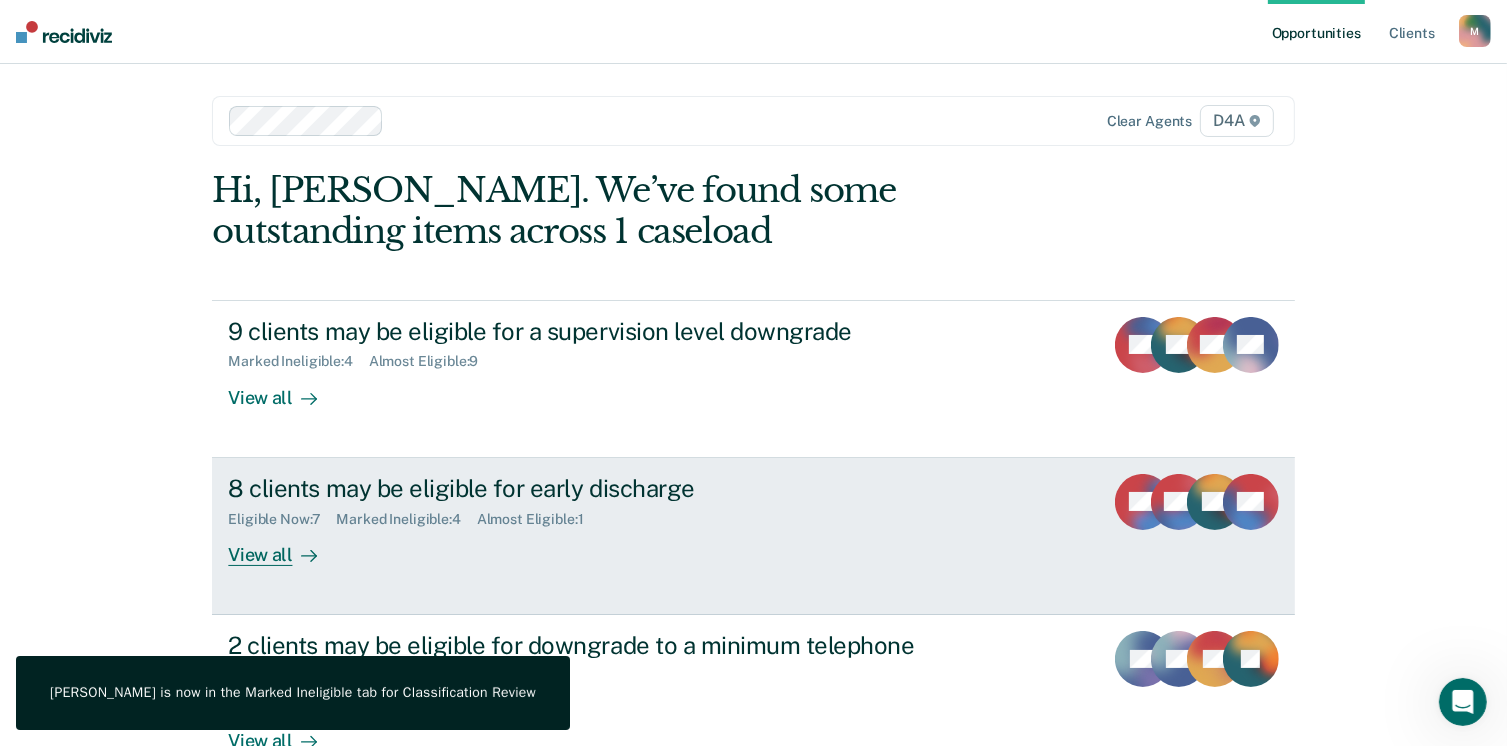 click on "8 clients may be eligible for early discharge" at bounding box center [579, 488] 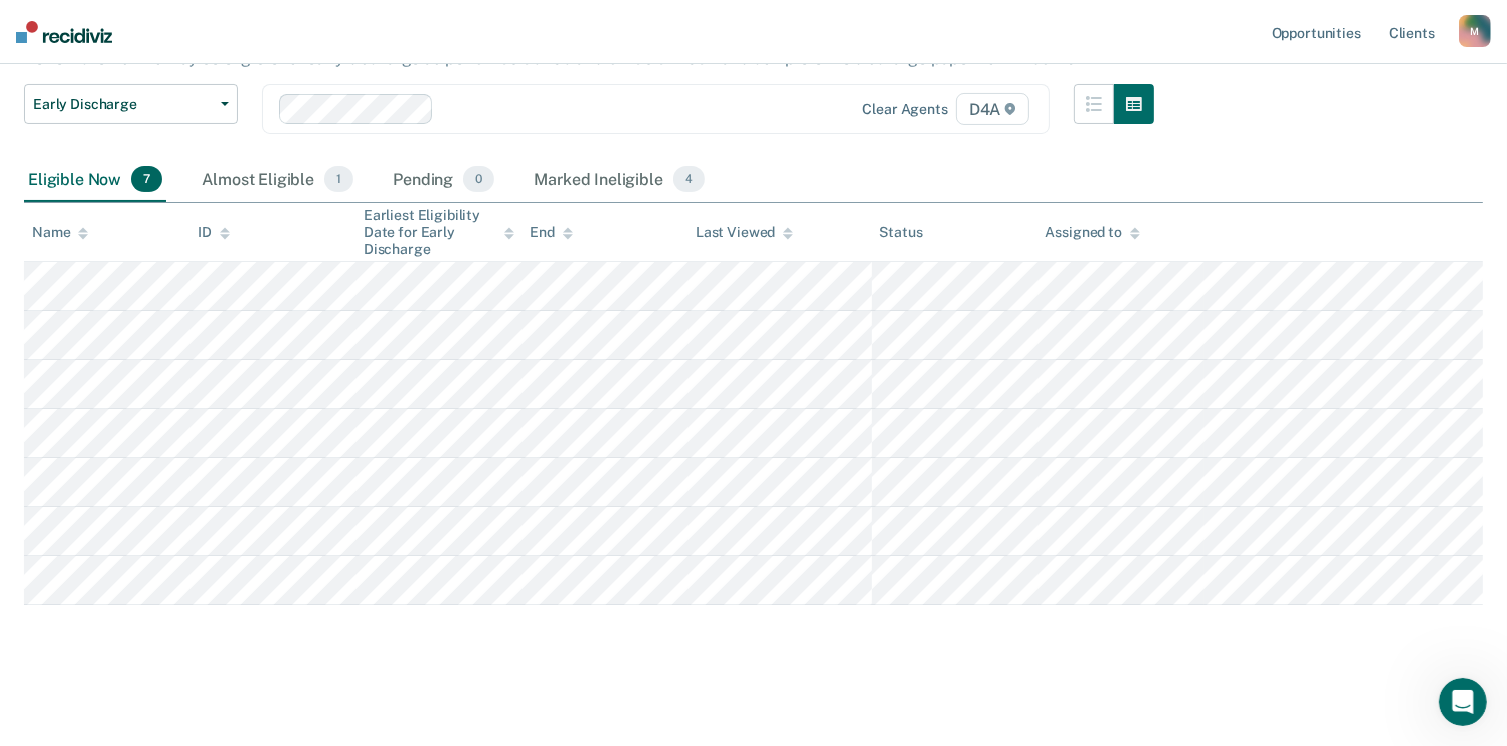 scroll, scrollTop: 204, scrollLeft: 0, axis: vertical 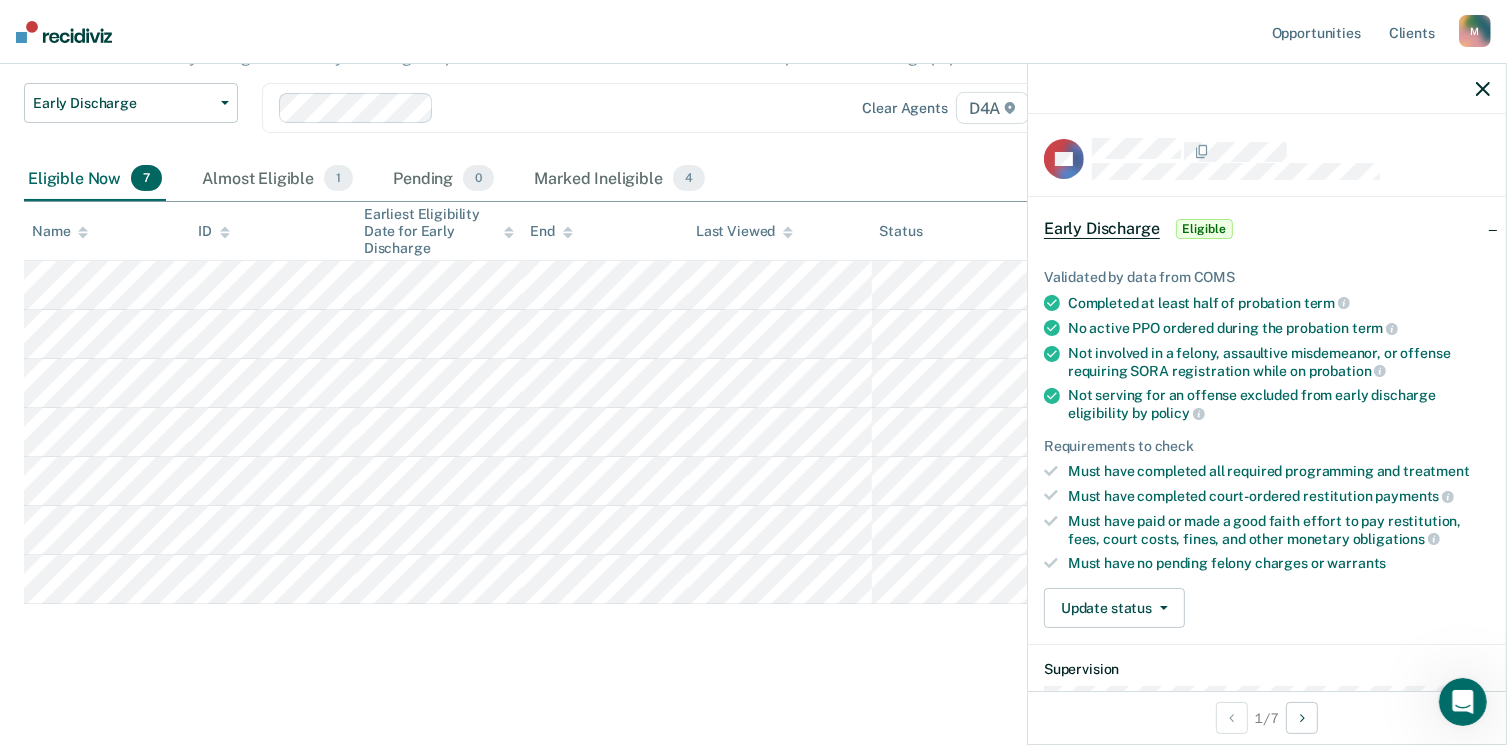 click on "Eligible" at bounding box center [1204, 229] 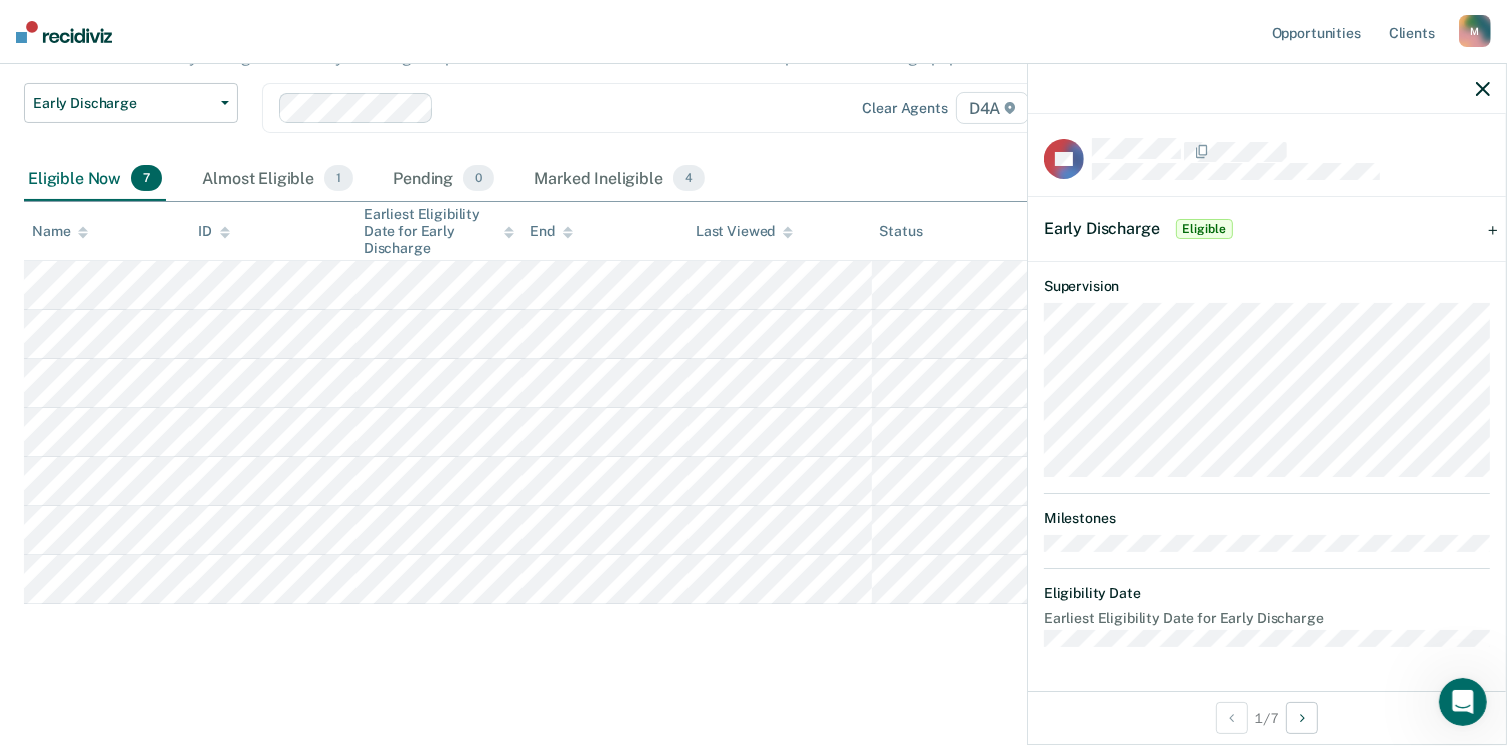 click on "Early Discharge" at bounding box center [1102, 228] 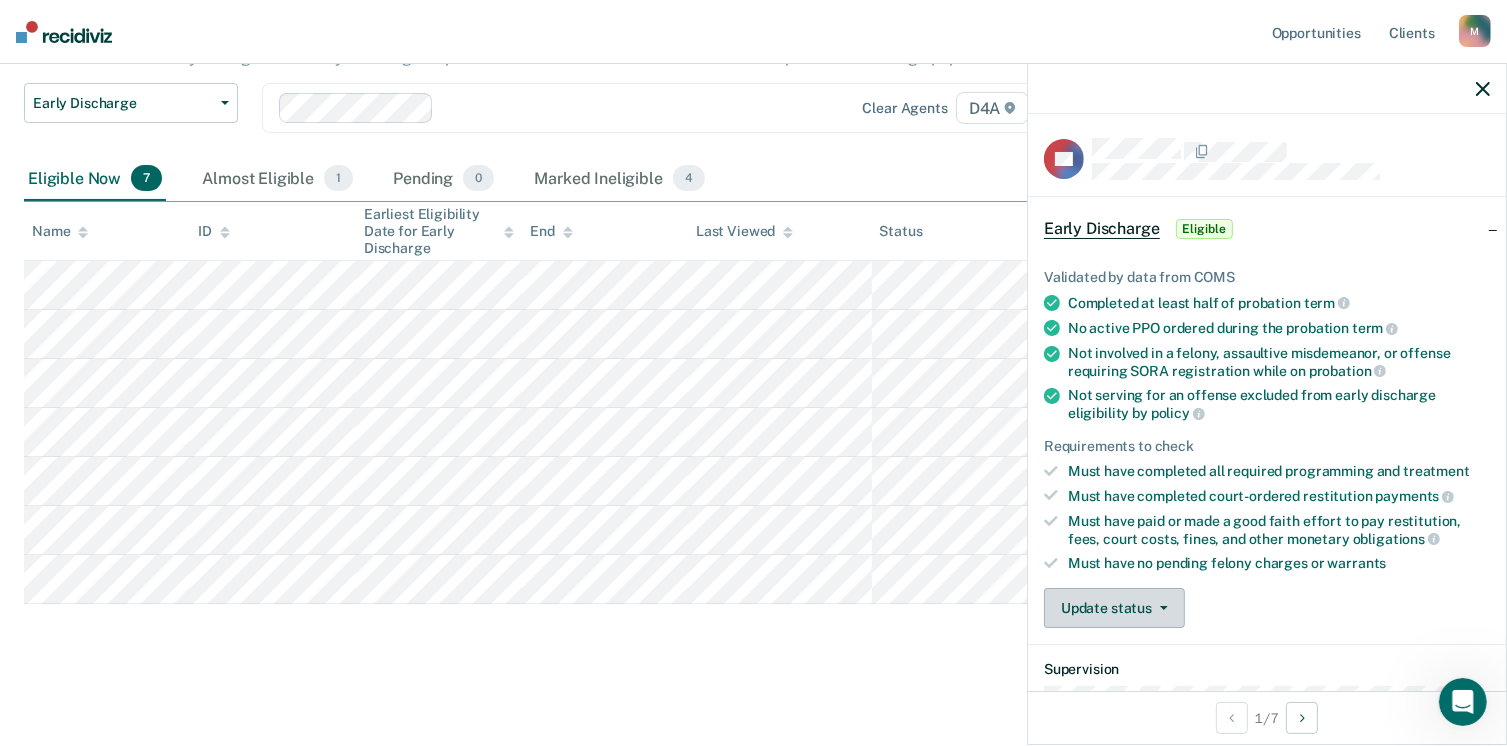 click on "Update status" at bounding box center (1114, 608) 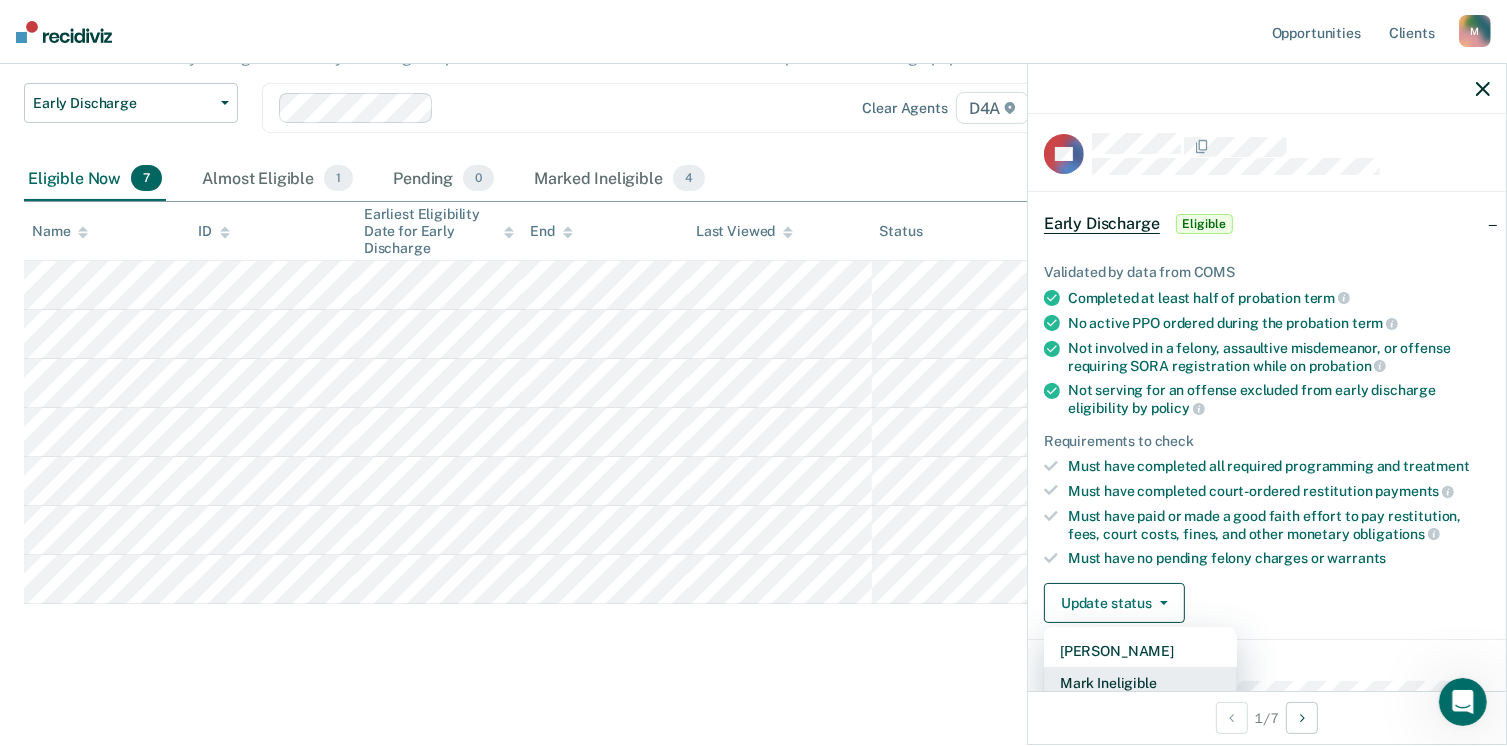 click on "Mark Ineligible" at bounding box center [1140, 683] 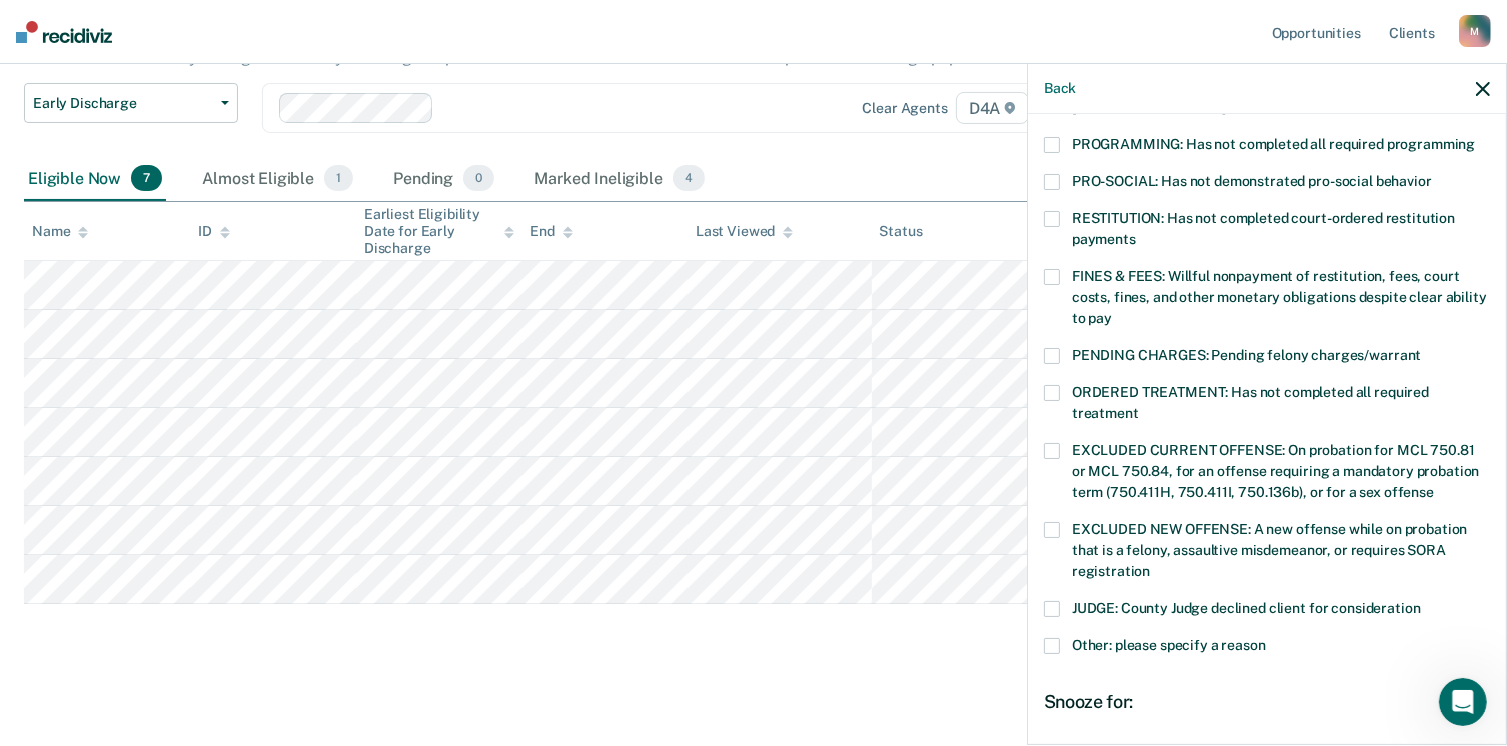 scroll, scrollTop: 405, scrollLeft: 0, axis: vertical 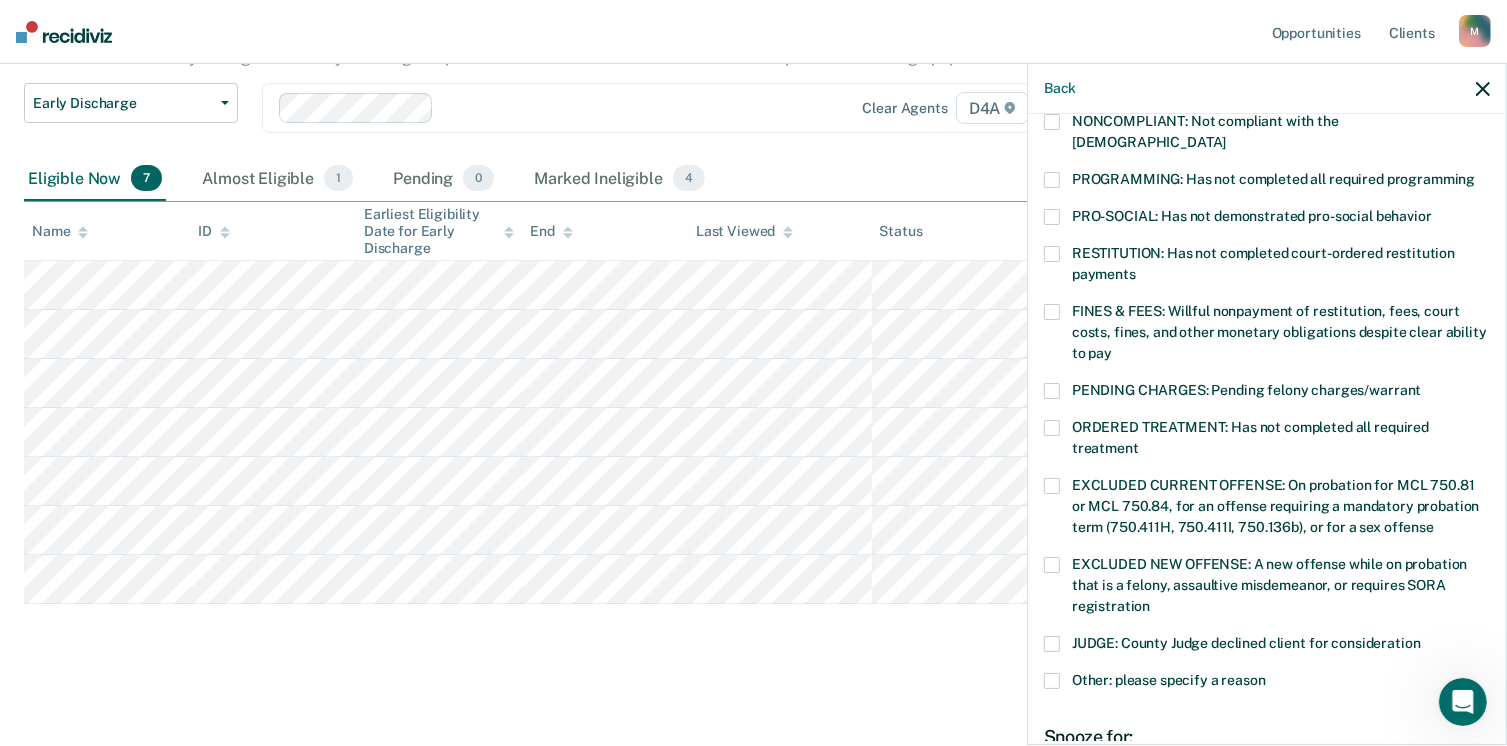 click at bounding box center (1052, 254) 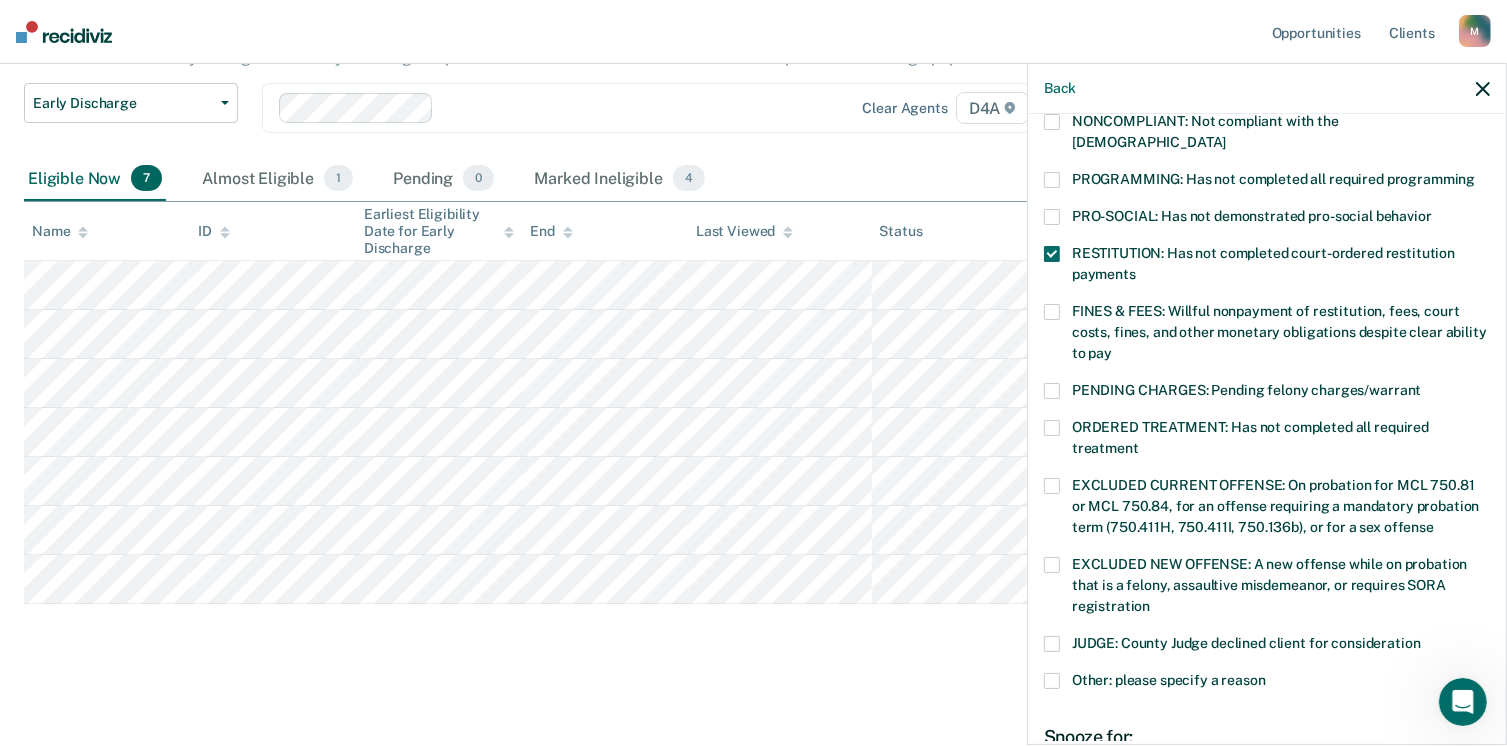 click at bounding box center [1052, 681] 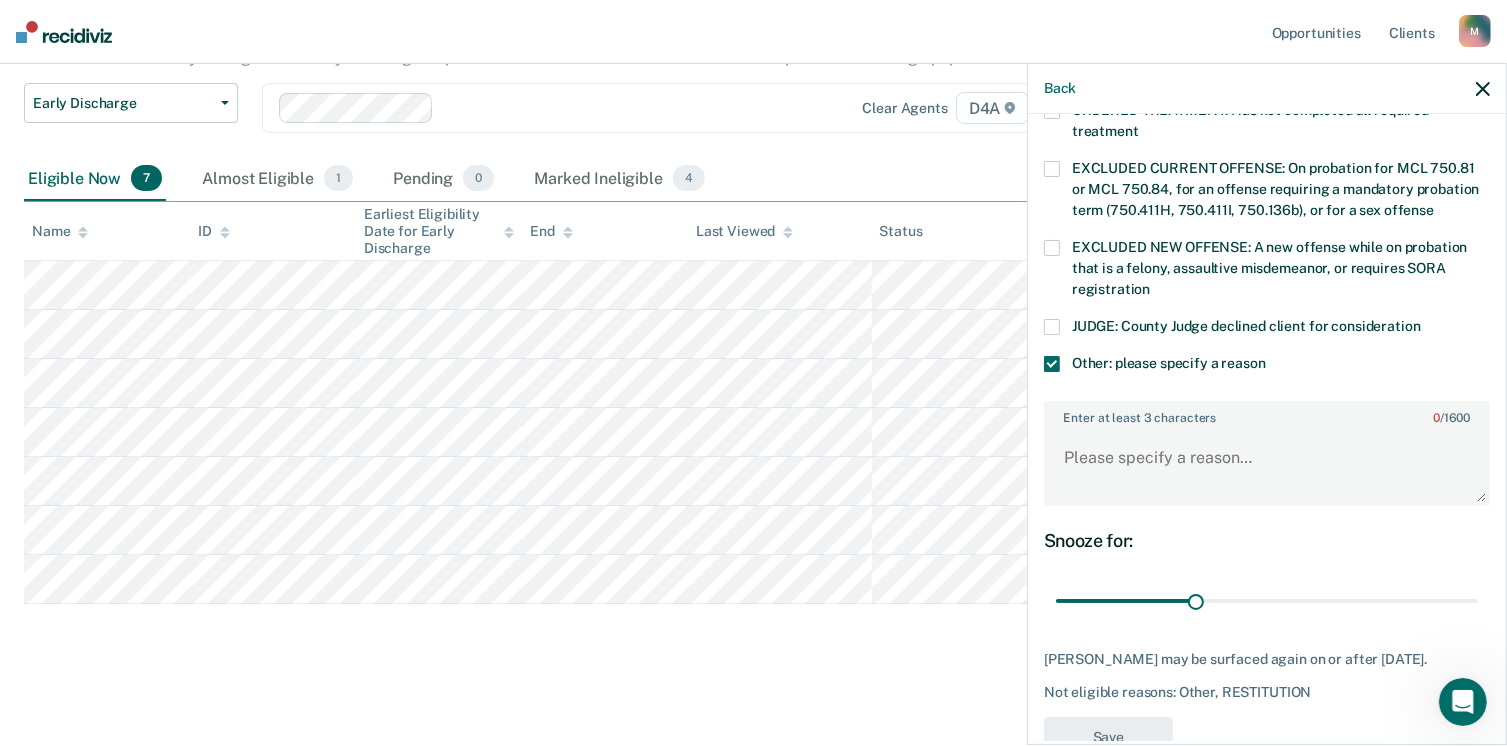 scroll, scrollTop: 749, scrollLeft: 0, axis: vertical 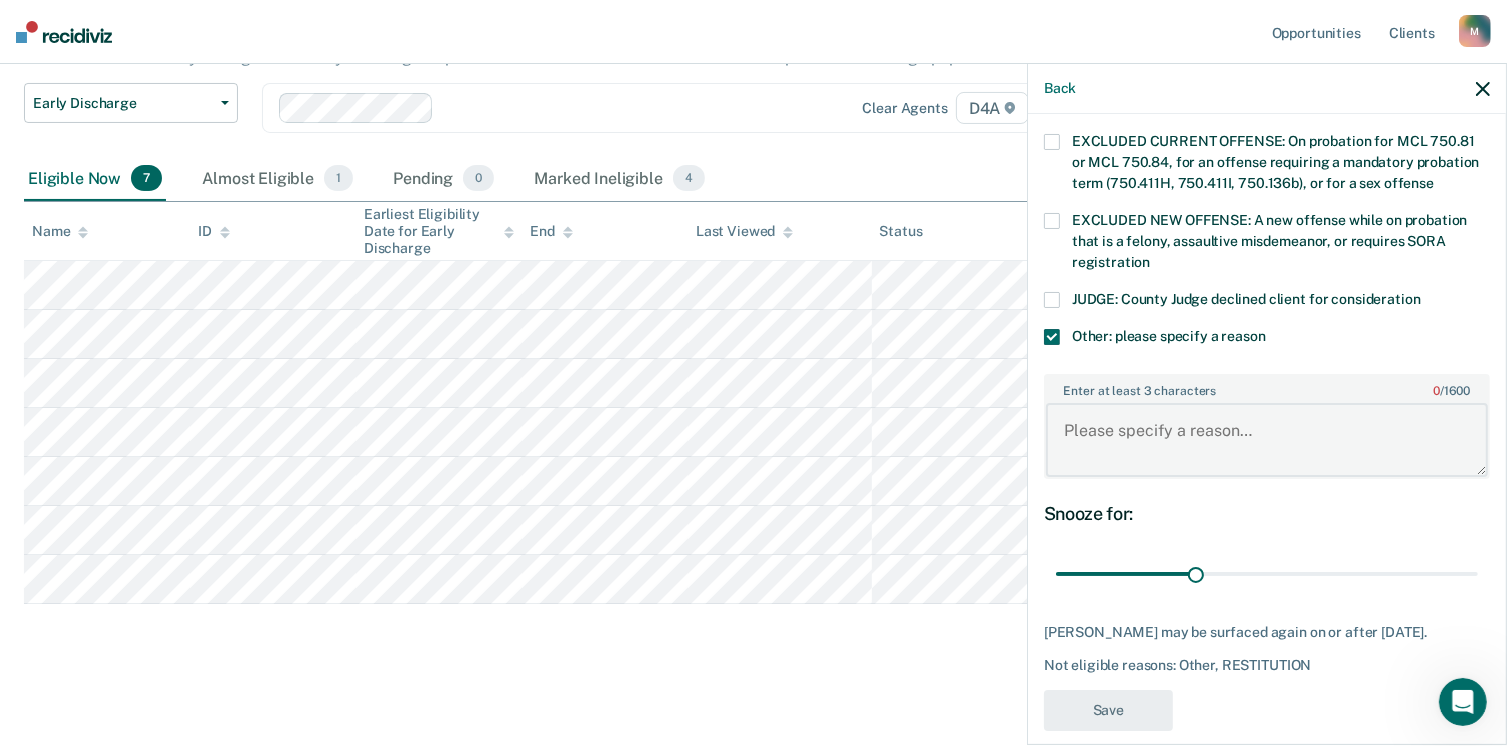click on "Enter at least 3 characters 0  /  1600" at bounding box center (1267, 440) 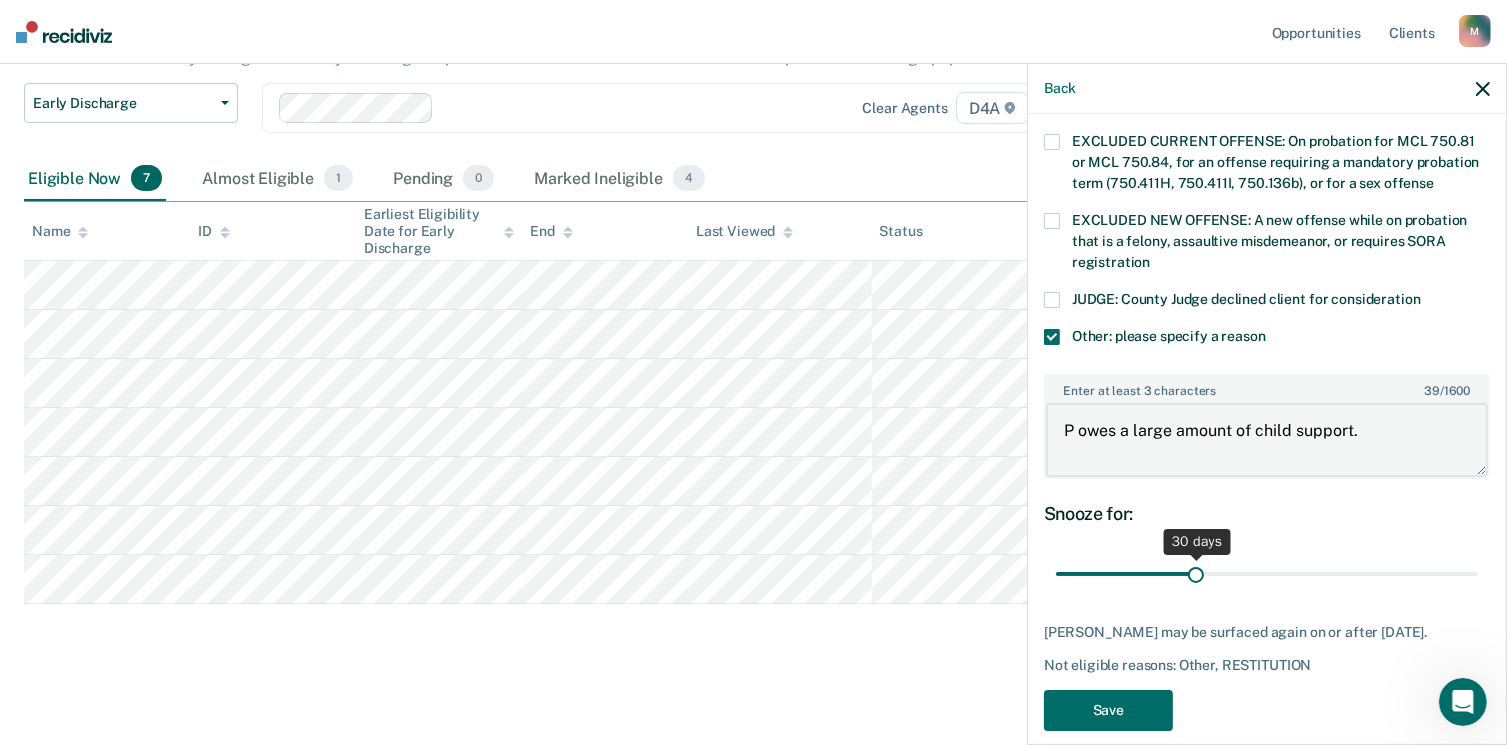 type on "P owes a large amount of child support." 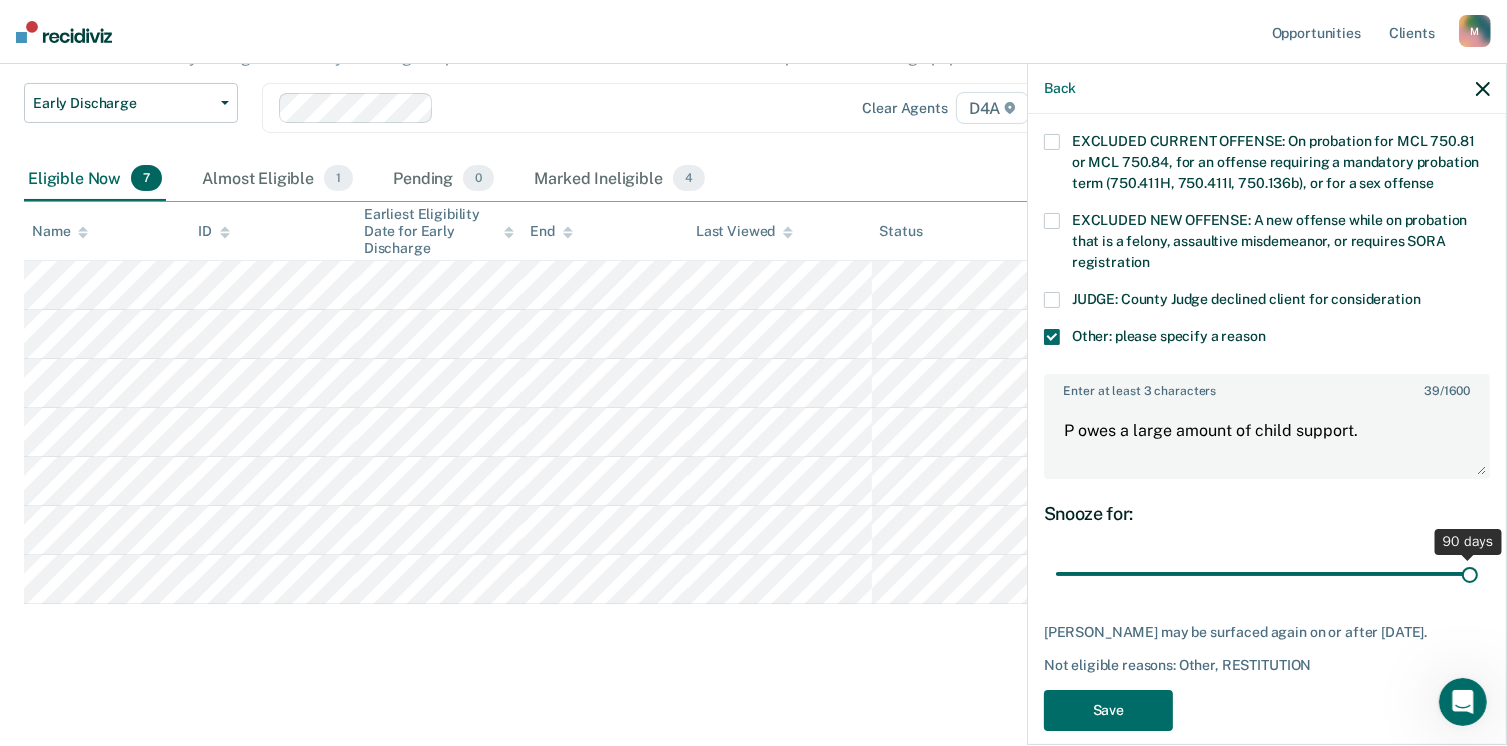 drag, startPoint x: 1188, startPoint y: 553, endPoint x: 1528, endPoint y: 549, distance: 340.02353 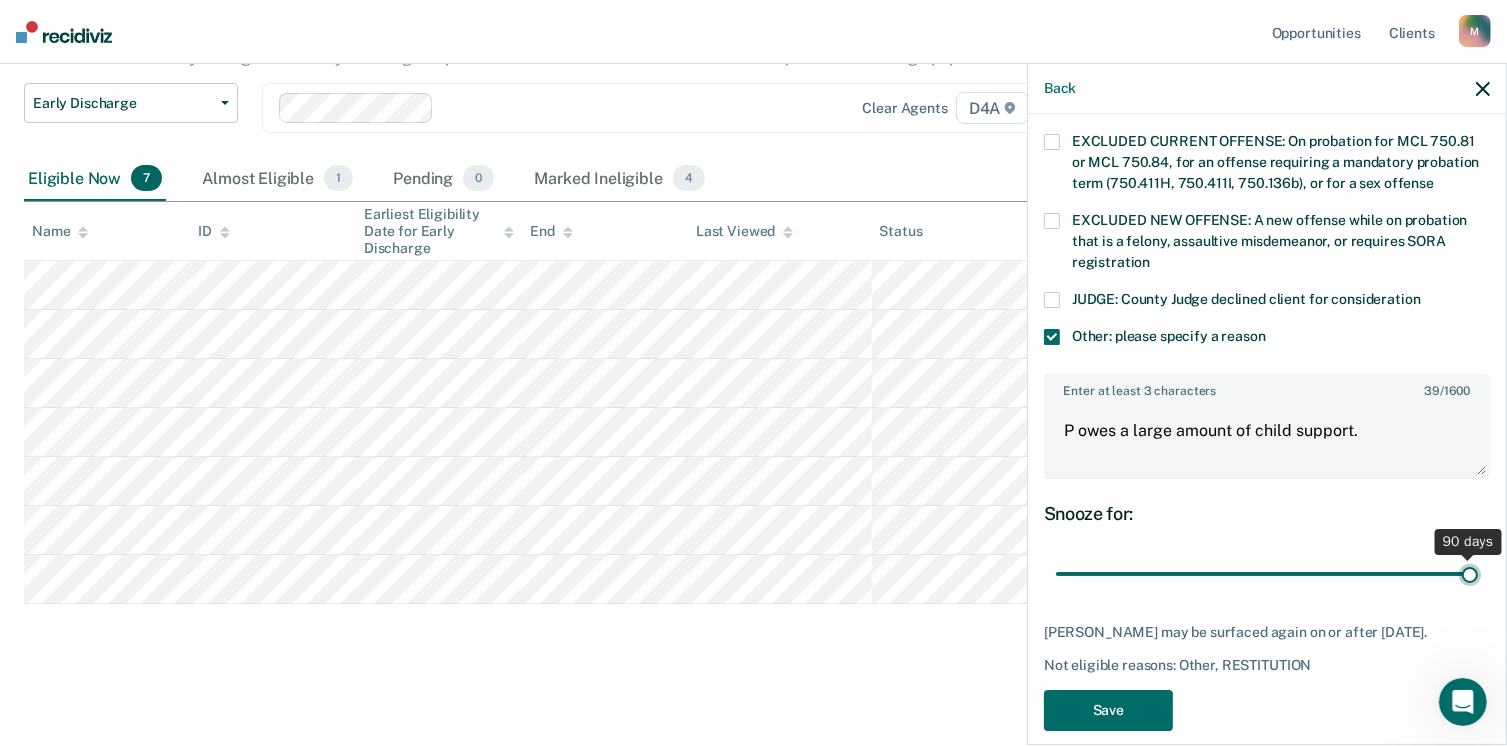 type on "90" 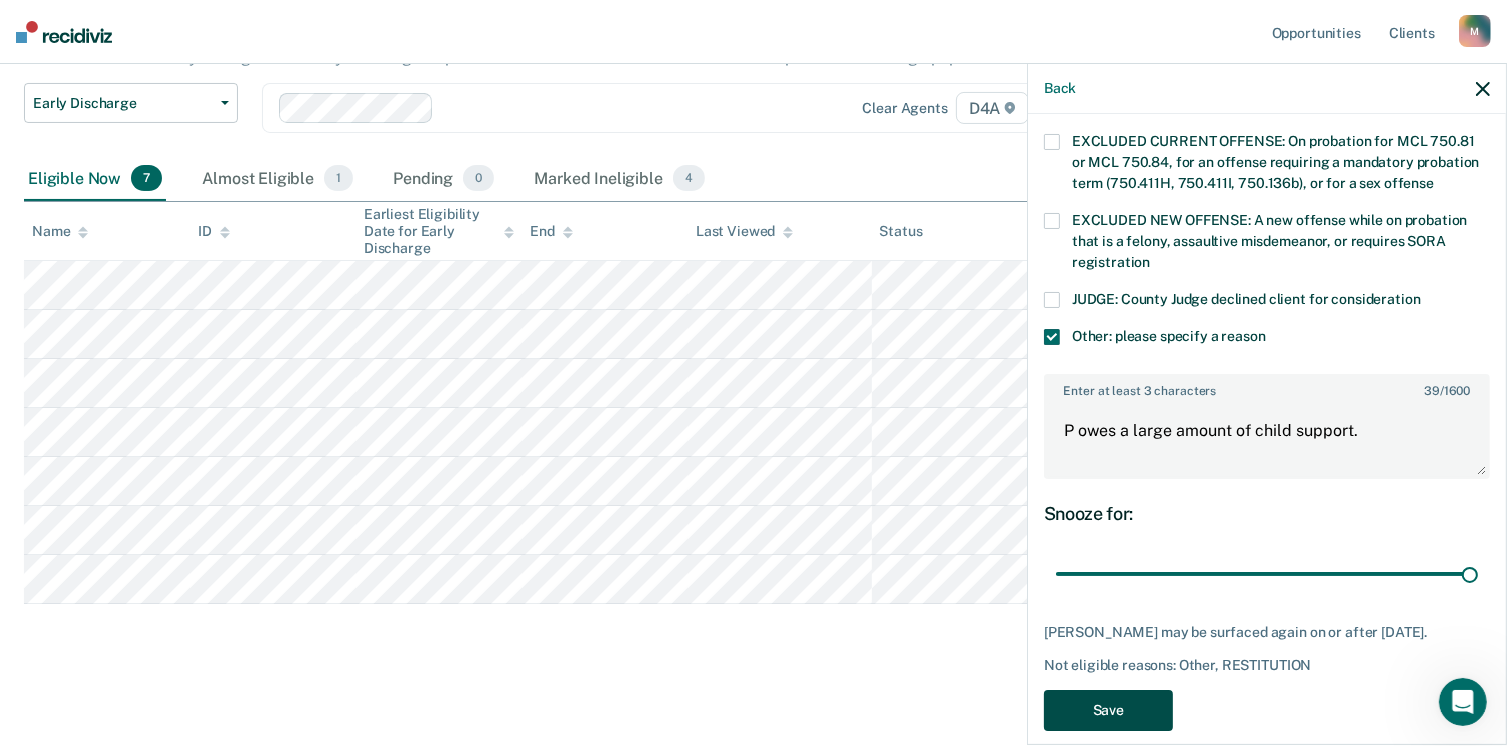 click on "Save" at bounding box center [1108, 710] 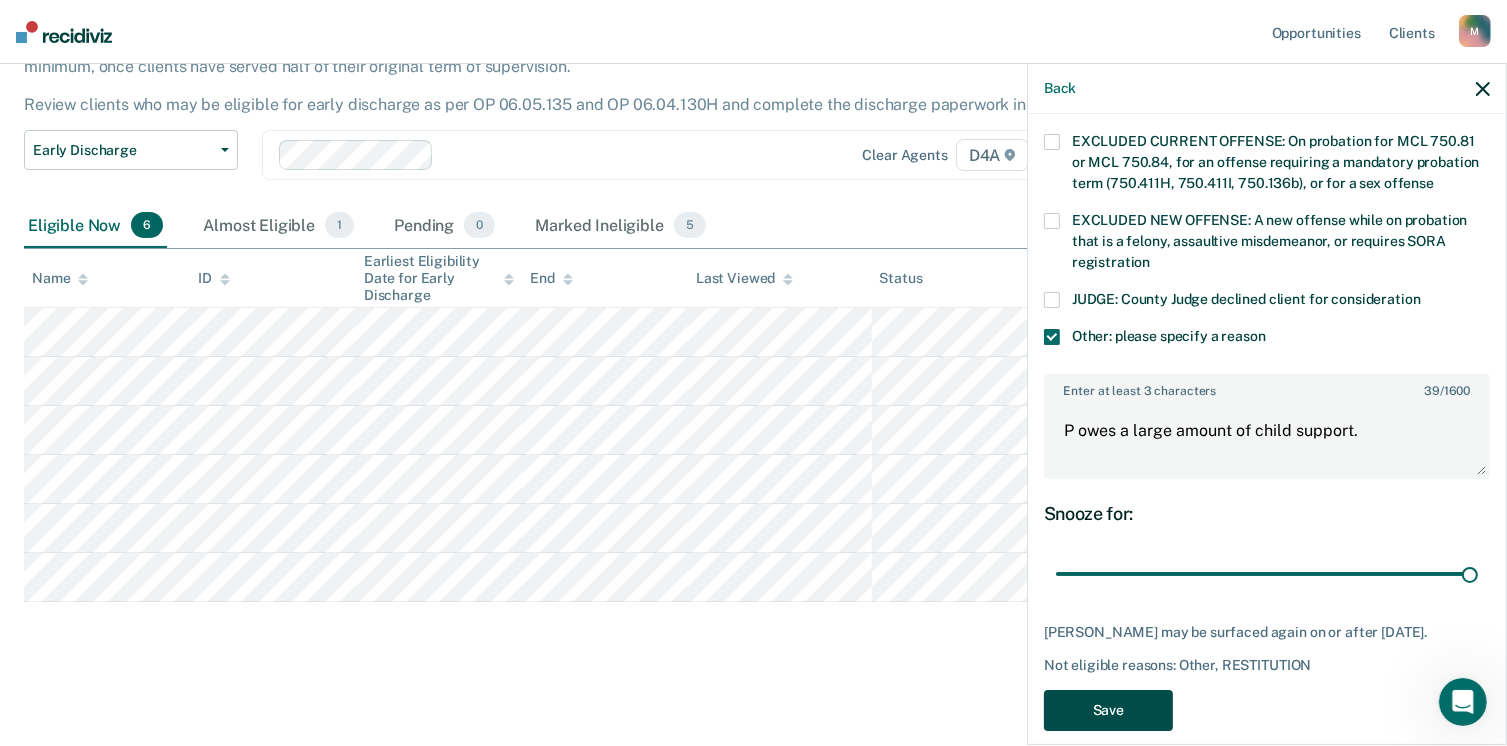 scroll, scrollTop: 155, scrollLeft: 0, axis: vertical 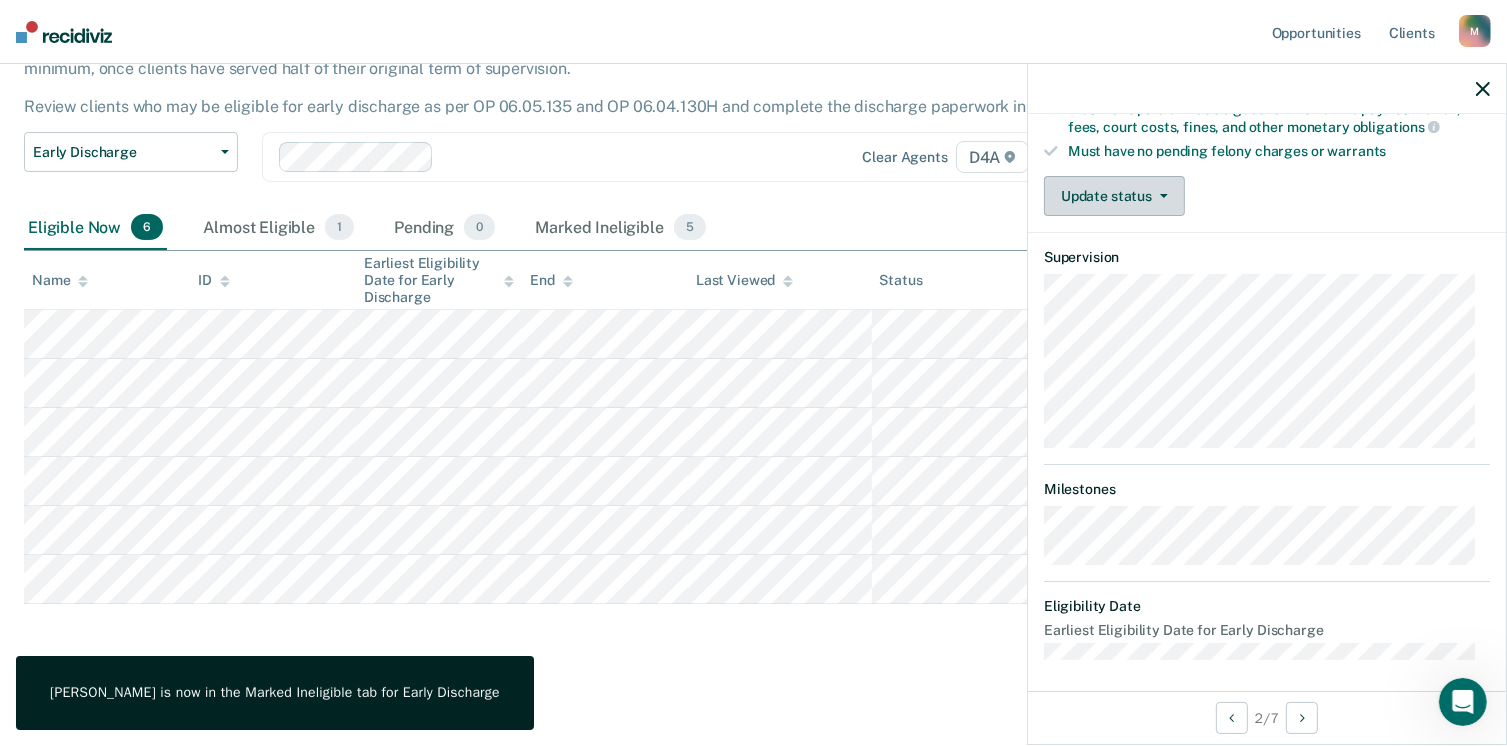 click on "Update status" at bounding box center [1114, 196] 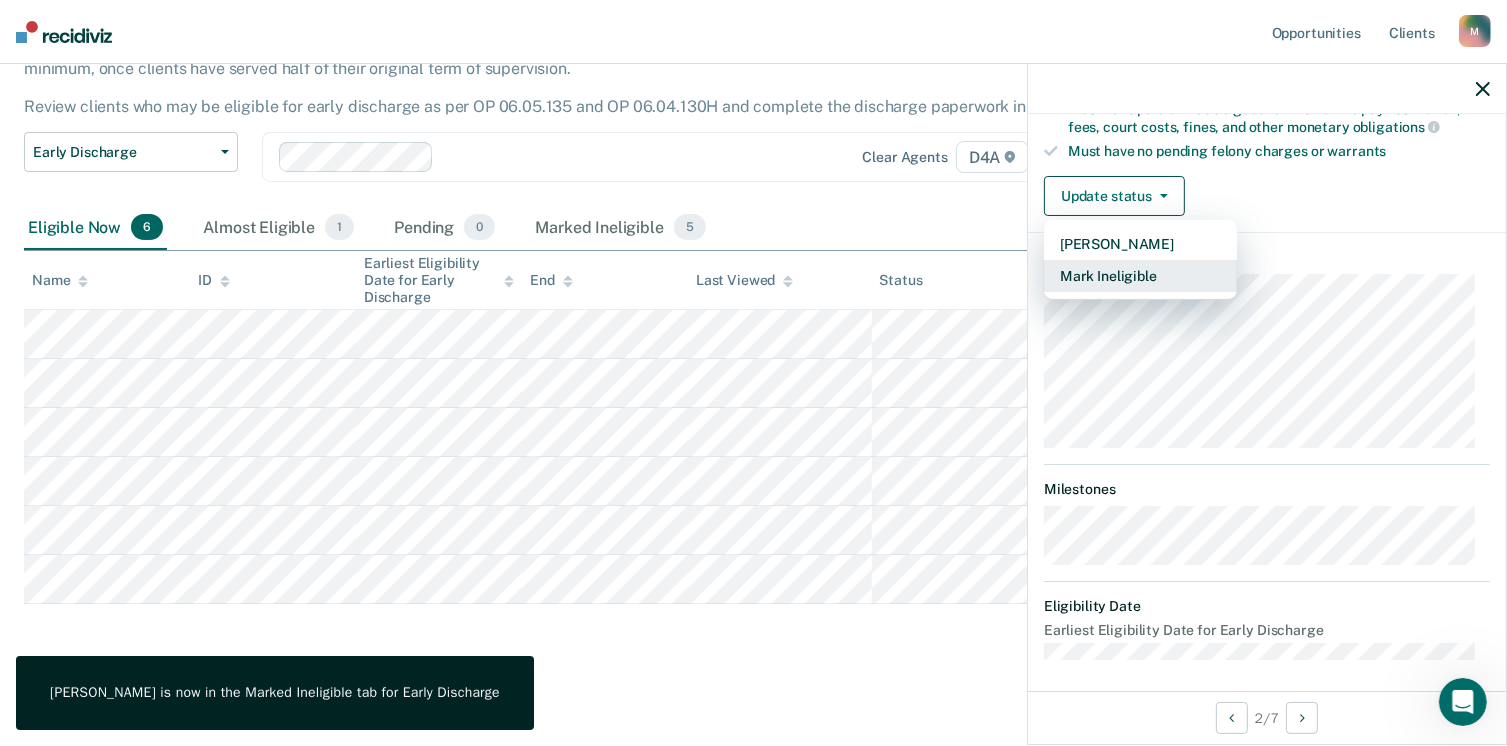 click on "Mark Ineligible" at bounding box center [1140, 276] 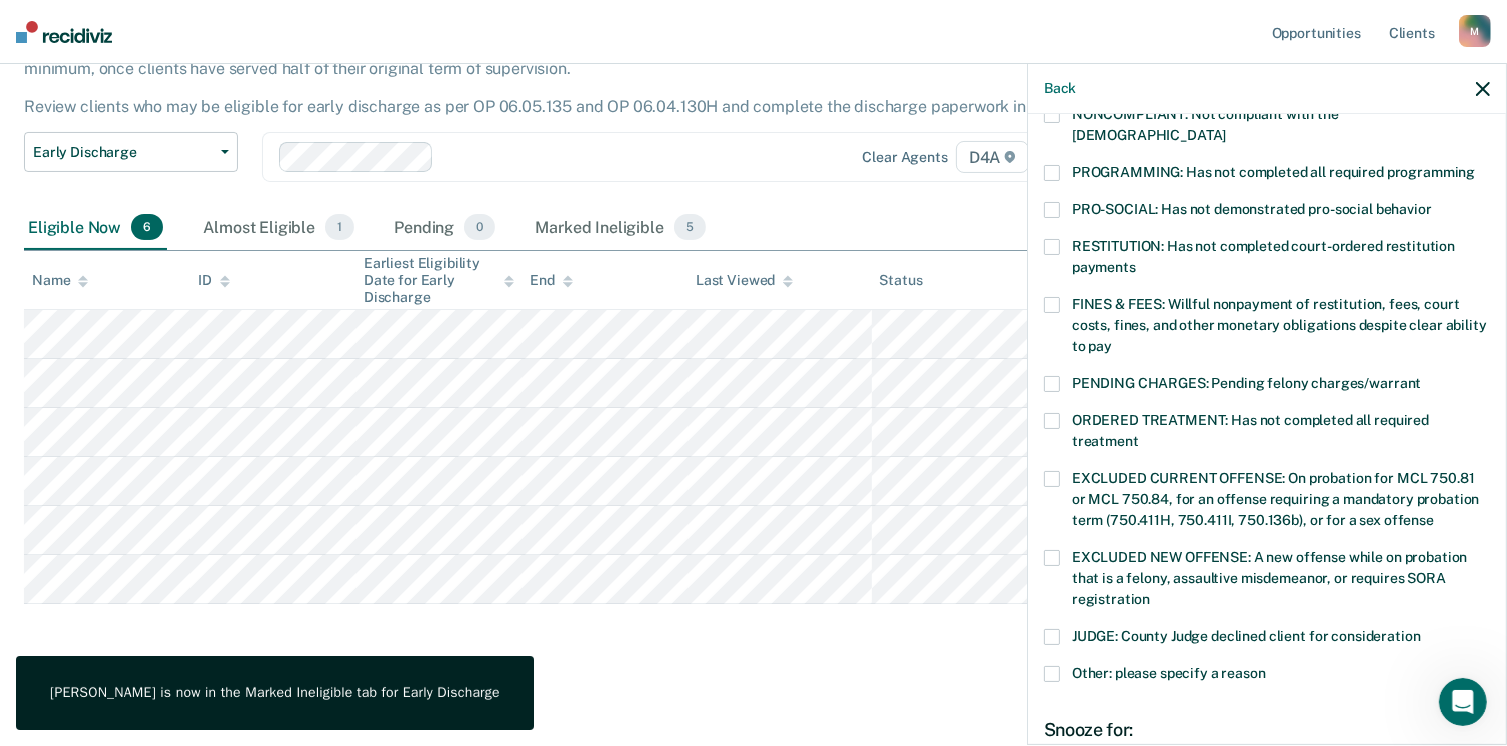 click at bounding box center [1052, 674] 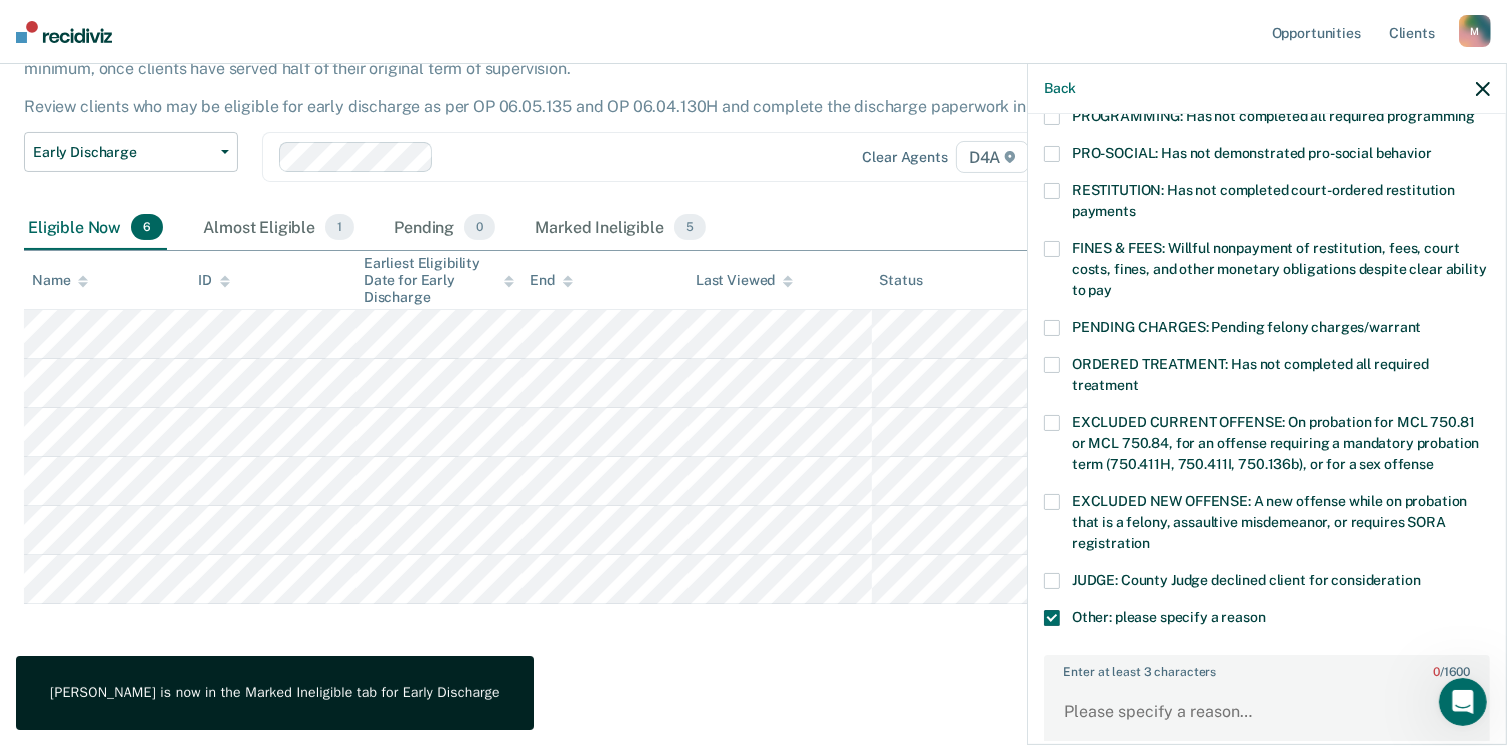 scroll, scrollTop: 512, scrollLeft: 0, axis: vertical 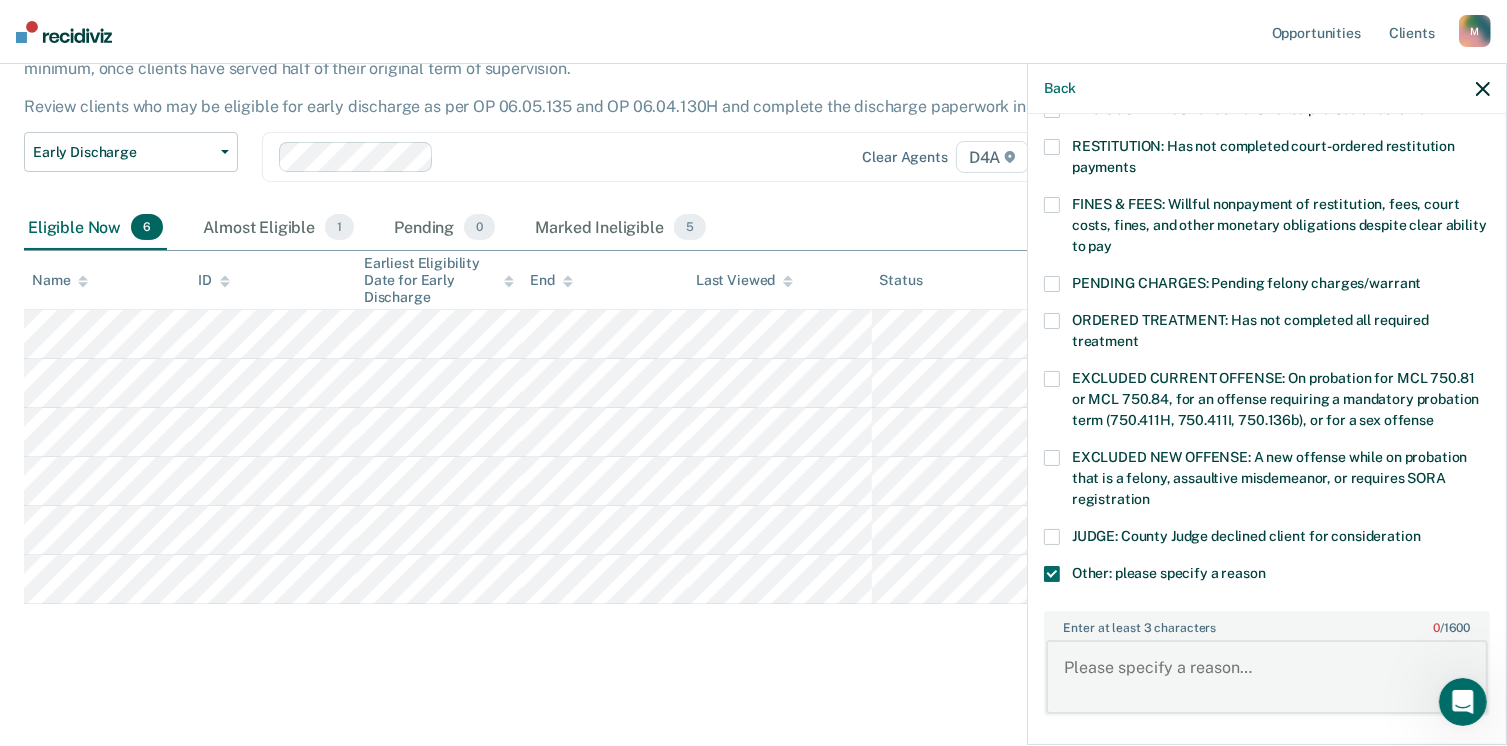 click on "Enter at least 3 characters 0  /  1600" at bounding box center [1267, 677] 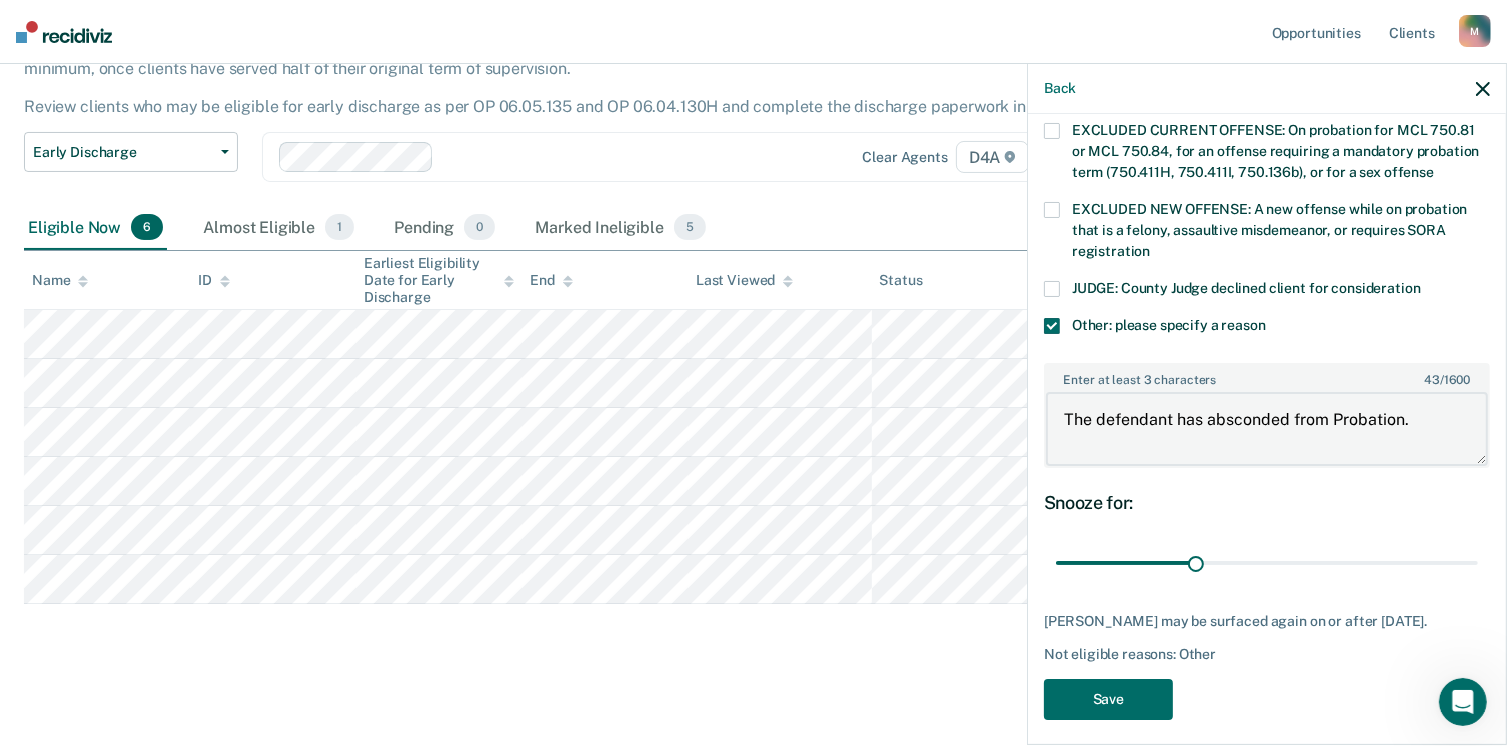 scroll, scrollTop: 766, scrollLeft: 0, axis: vertical 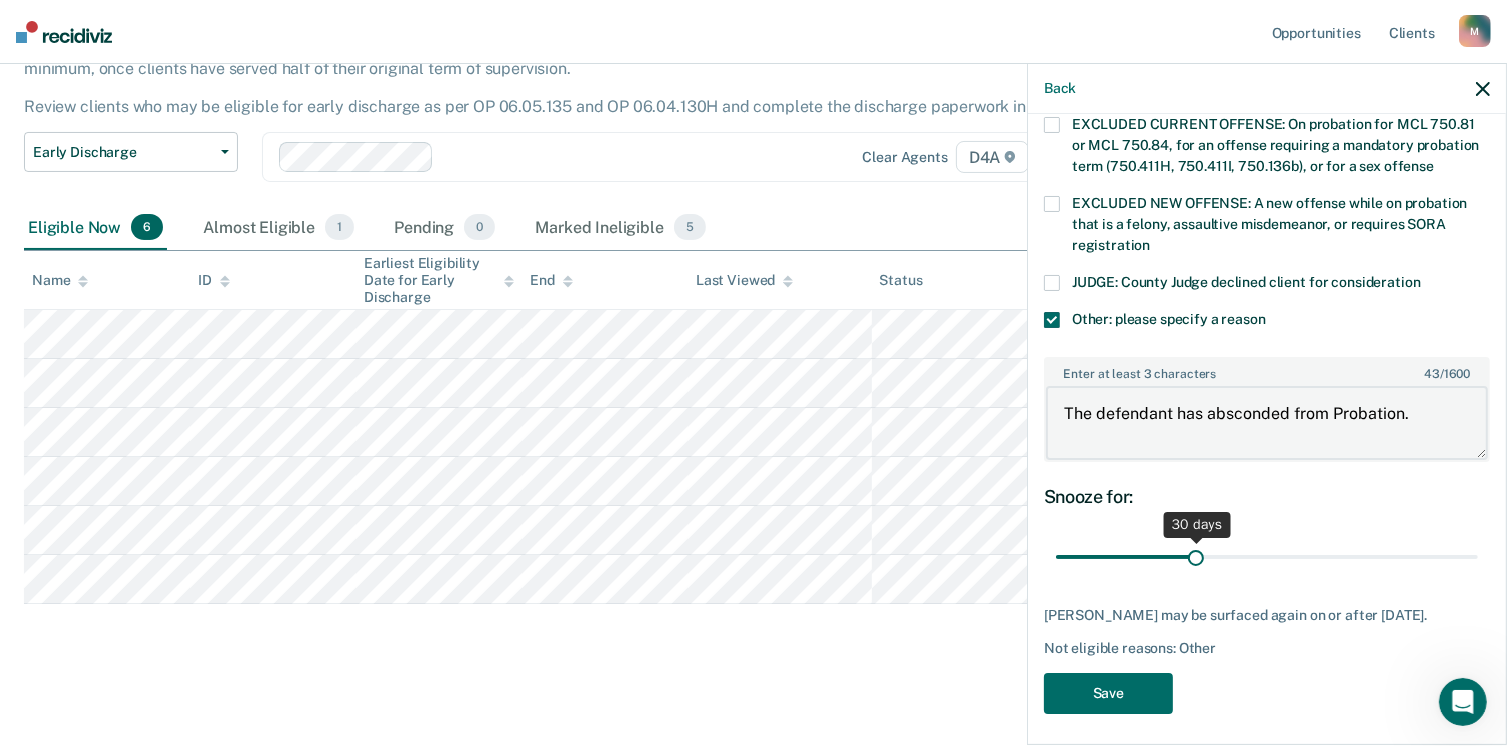type on "The defendant has absconded from Probation." 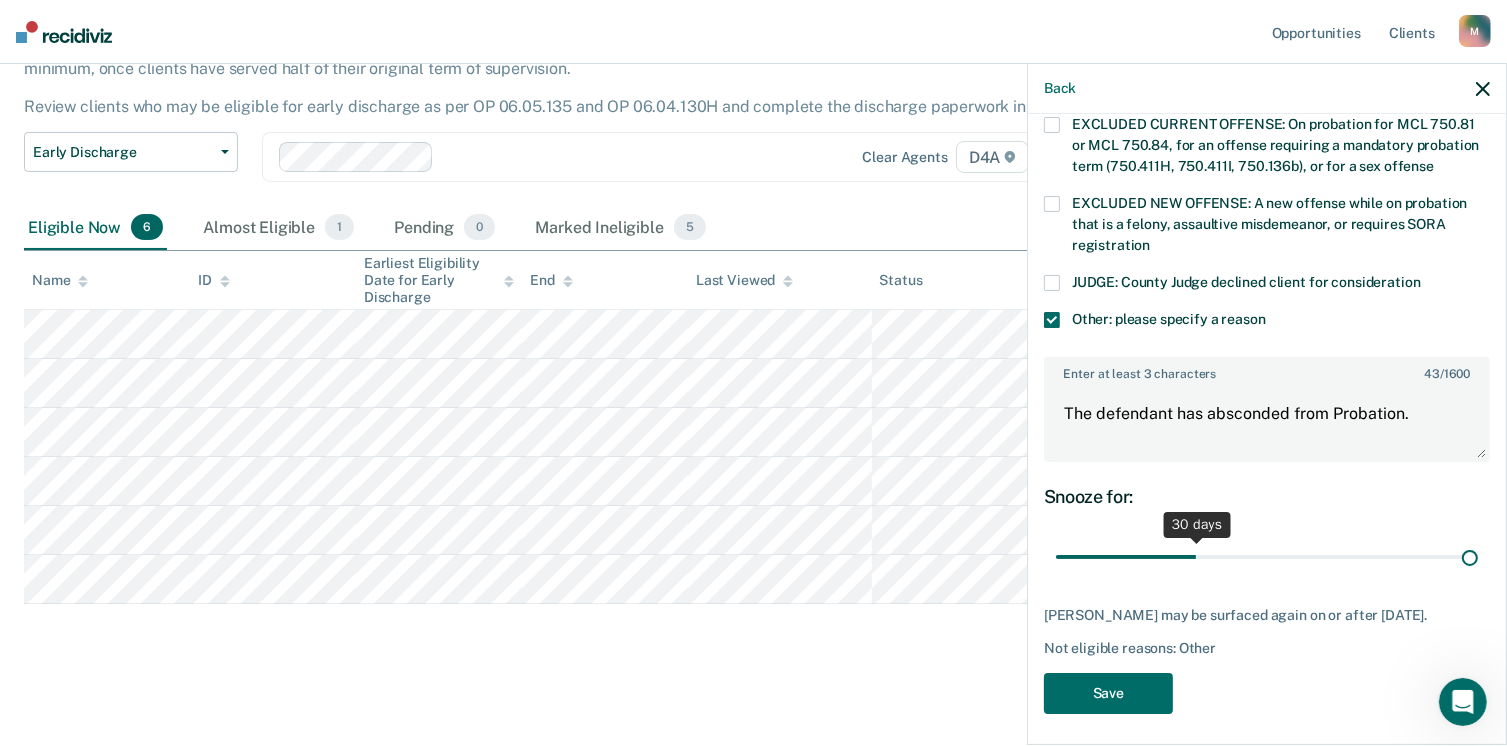 drag, startPoint x: 1192, startPoint y: 530, endPoint x: 1528, endPoint y: 529, distance: 336.0015 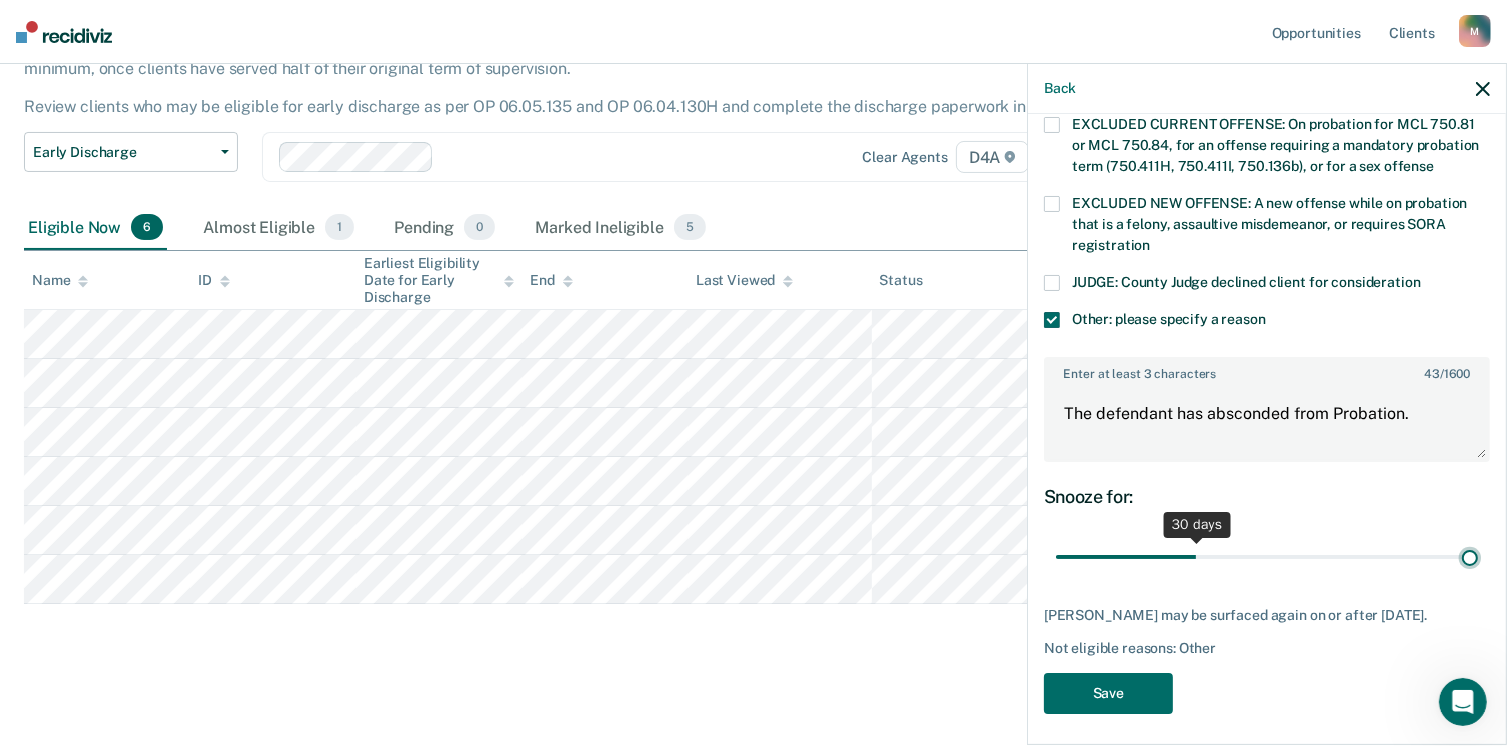 type on "90" 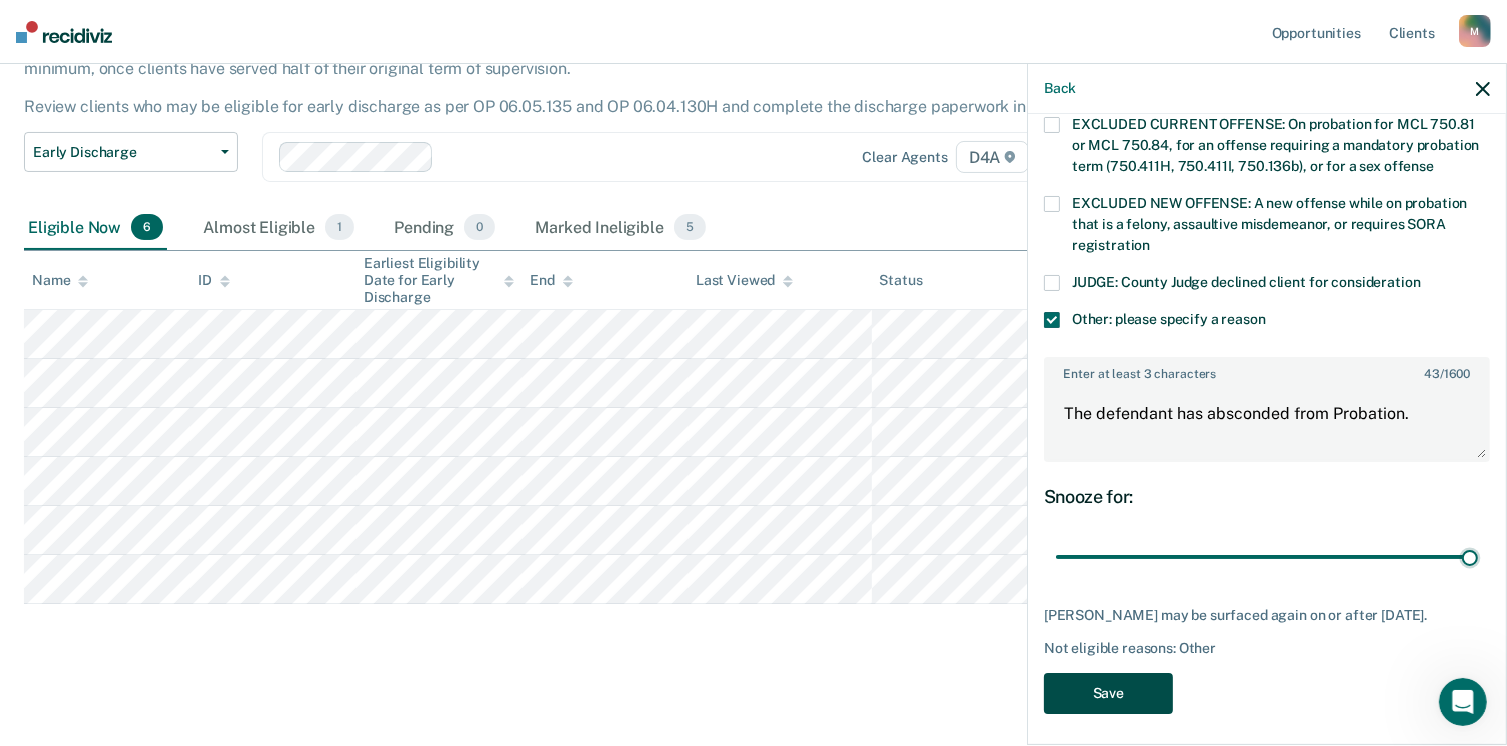 drag, startPoint x: 1092, startPoint y: 685, endPoint x: 1070, endPoint y: 677, distance: 23.409399 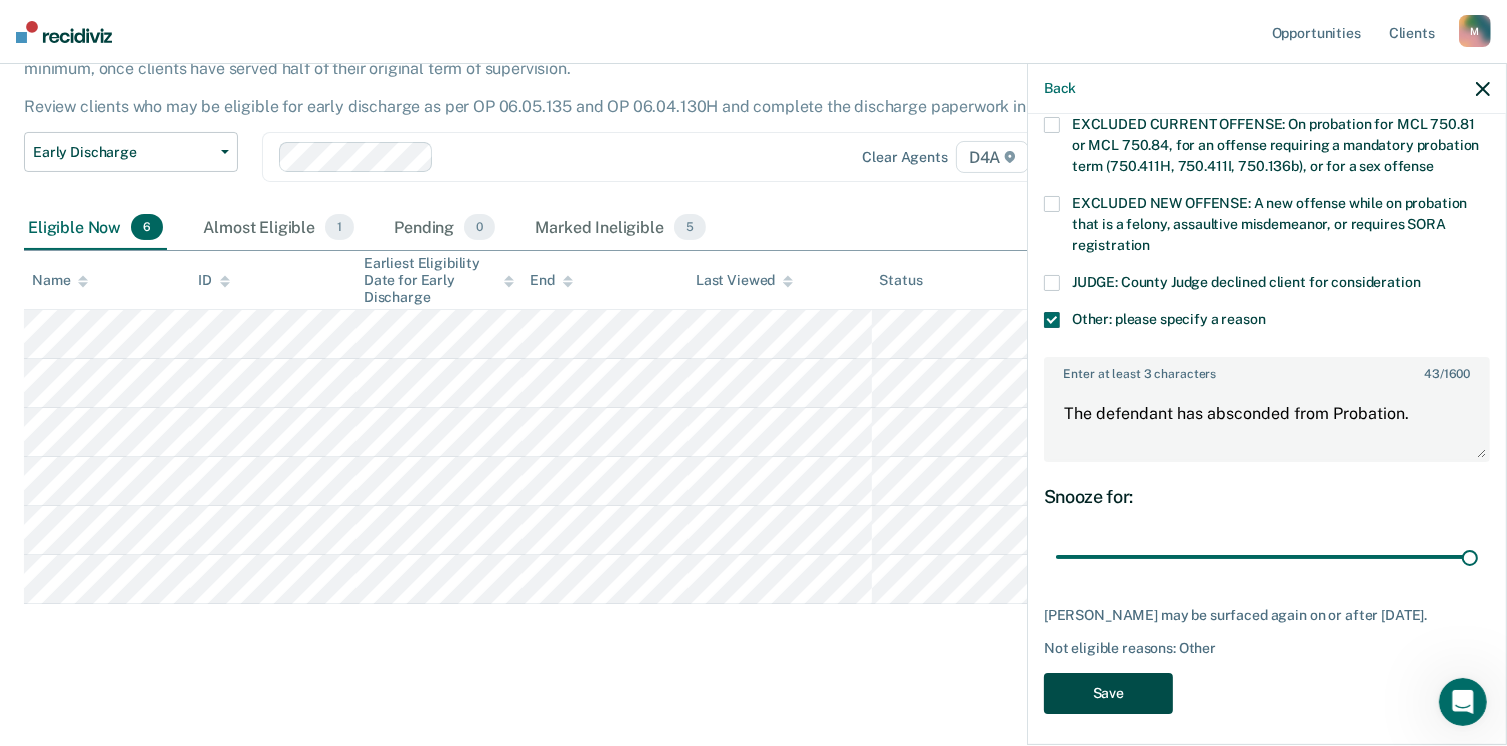 click on "Save" at bounding box center (1108, 693) 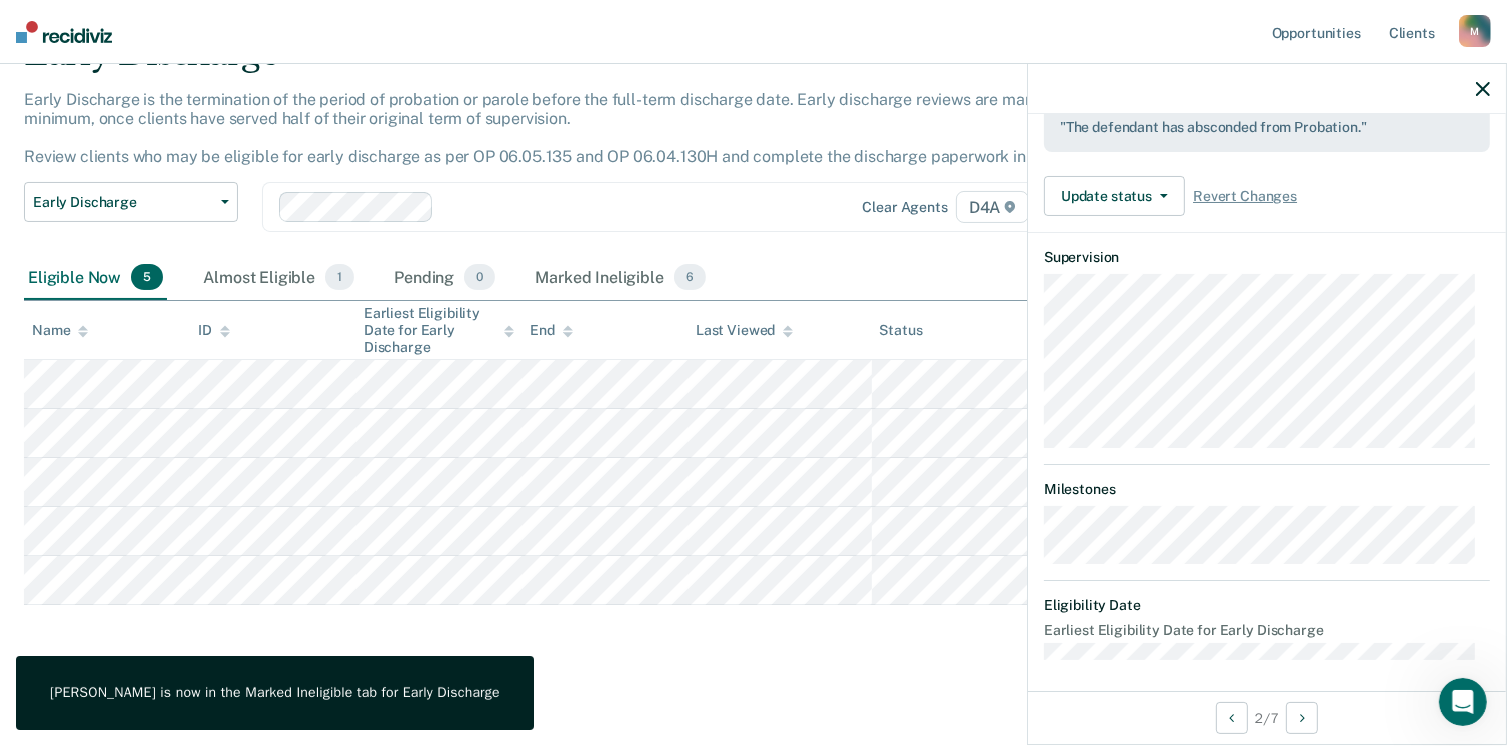 scroll, scrollTop: 392, scrollLeft: 0, axis: vertical 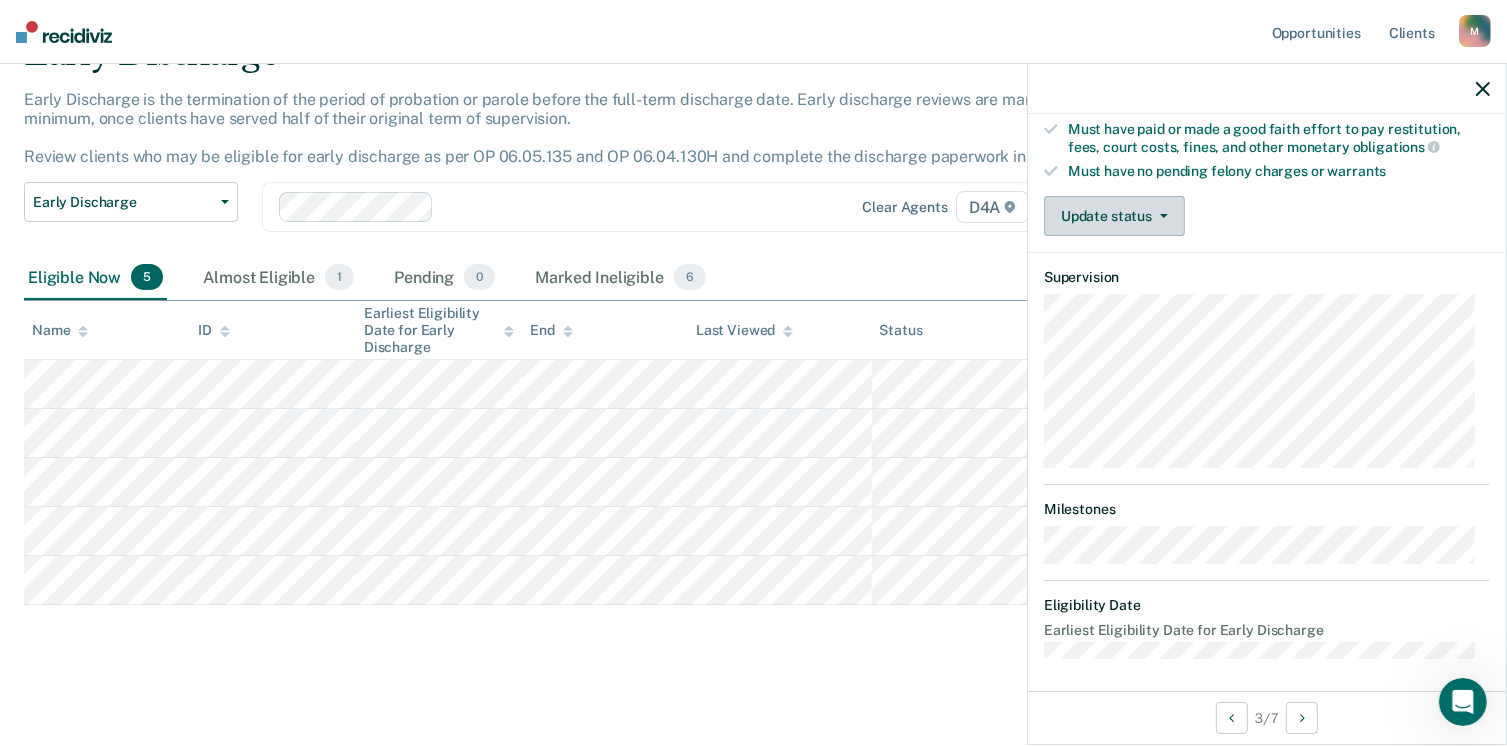 click on "Update status" at bounding box center [1114, 216] 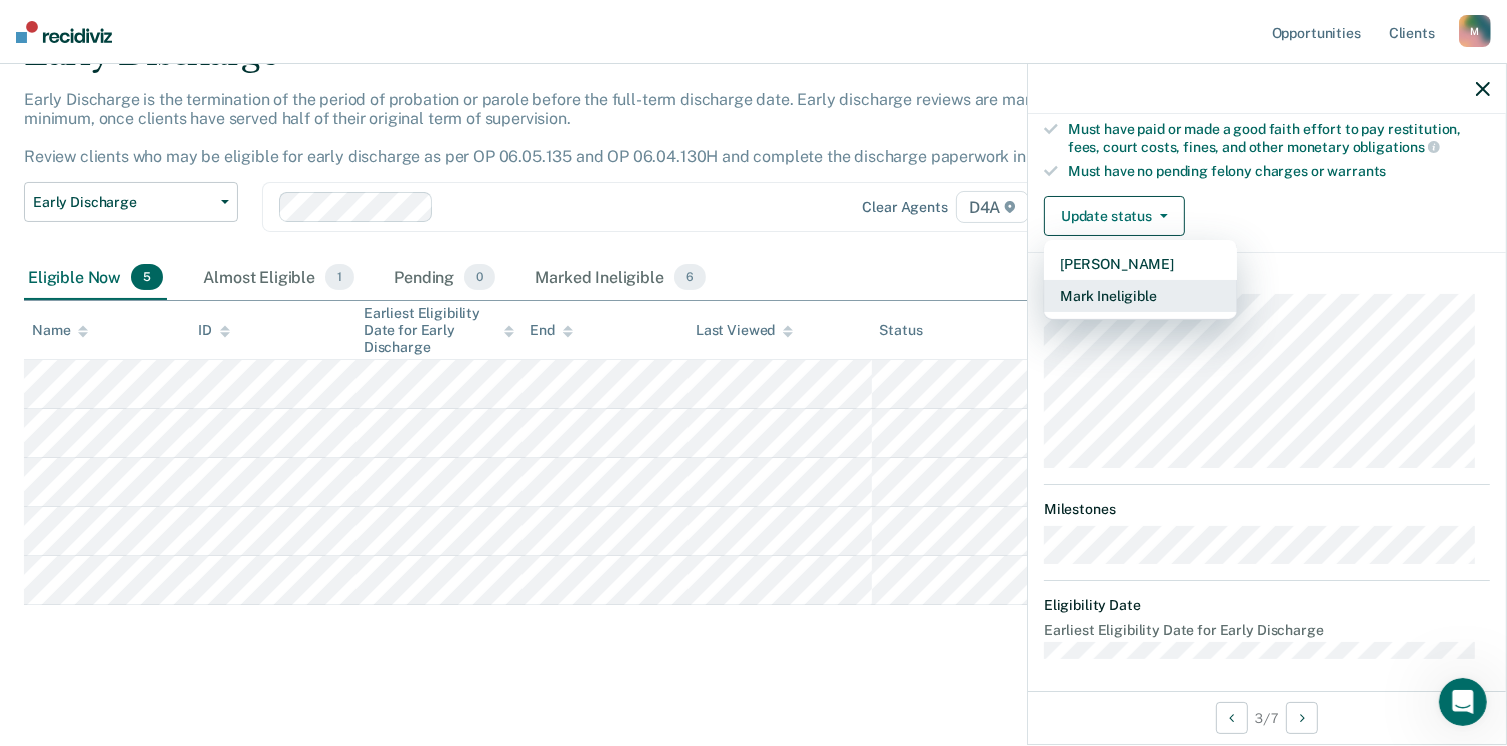 click on "Mark Ineligible" at bounding box center [1140, 296] 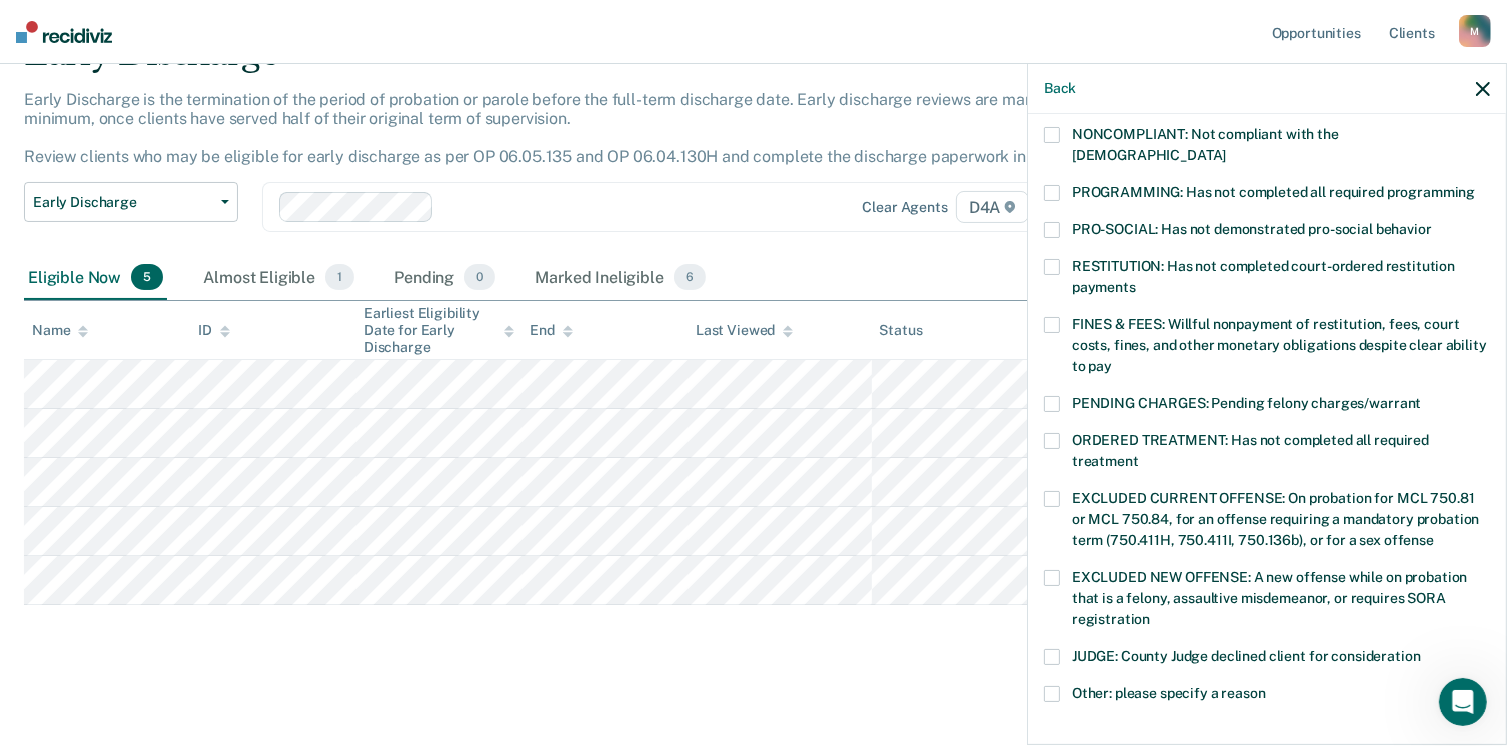 drag, startPoint x: 1466, startPoint y: 402, endPoint x: 1354, endPoint y: 447, distance: 120.70211 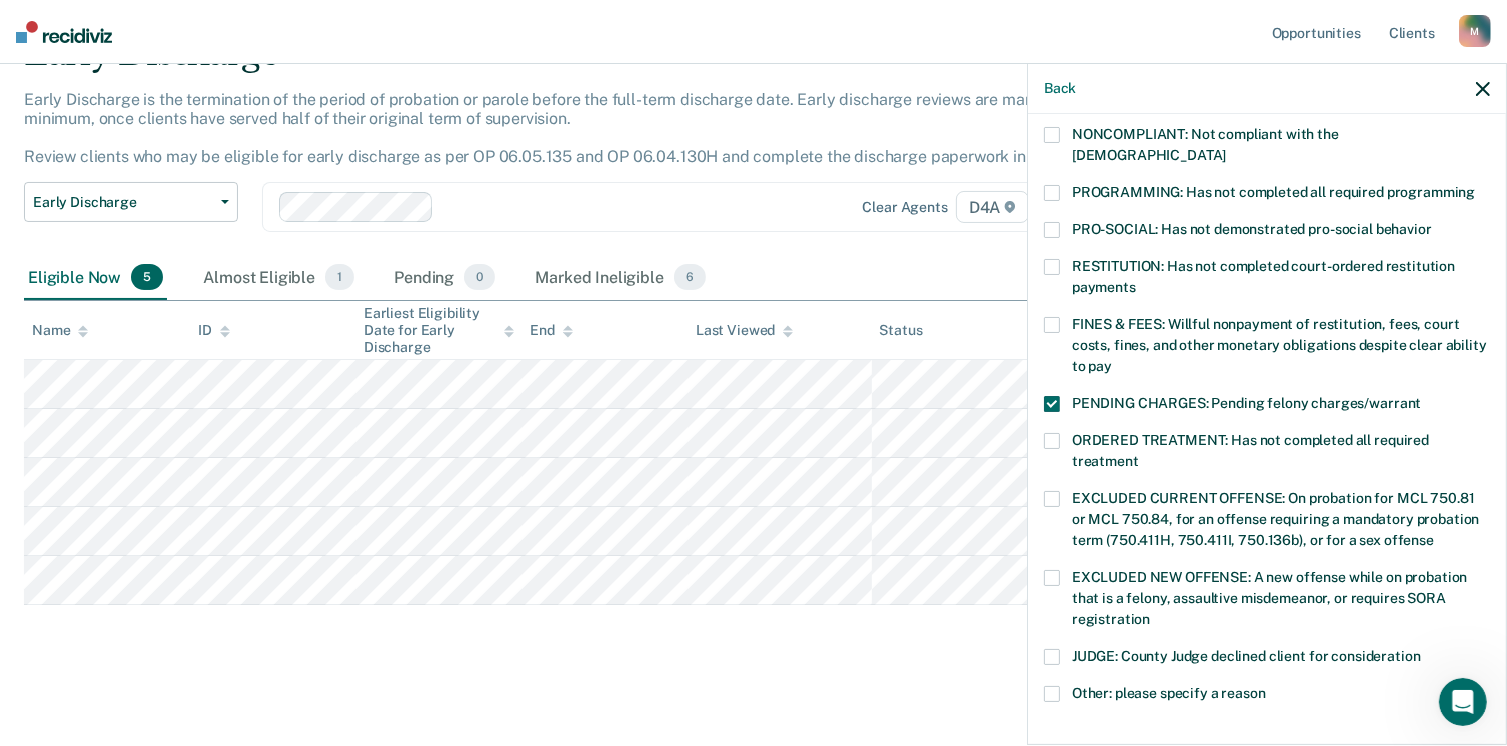 click at bounding box center [1052, 694] 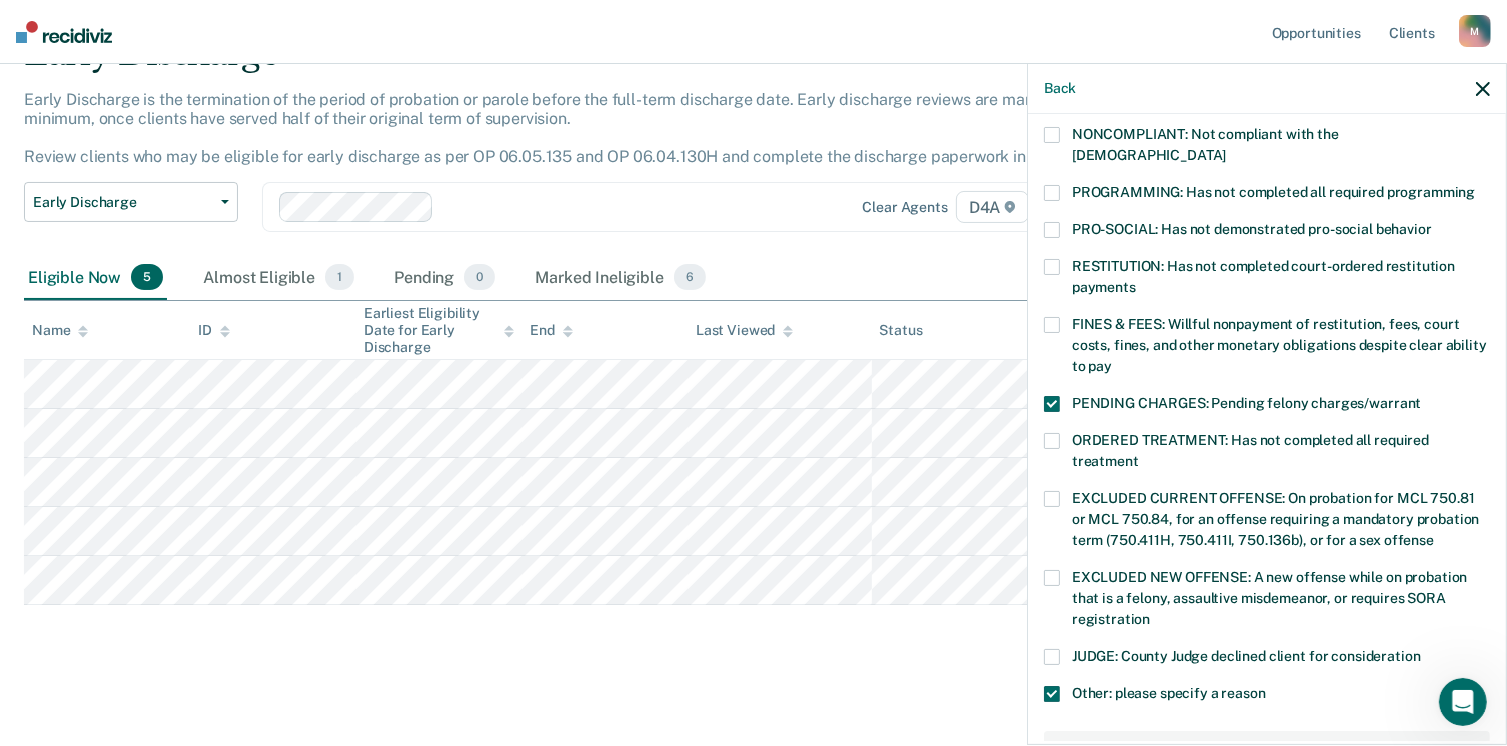 click at bounding box center [1052, 404] 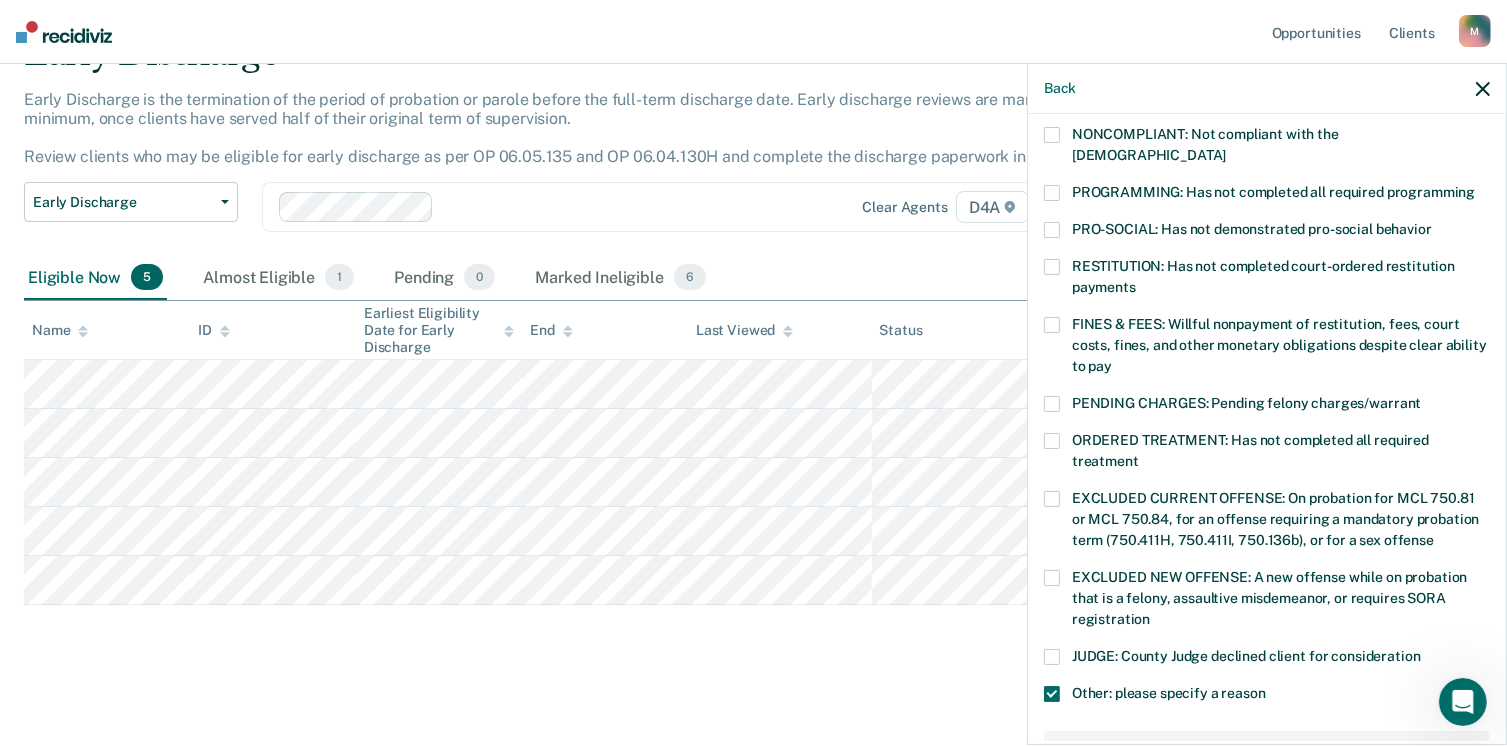 click at bounding box center [1052, 325] 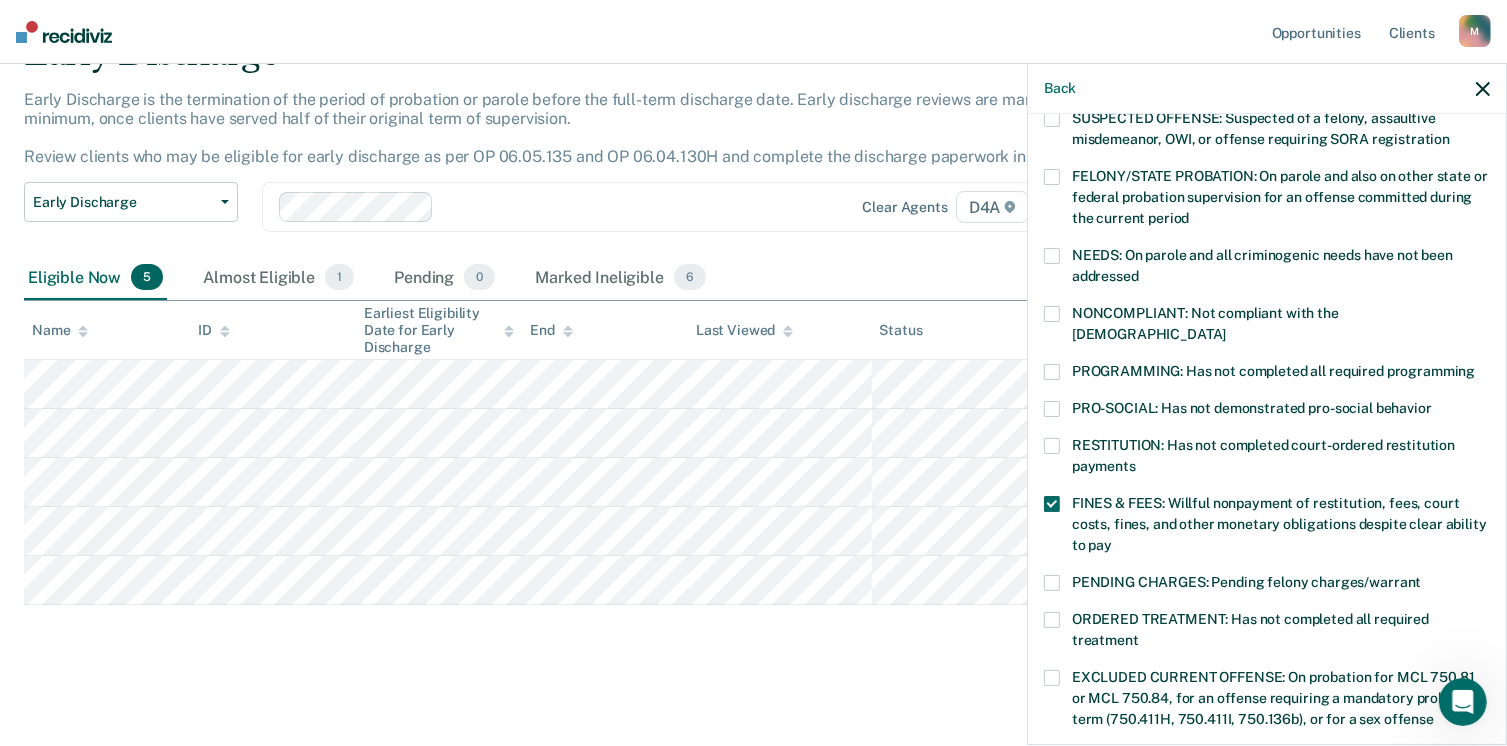 scroll, scrollTop: 192, scrollLeft: 0, axis: vertical 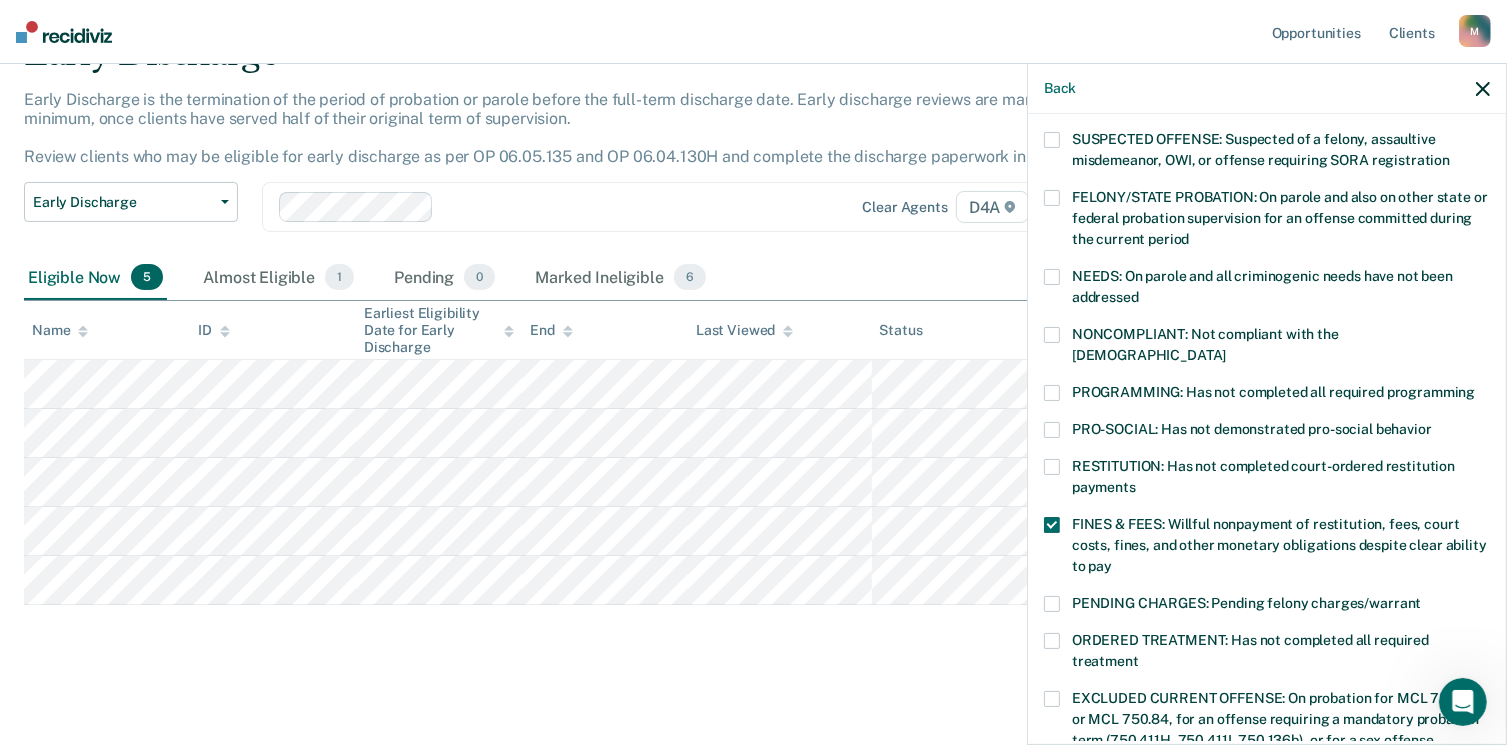 click at bounding box center [1052, 393] 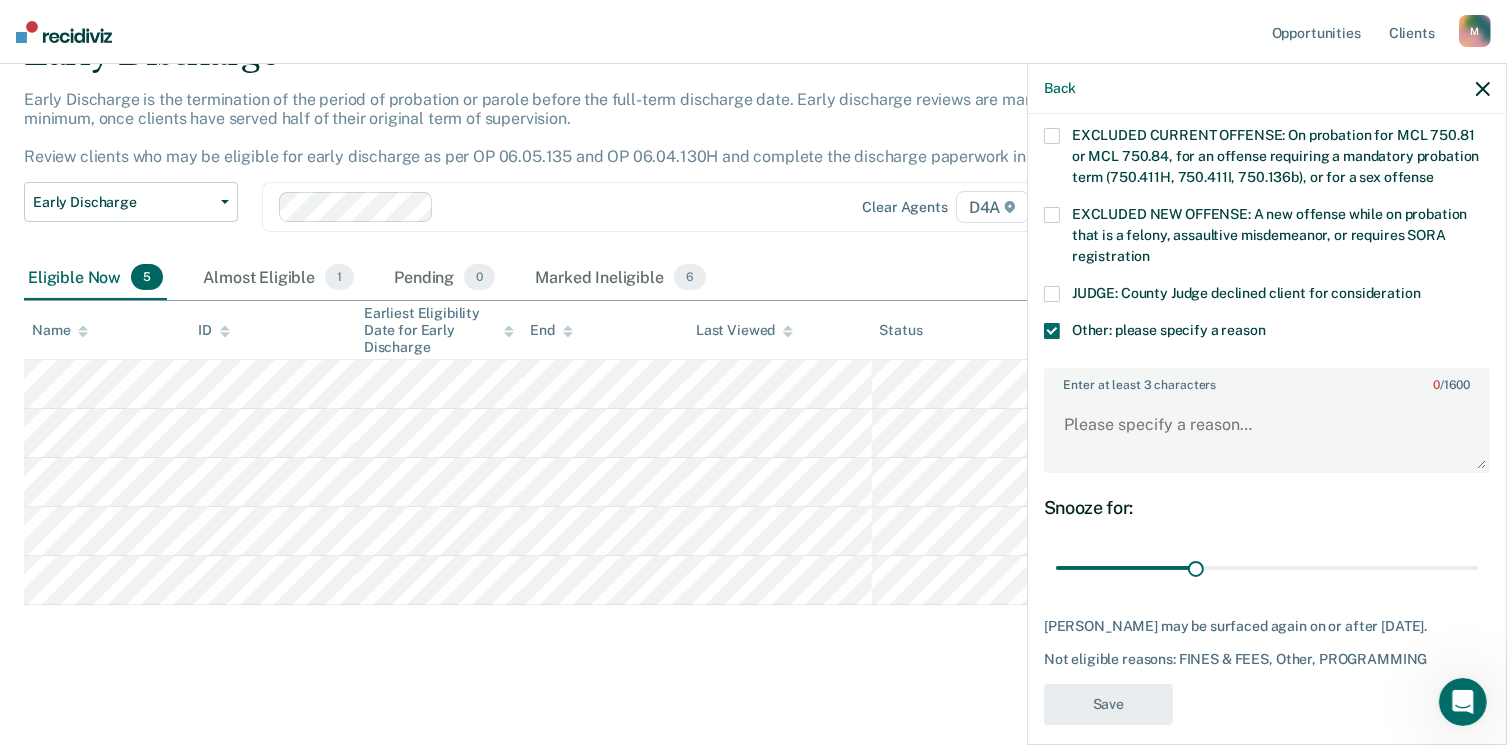 scroll, scrollTop: 766, scrollLeft: 0, axis: vertical 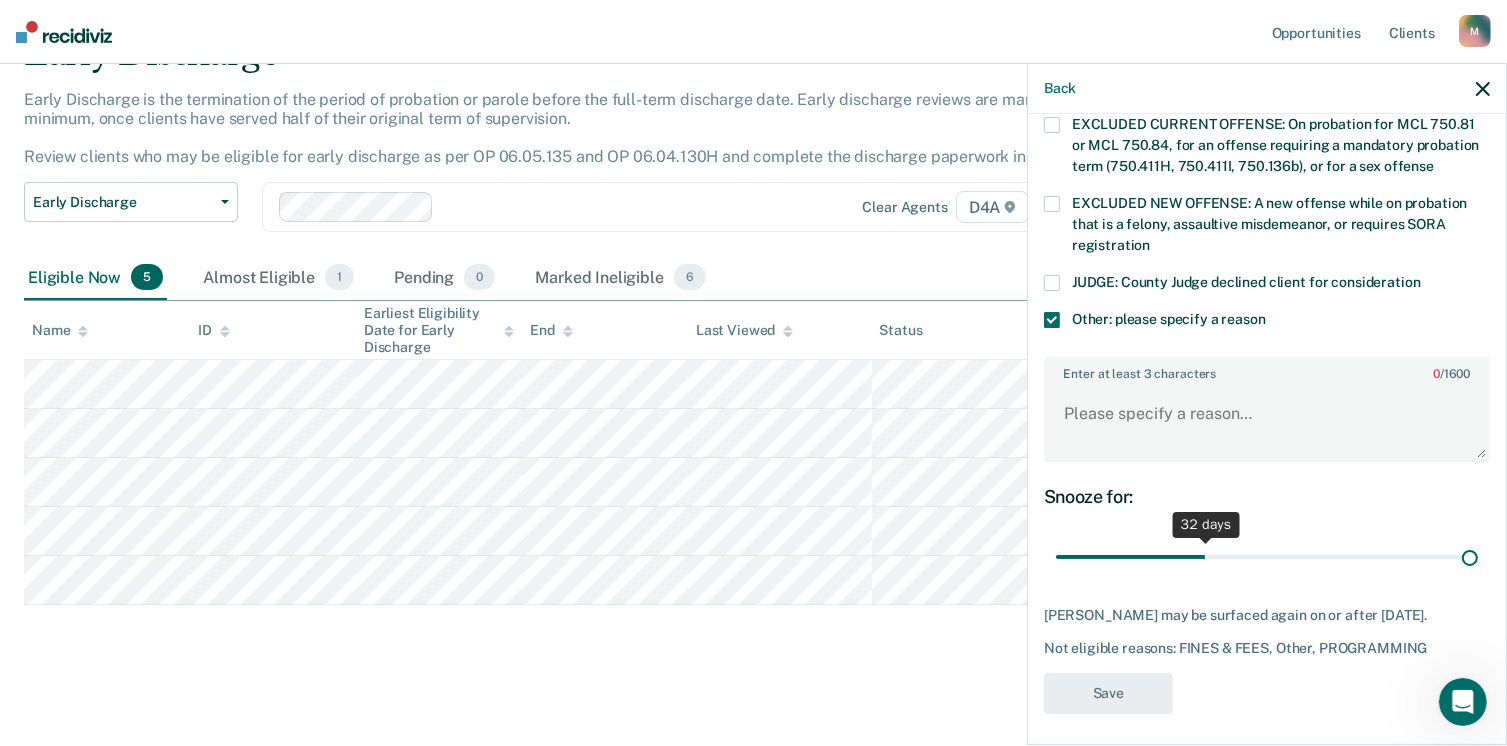 drag, startPoint x: 1192, startPoint y: 530, endPoint x: 1528, endPoint y: 521, distance: 336.1205 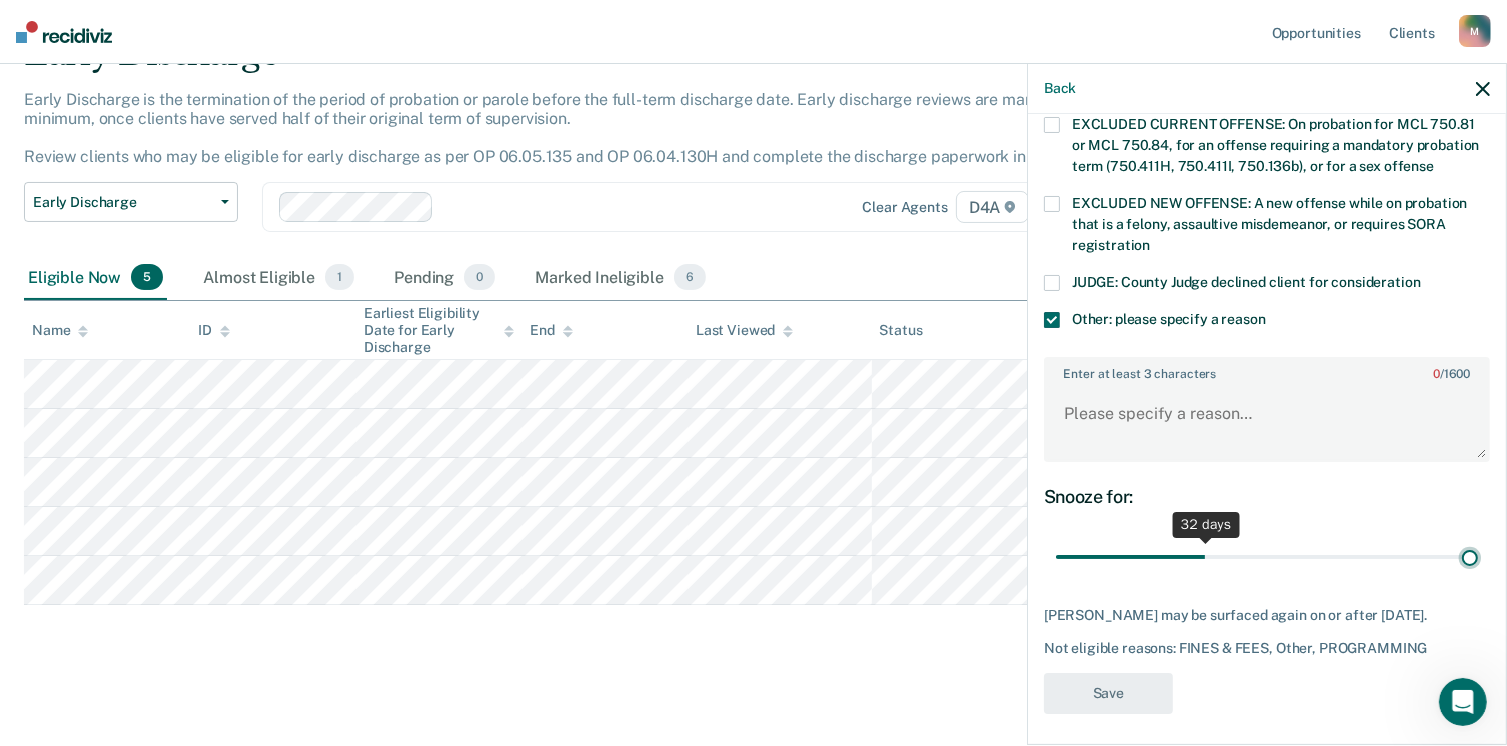 type on "90" 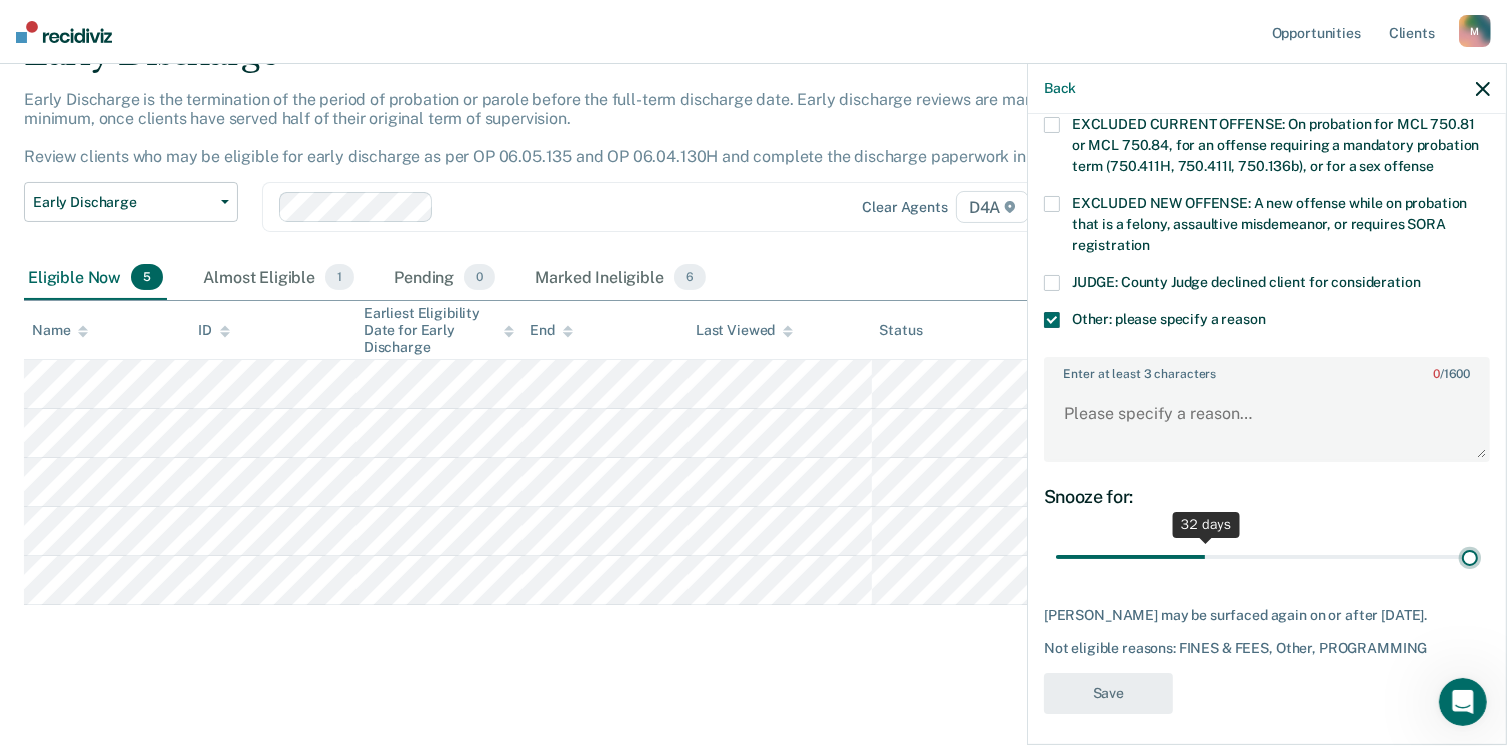 click at bounding box center [1267, 557] 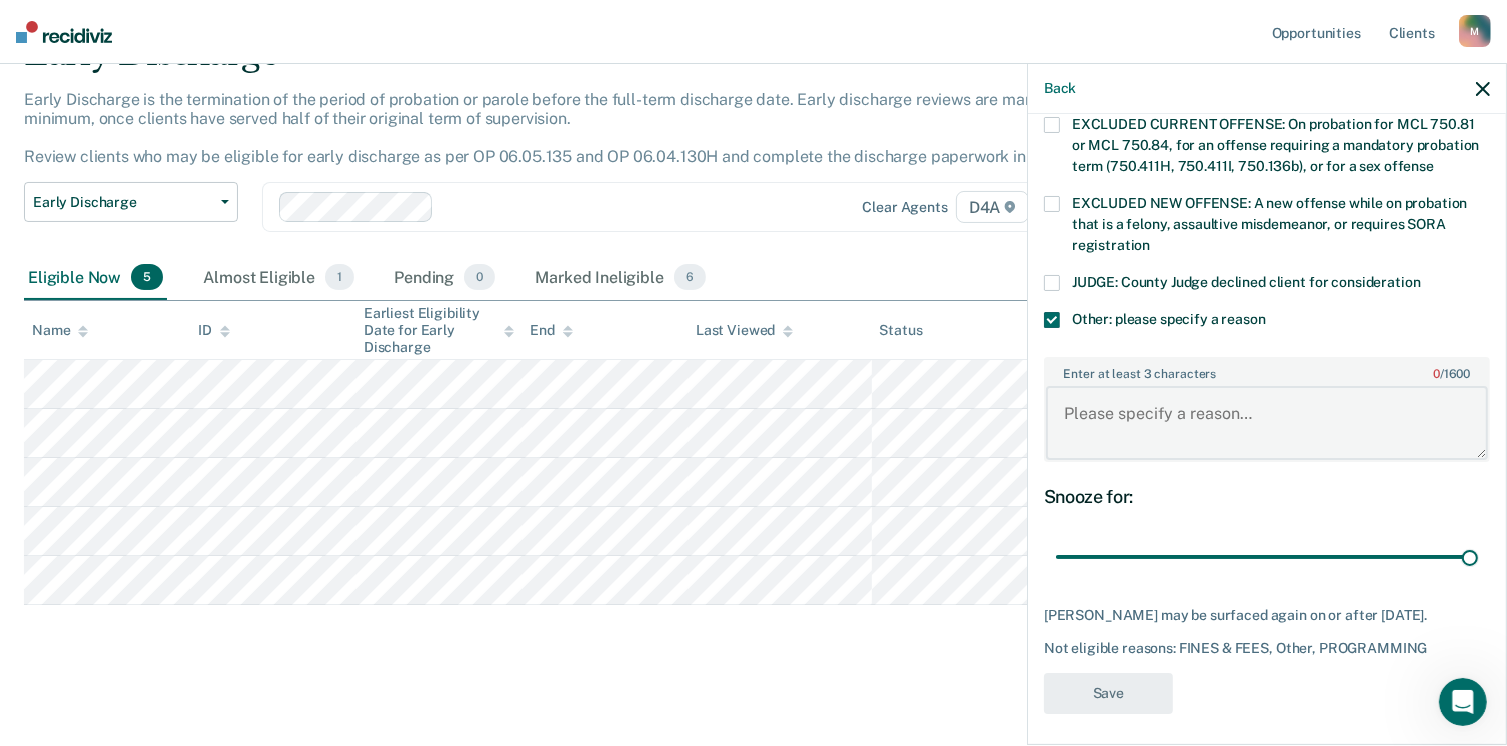 paste on "P completed tether and 100 hours of CSW.  P stated he is employed but his phone has been turned off.  P has made some payments to the court but is sporadic on payments.  P is not attending counseling.  P has had some recent police contact and failed to notify this Agent of the contact.  [PERSON_NAME] continue to supervise P at Maximum." 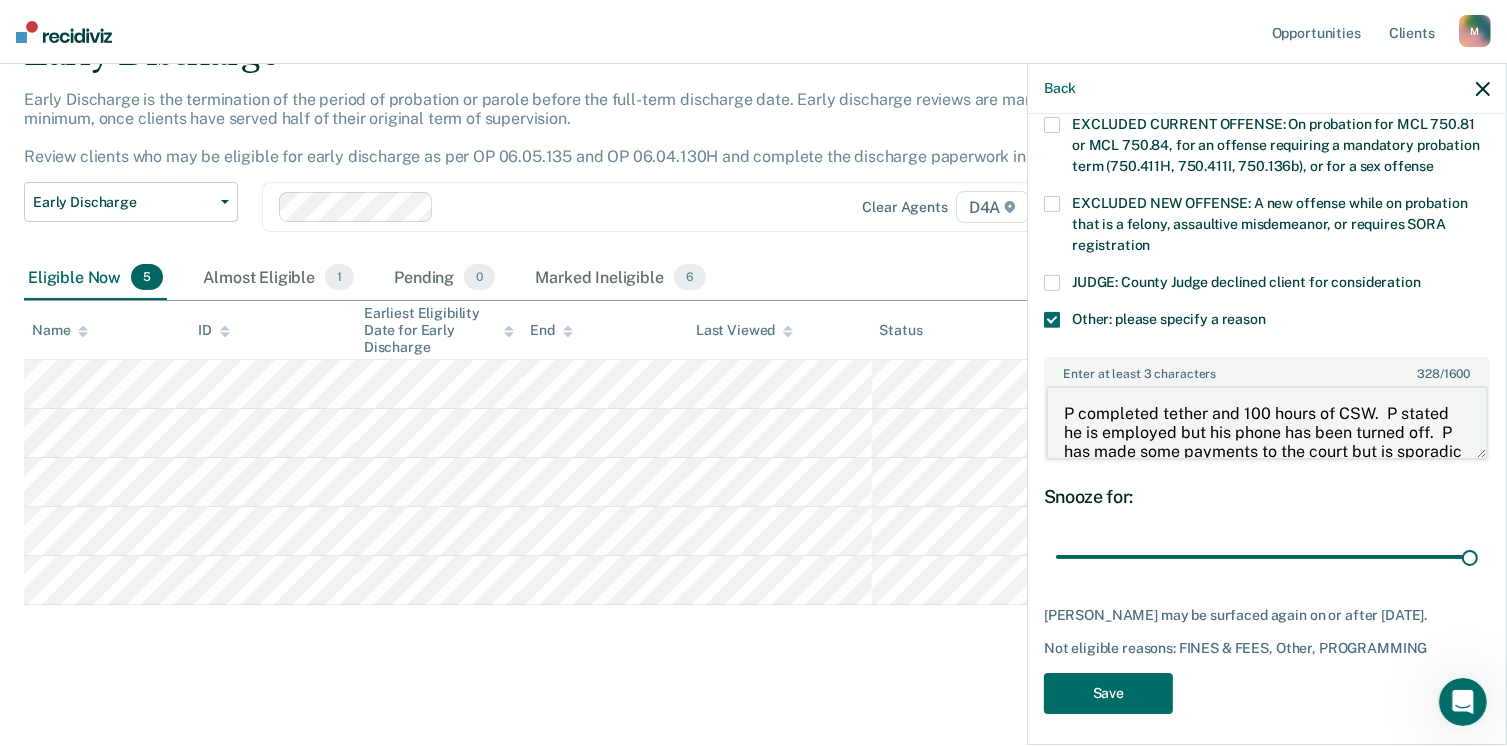 scroll, scrollTop: 12, scrollLeft: 0, axis: vertical 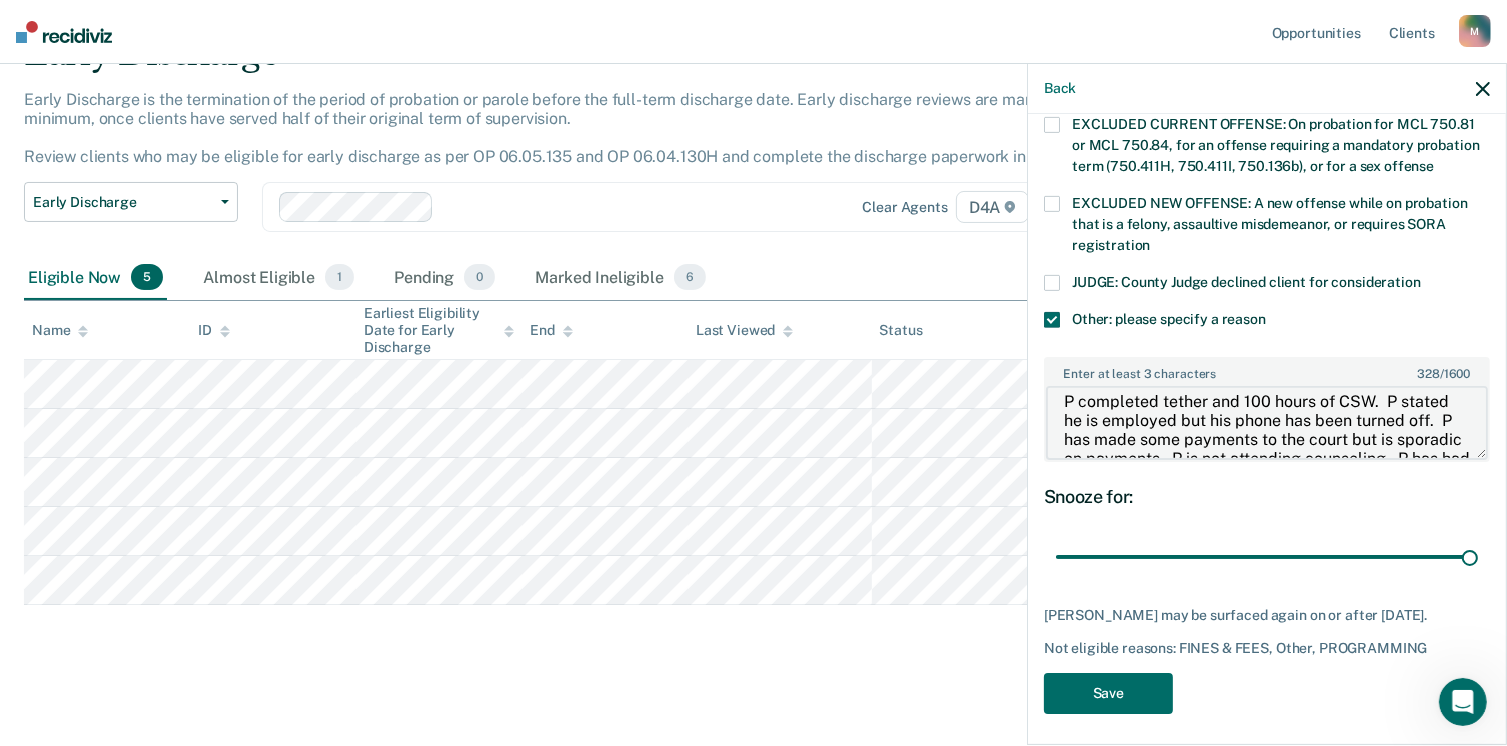 drag, startPoint x: 1378, startPoint y: 382, endPoint x: 1149, endPoint y: 411, distance: 230.82893 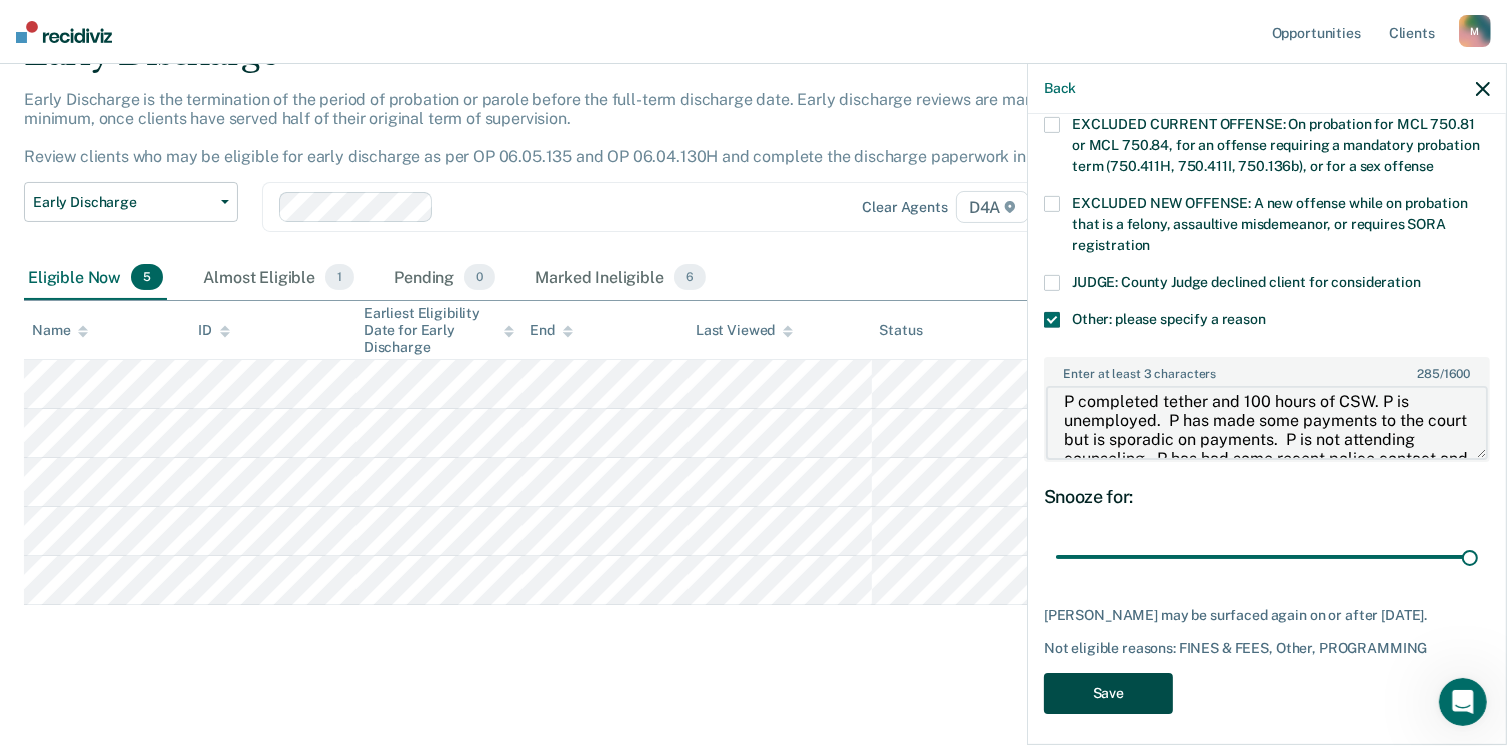 type on "P completed tether and 100 hours of CSW. P is unemployed.  P has made some payments to the court but is sporadic on payments.  P is not attending counseling.  P has had some recent police contact and failed to notify this Agent of the contact.  [PERSON_NAME] continue to supervise P at Maximum." 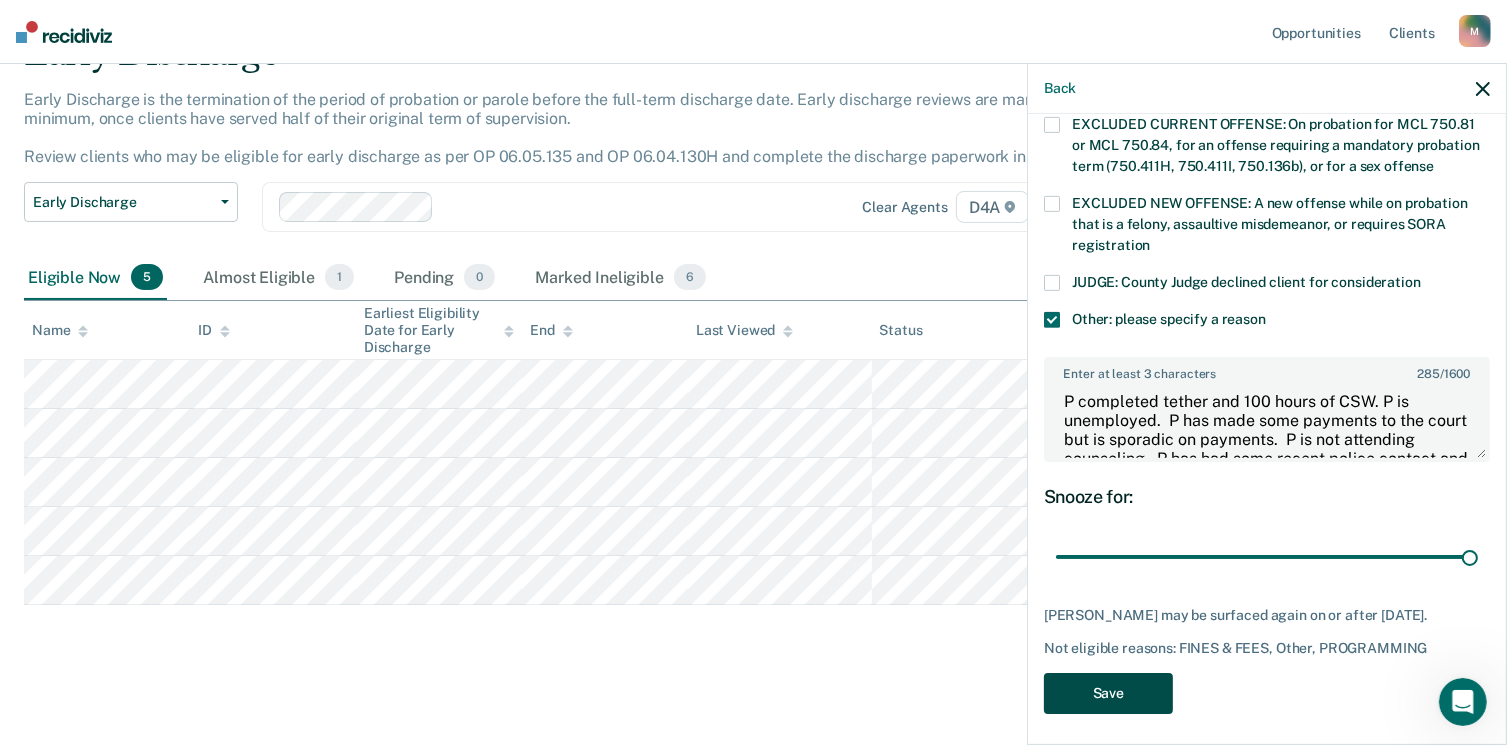 click on "Save" at bounding box center [1108, 693] 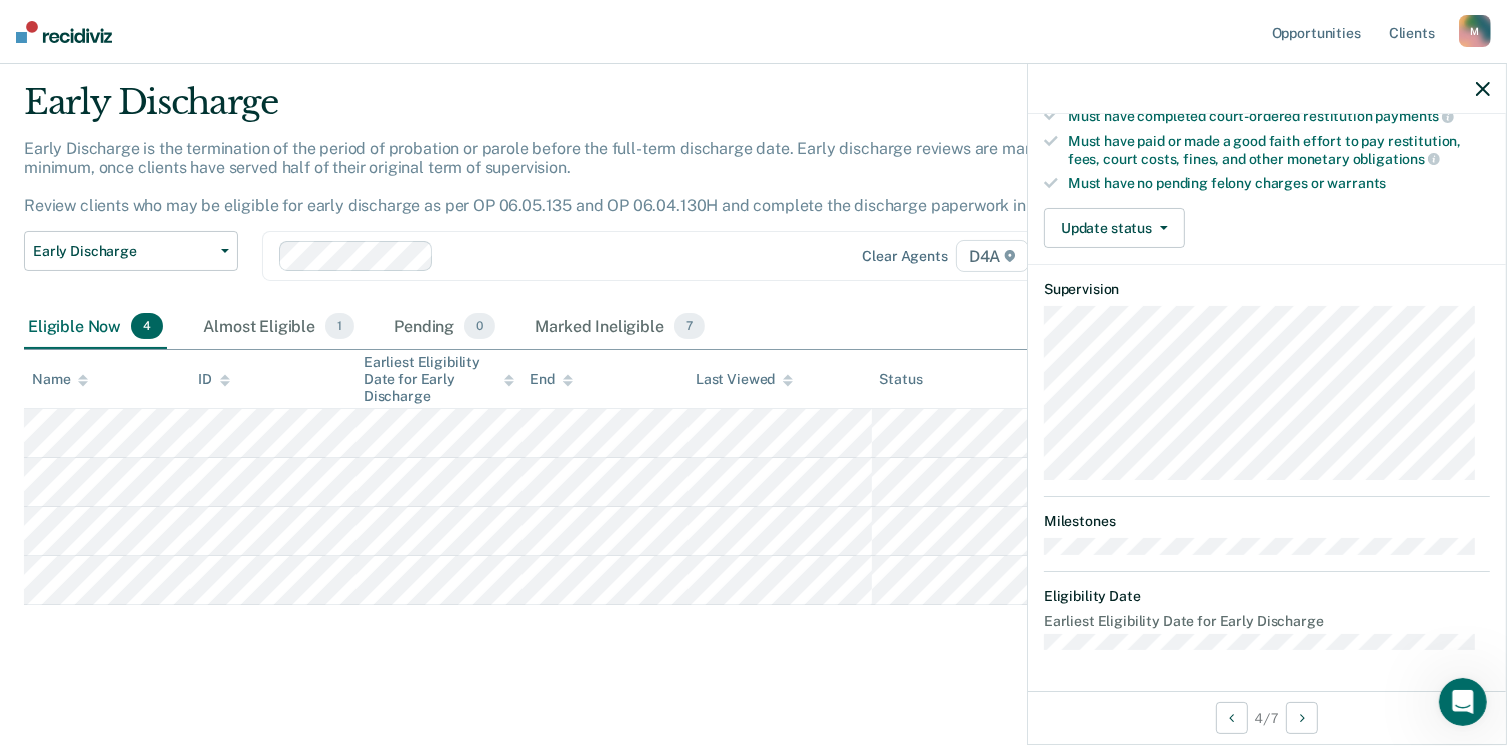 scroll, scrollTop: 371, scrollLeft: 0, axis: vertical 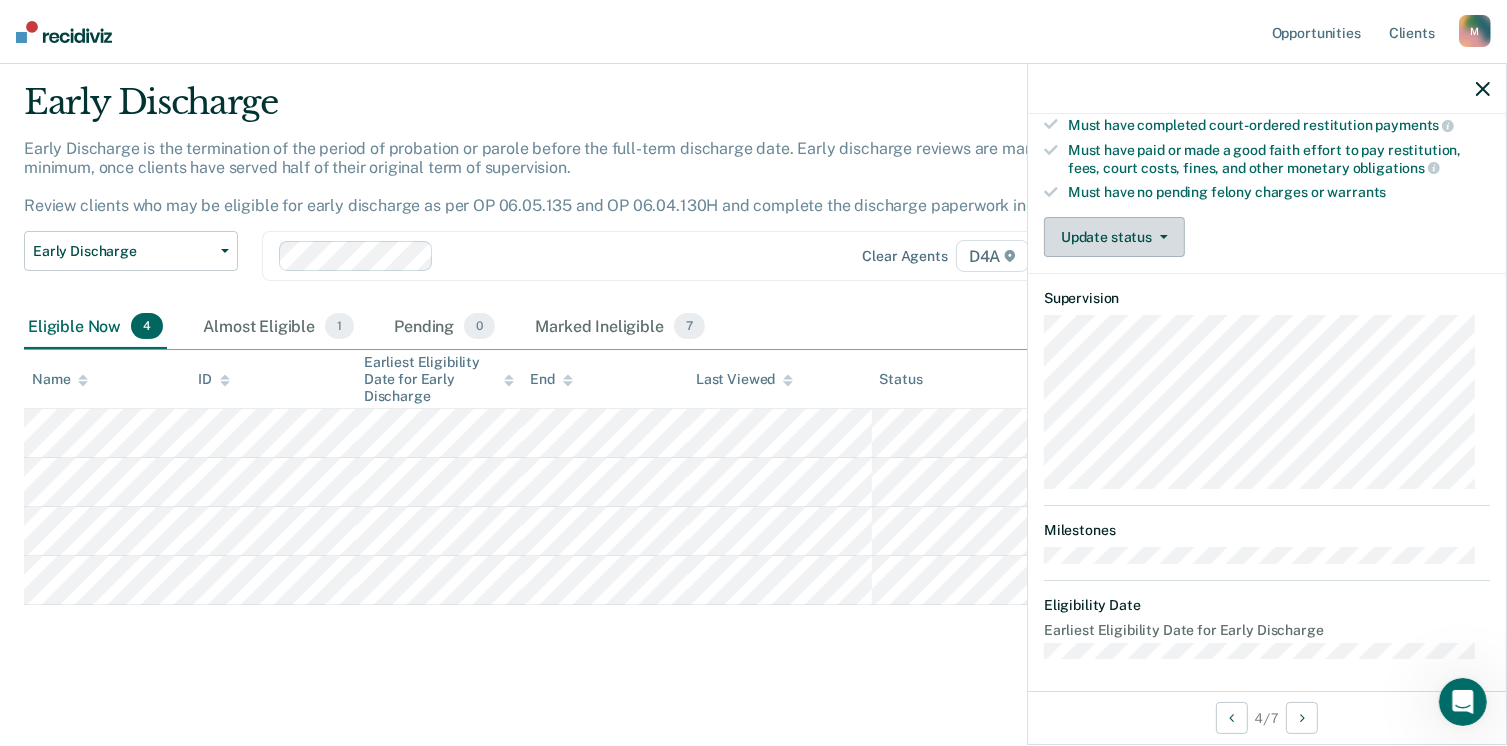 click on "Update status" at bounding box center [1114, 237] 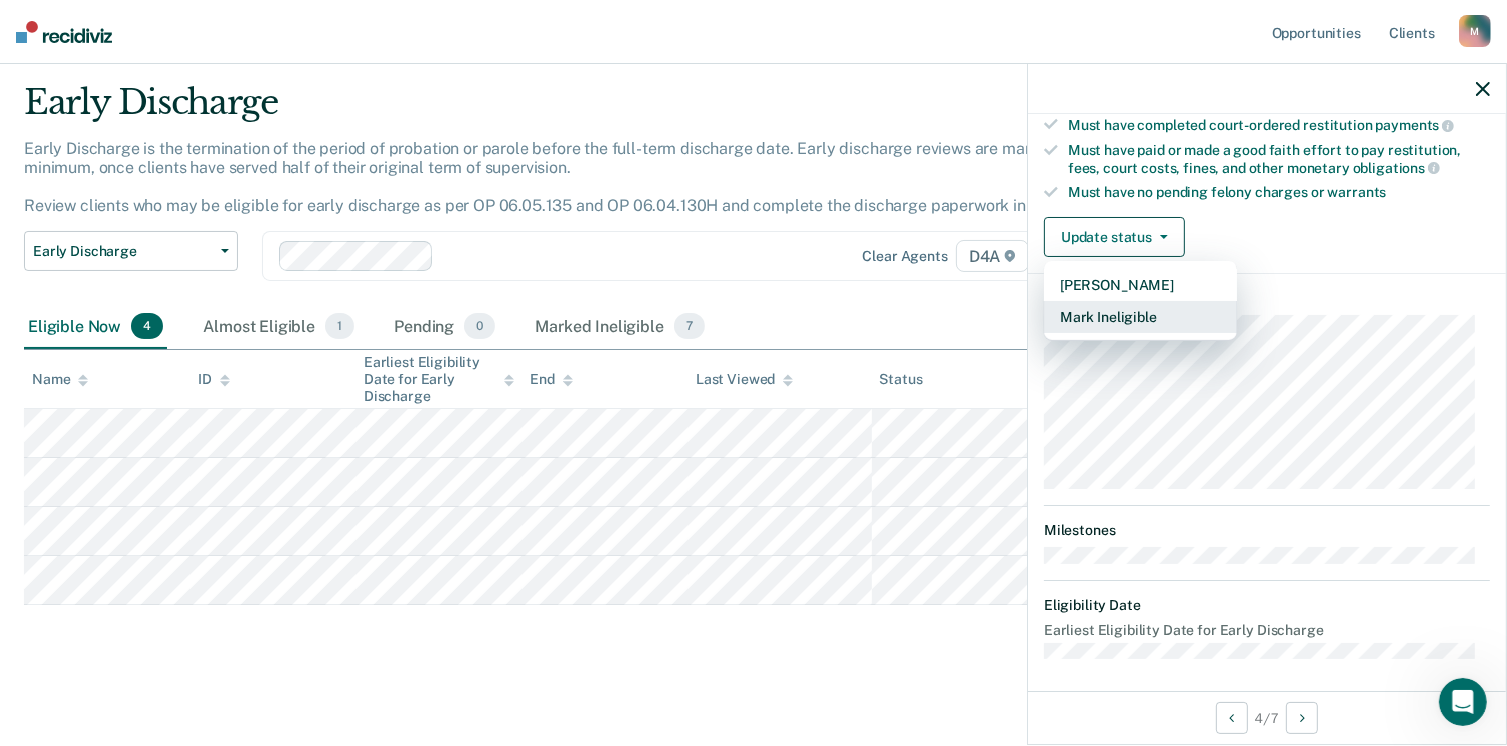 click on "Mark Ineligible" at bounding box center [1140, 317] 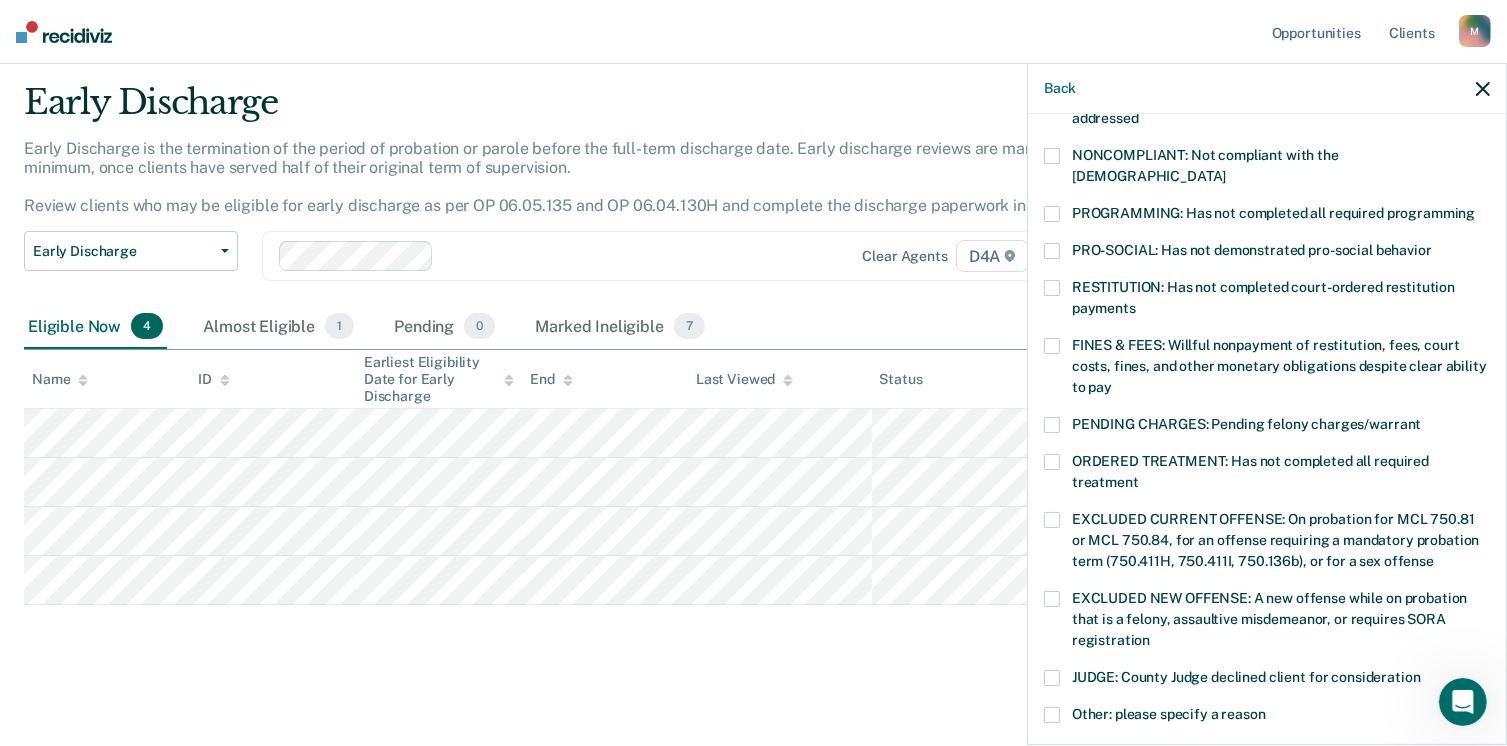 click at bounding box center [1052, 214] 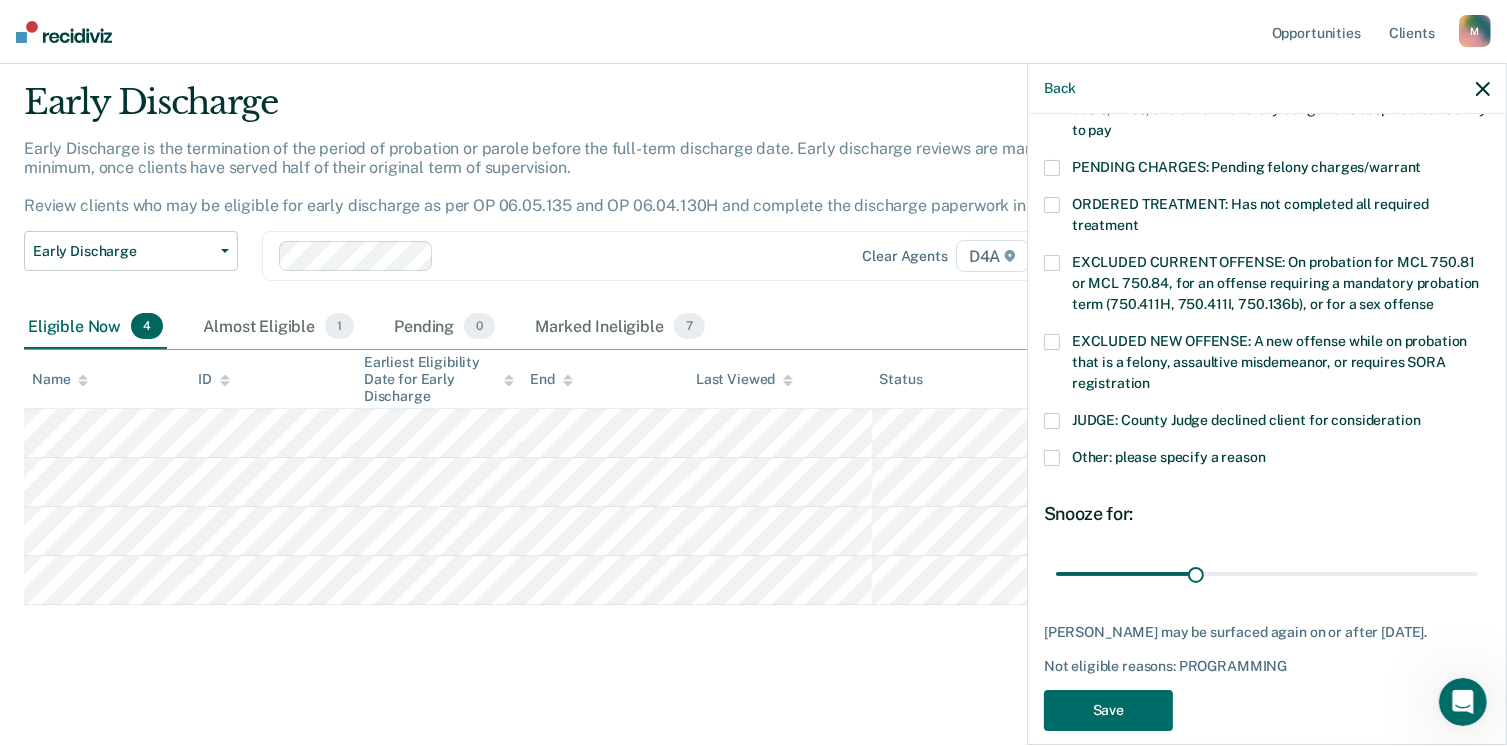 scroll, scrollTop: 630, scrollLeft: 0, axis: vertical 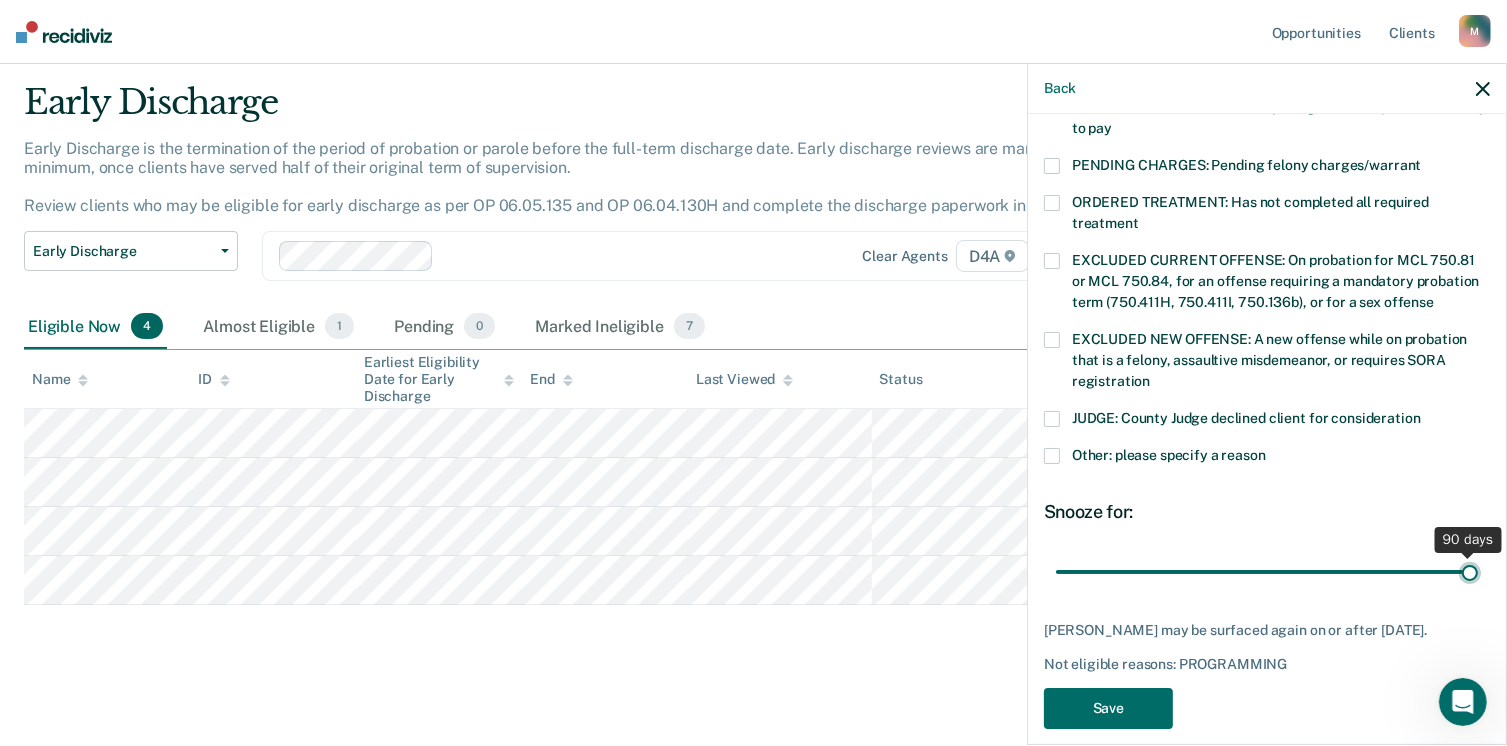 drag, startPoint x: 1189, startPoint y: 554, endPoint x: 1528, endPoint y: 549, distance: 339.03687 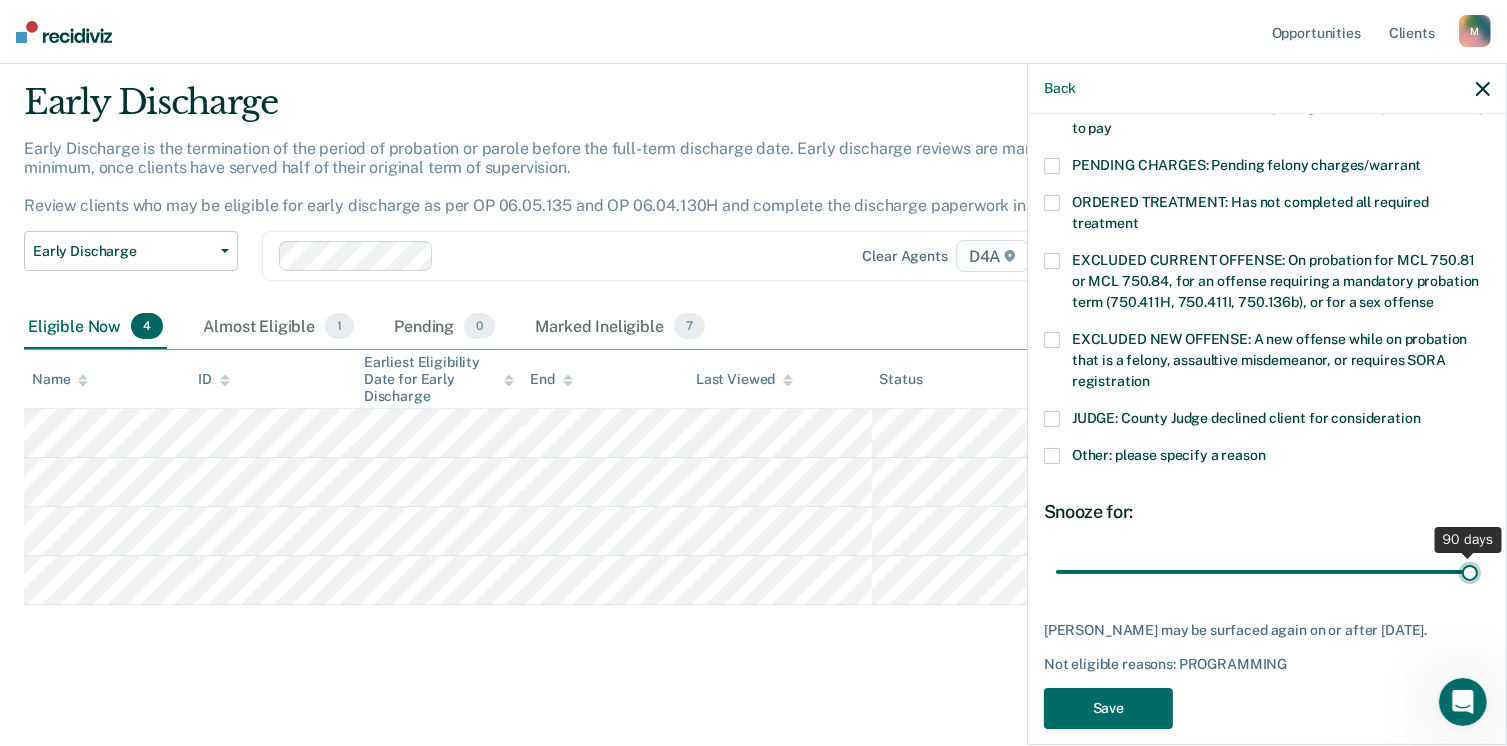 type on "90" 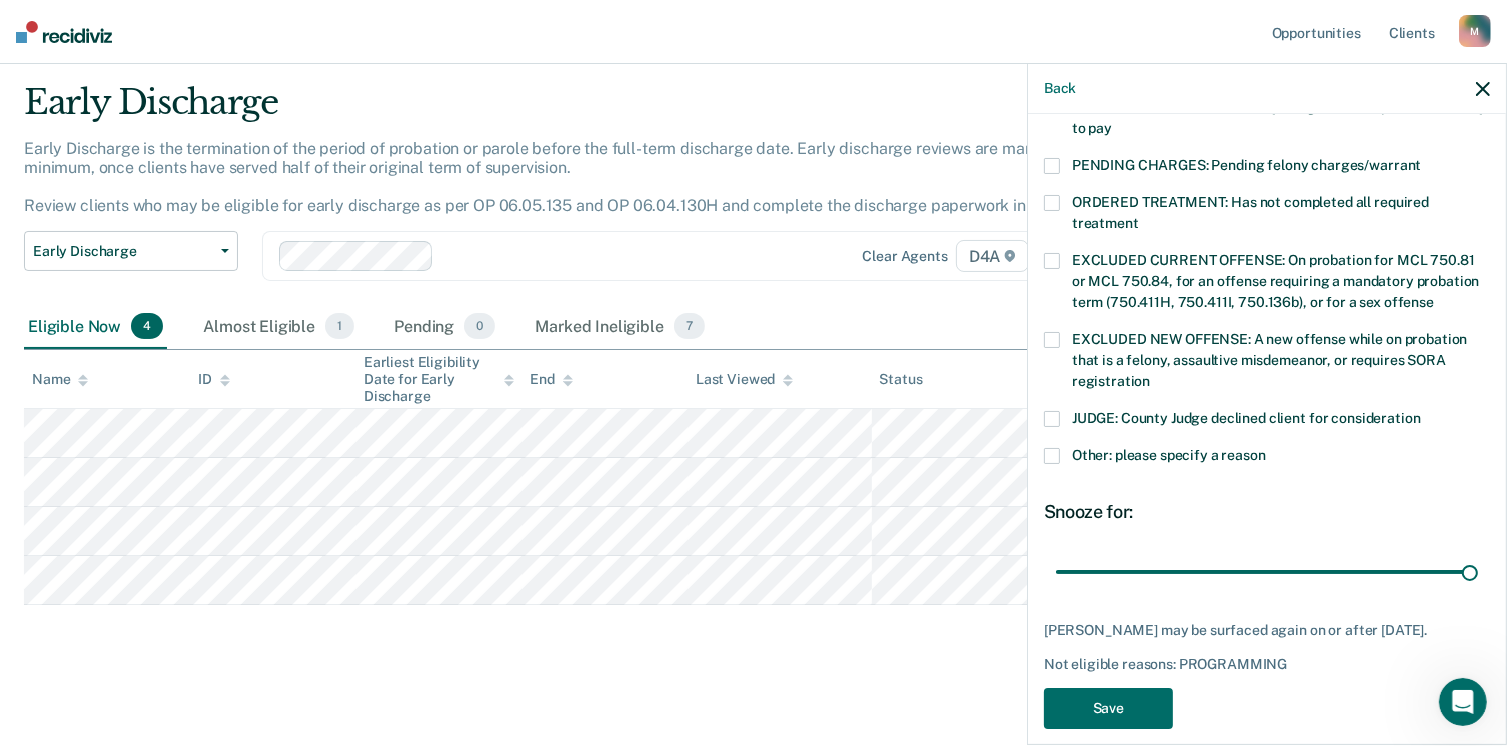 click at bounding box center [1052, 456] 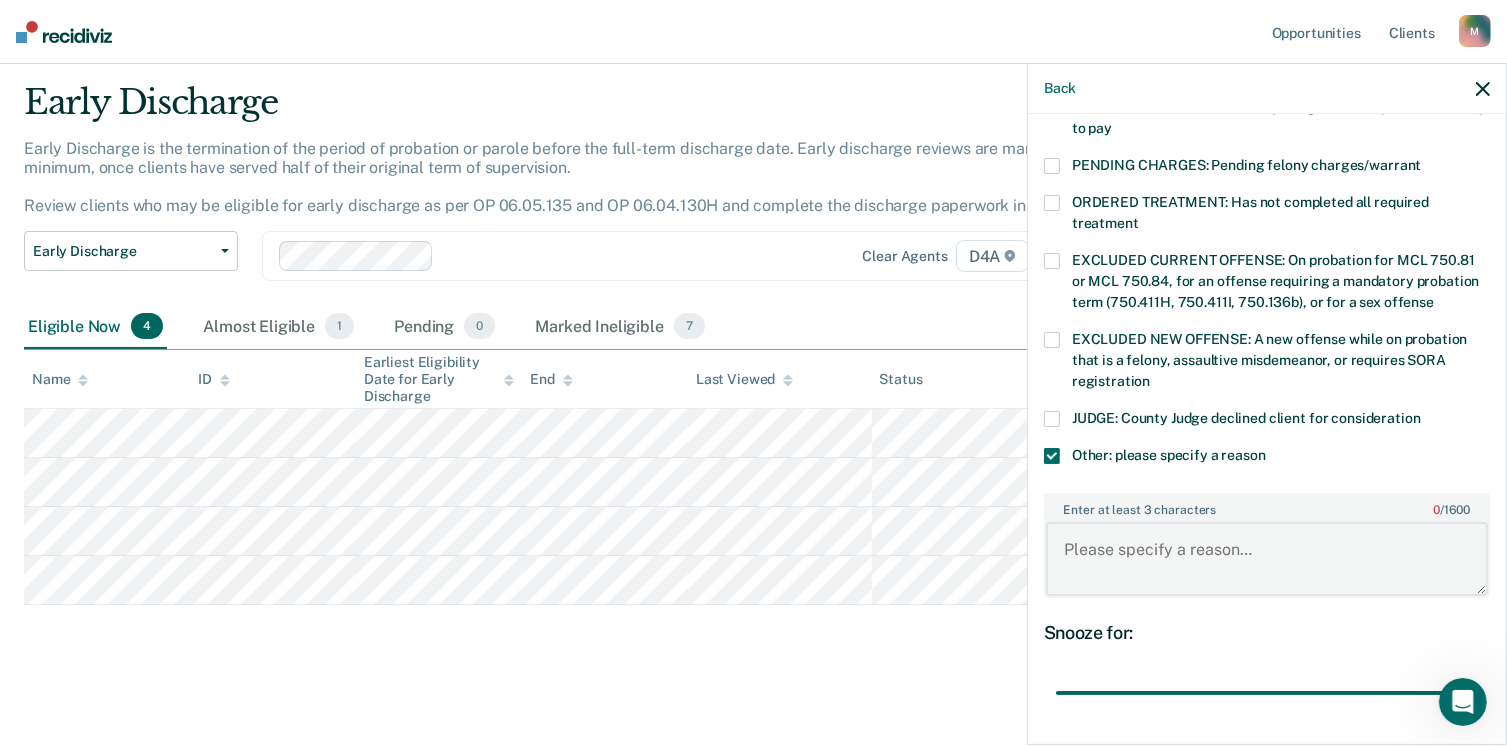 click on "Enter at least 3 characters 0  /  1600" at bounding box center (1267, 559) 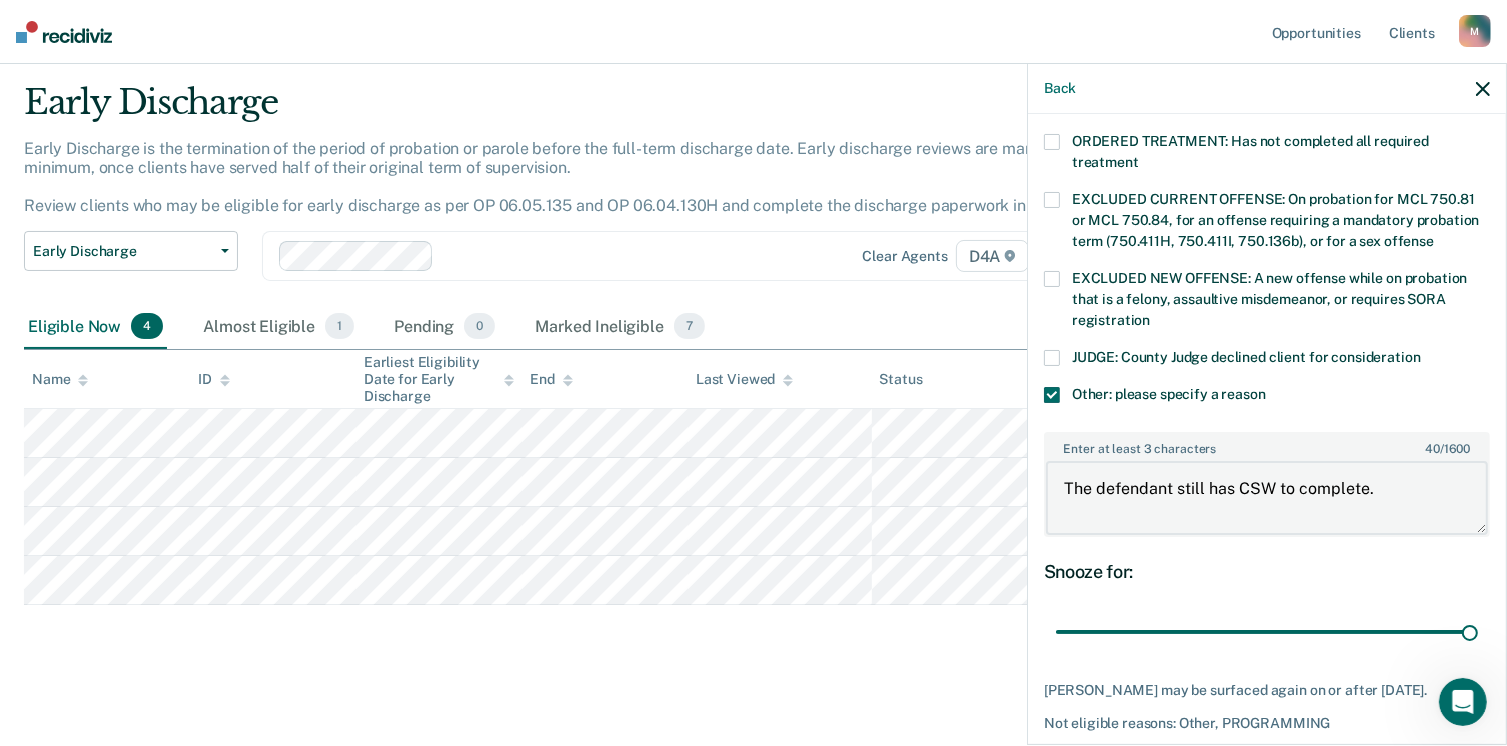 scroll, scrollTop: 749, scrollLeft: 0, axis: vertical 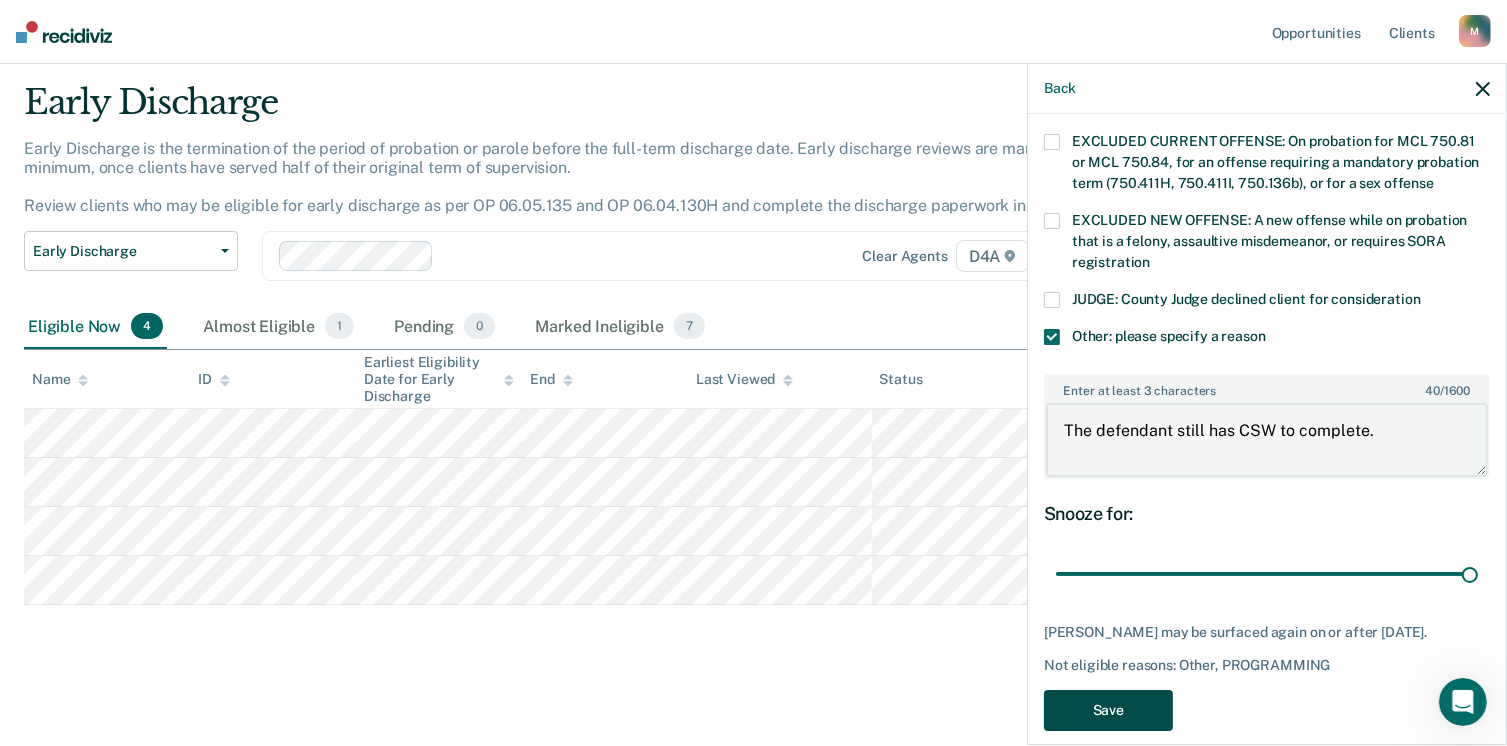 type on "The defendant still has CSW to complete." 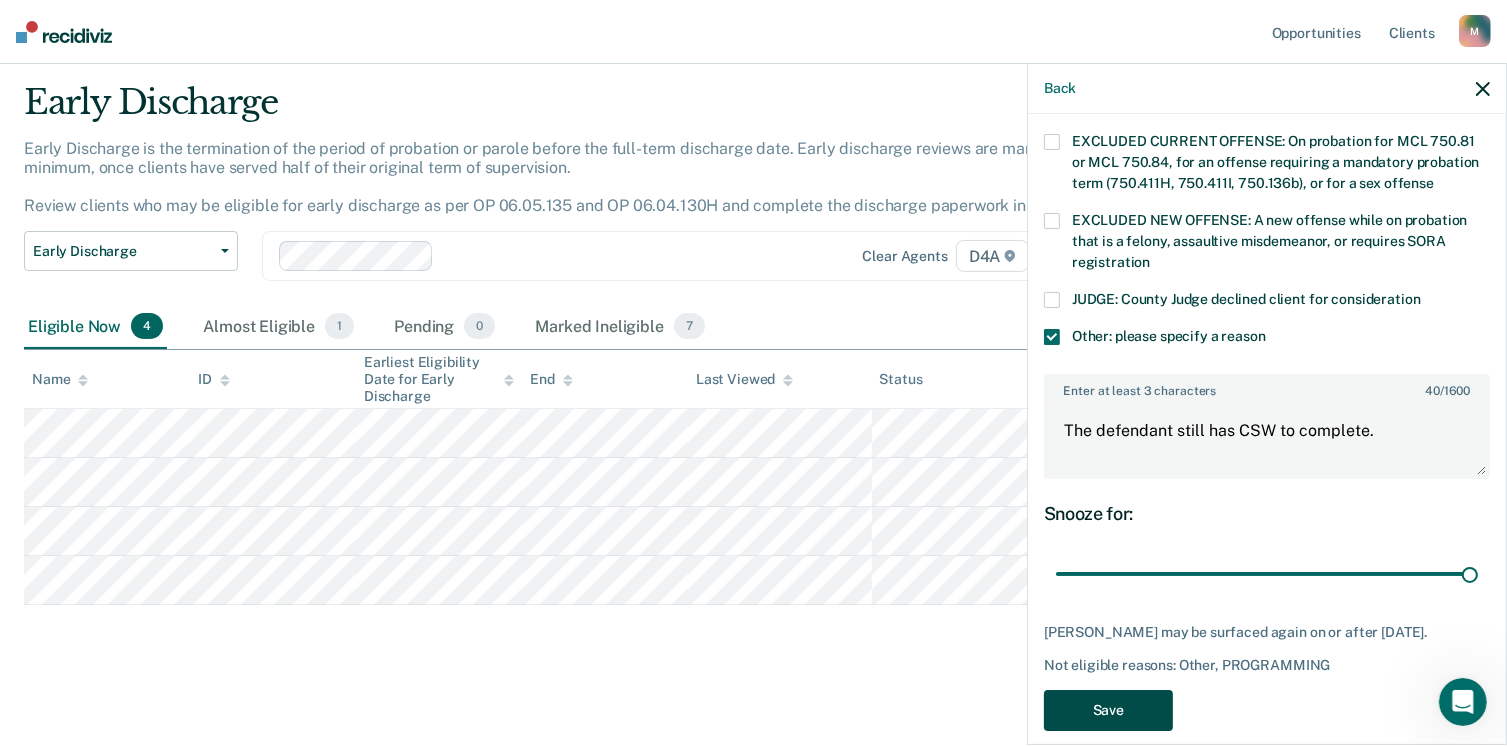 click on "Save" at bounding box center (1108, 710) 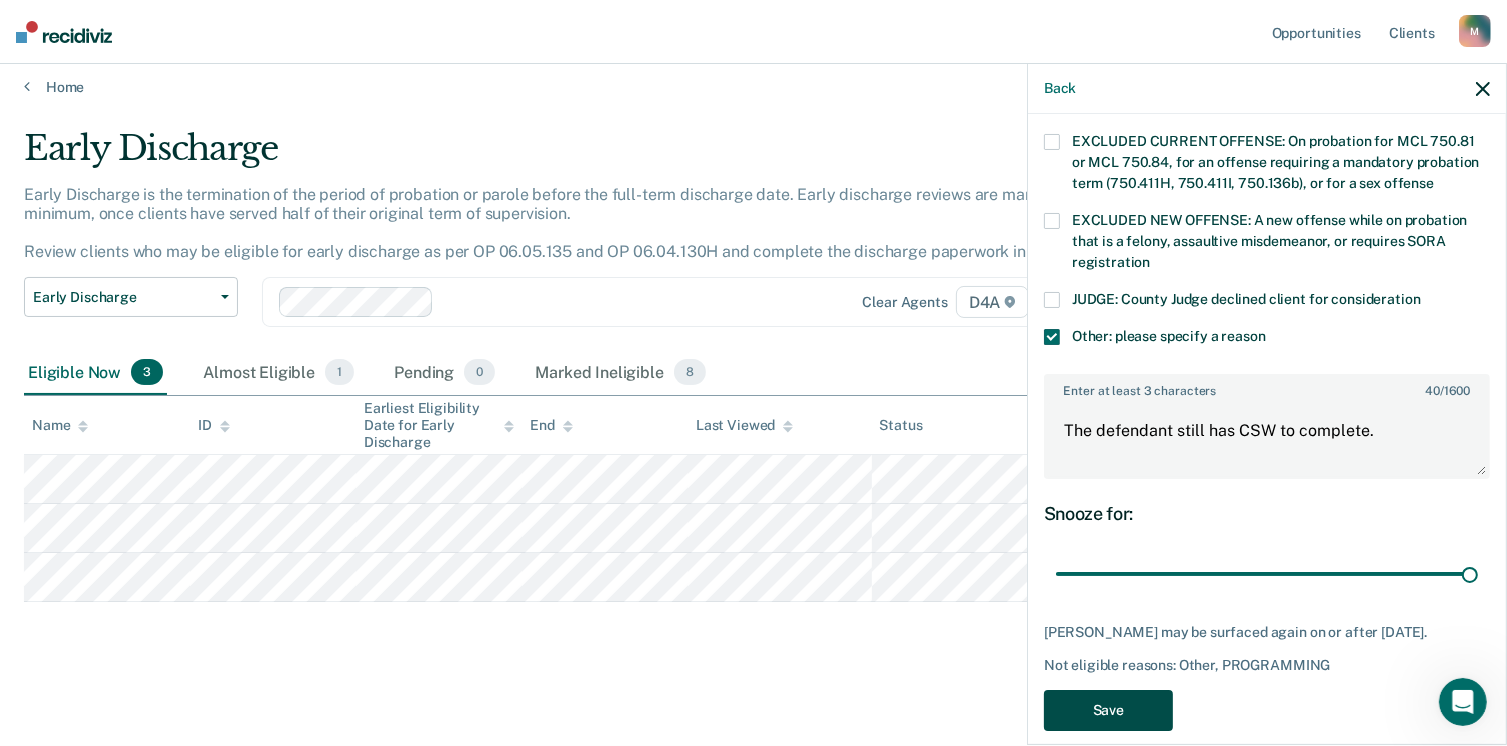 scroll, scrollTop: 8, scrollLeft: 0, axis: vertical 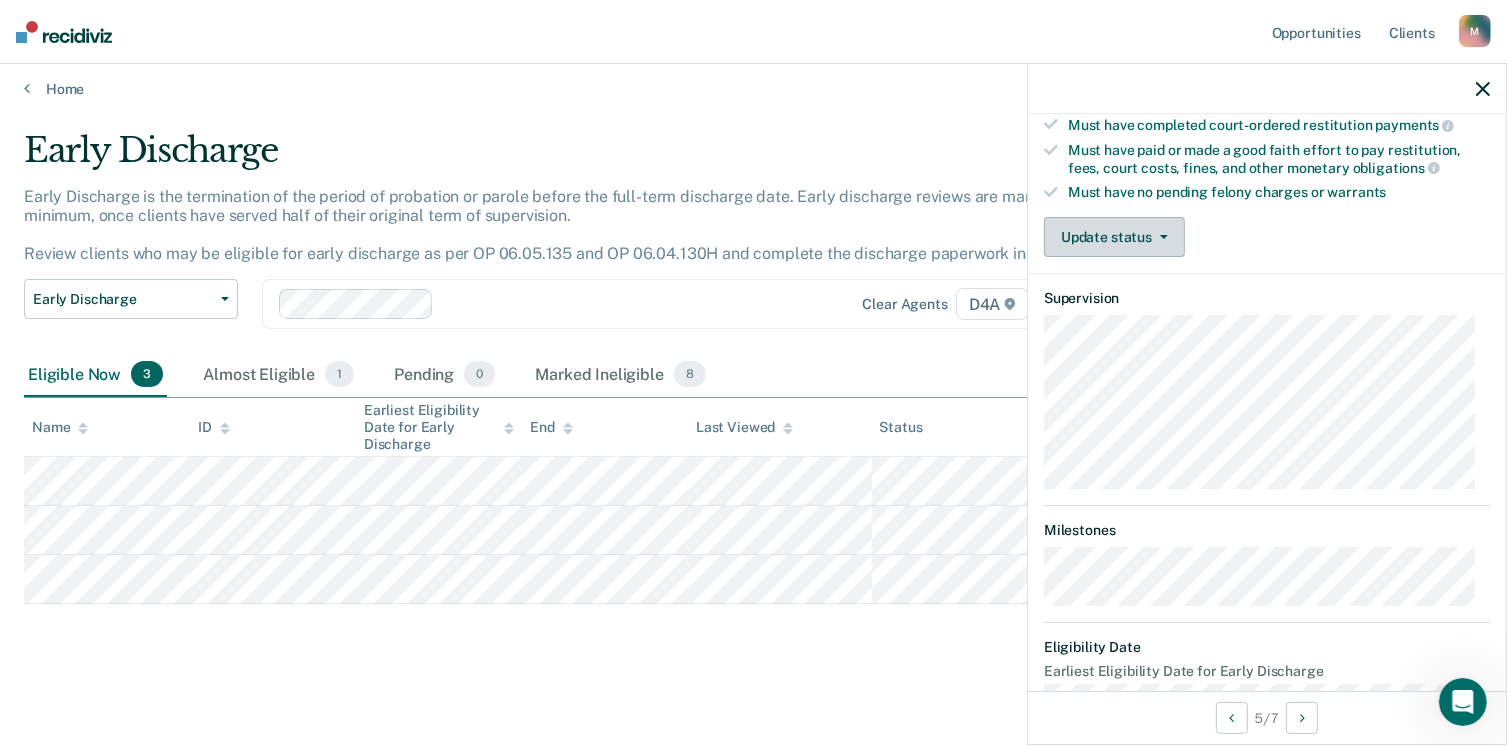 click on "Update status" at bounding box center (1114, 237) 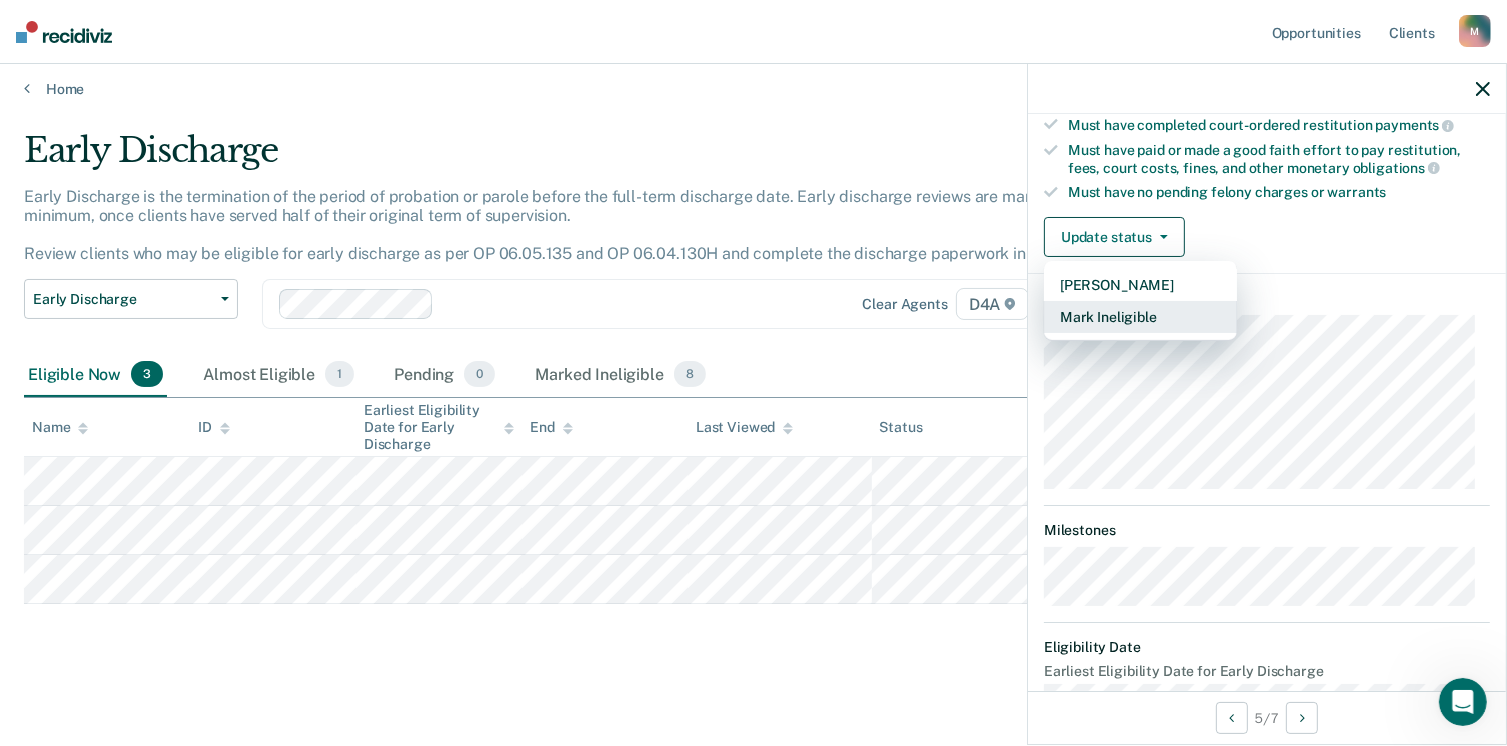 click on "Mark Ineligible" at bounding box center [1140, 317] 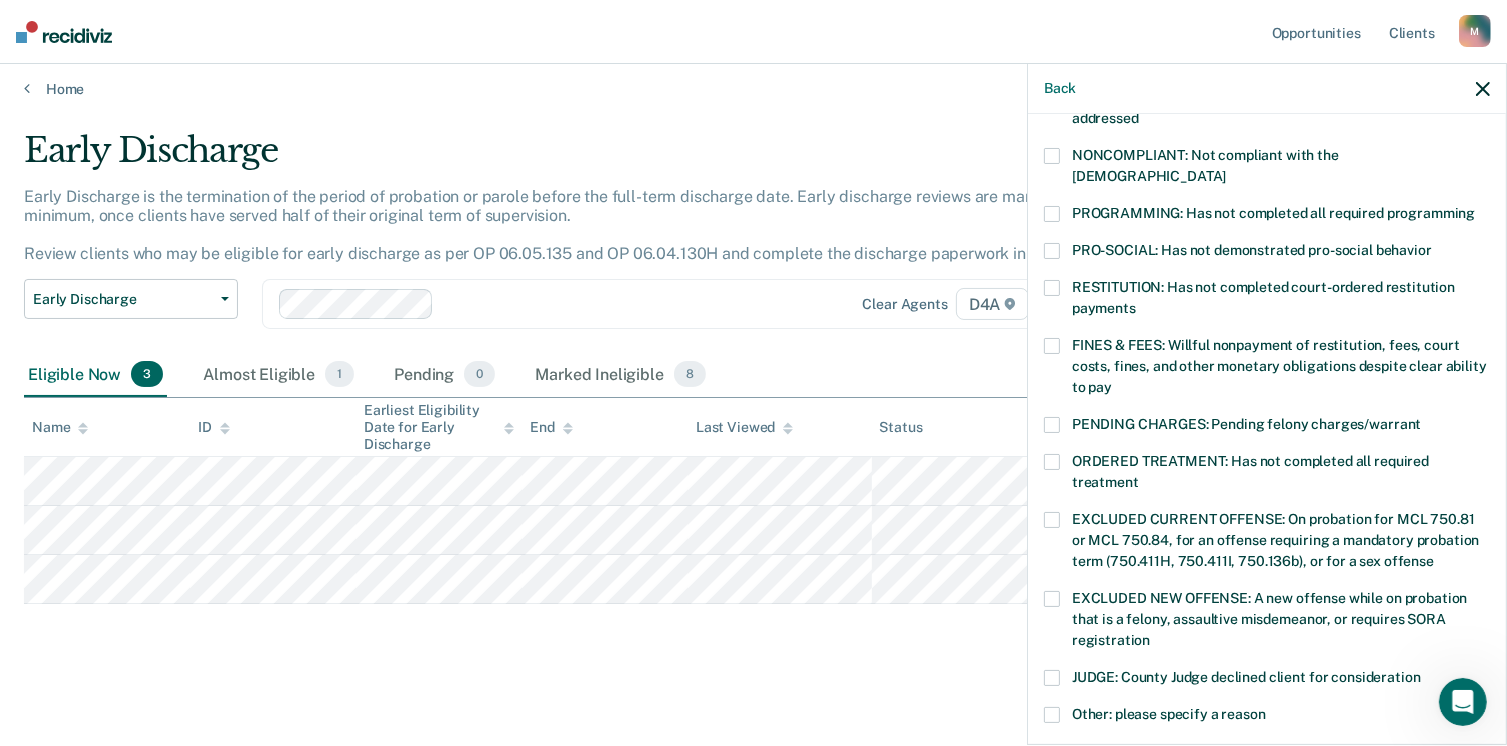 click at bounding box center (1052, 214) 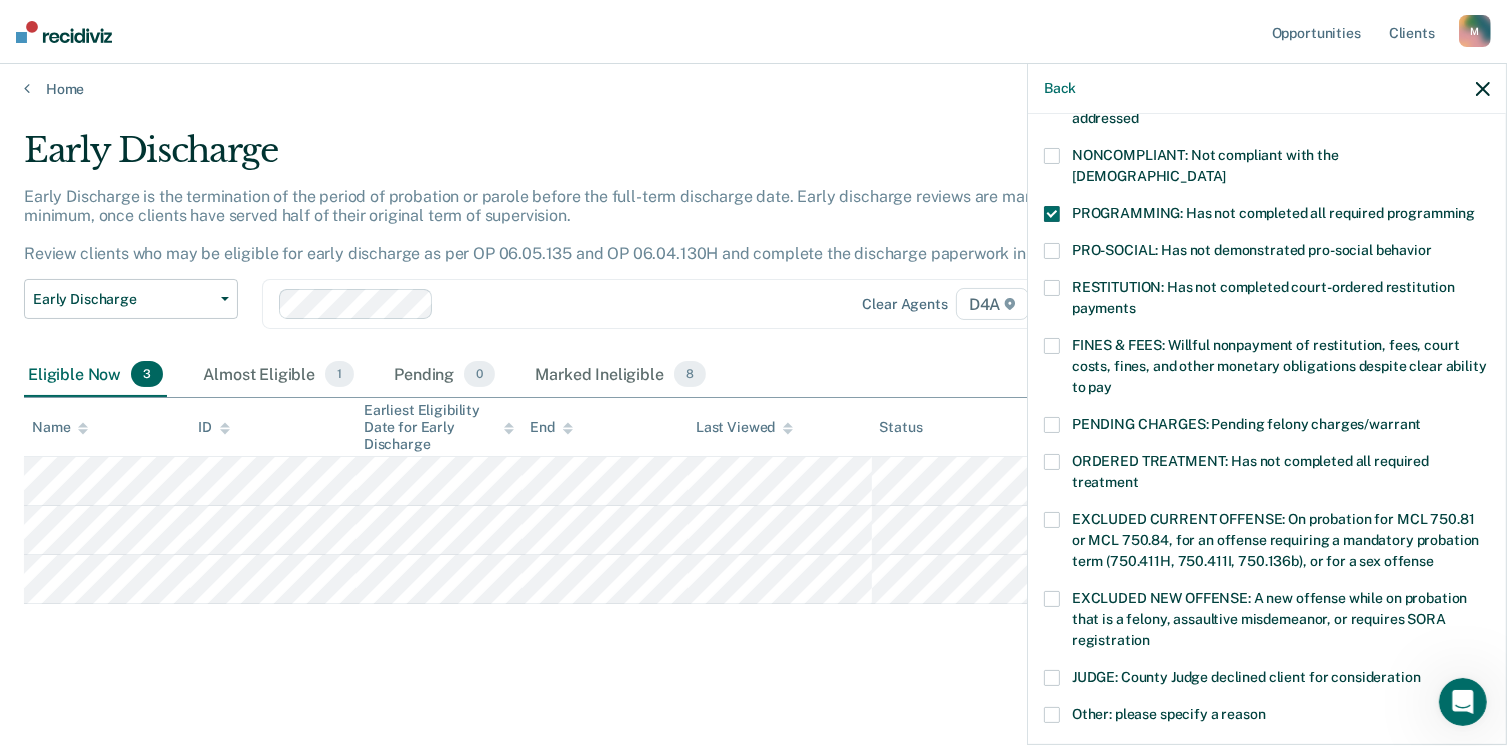 click at bounding box center (1052, 715) 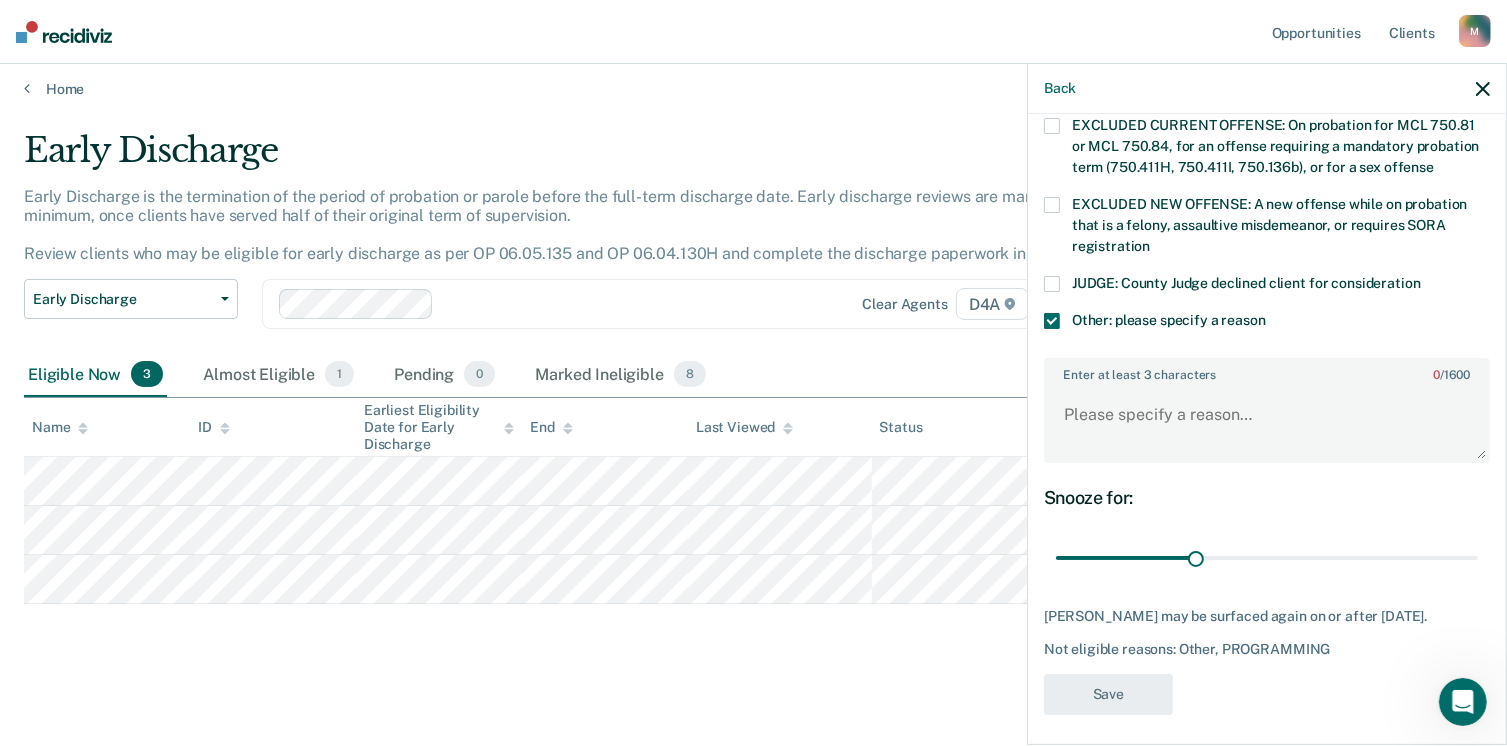 scroll, scrollTop: 766, scrollLeft: 0, axis: vertical 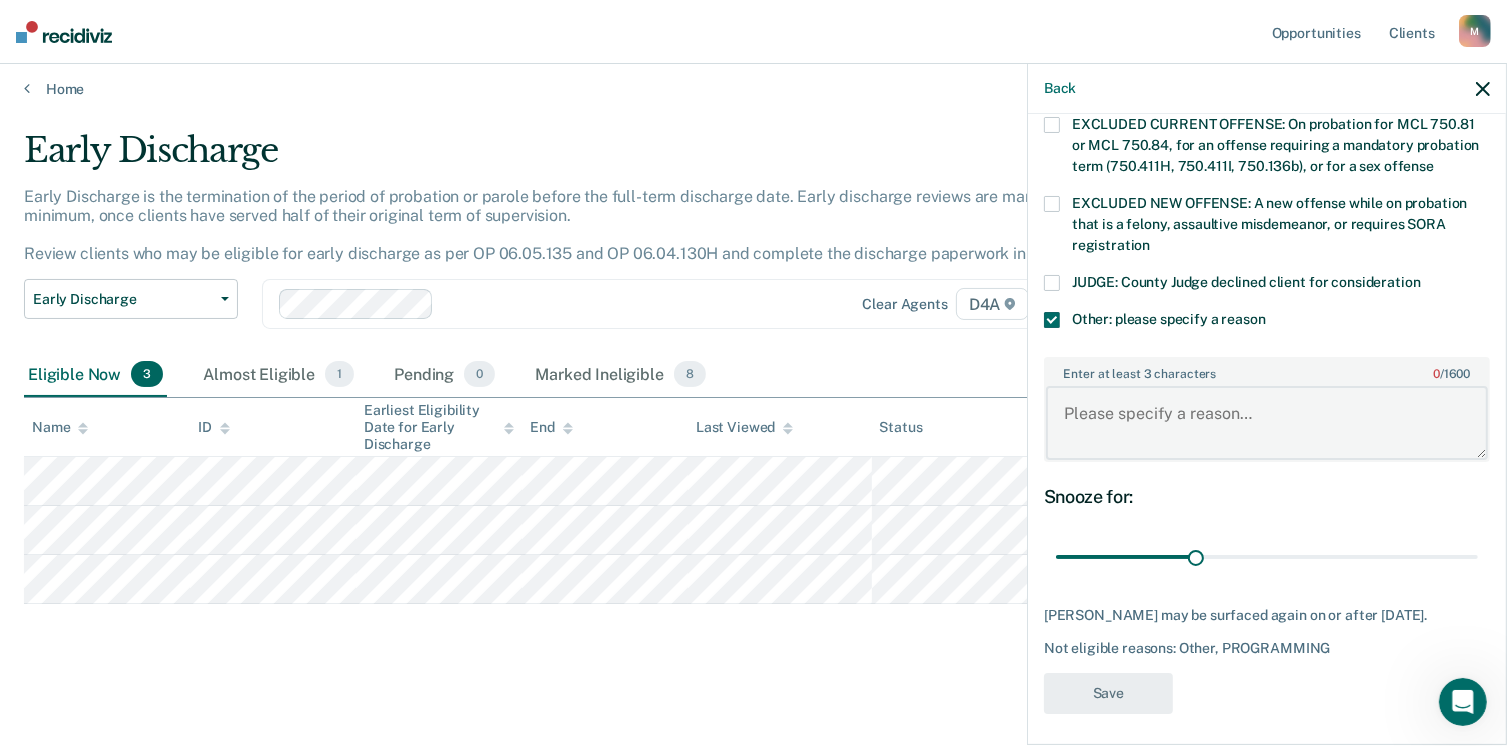 click on "Enter at least 3 characters 0  /  1600" at bounding box center (1267, 423) 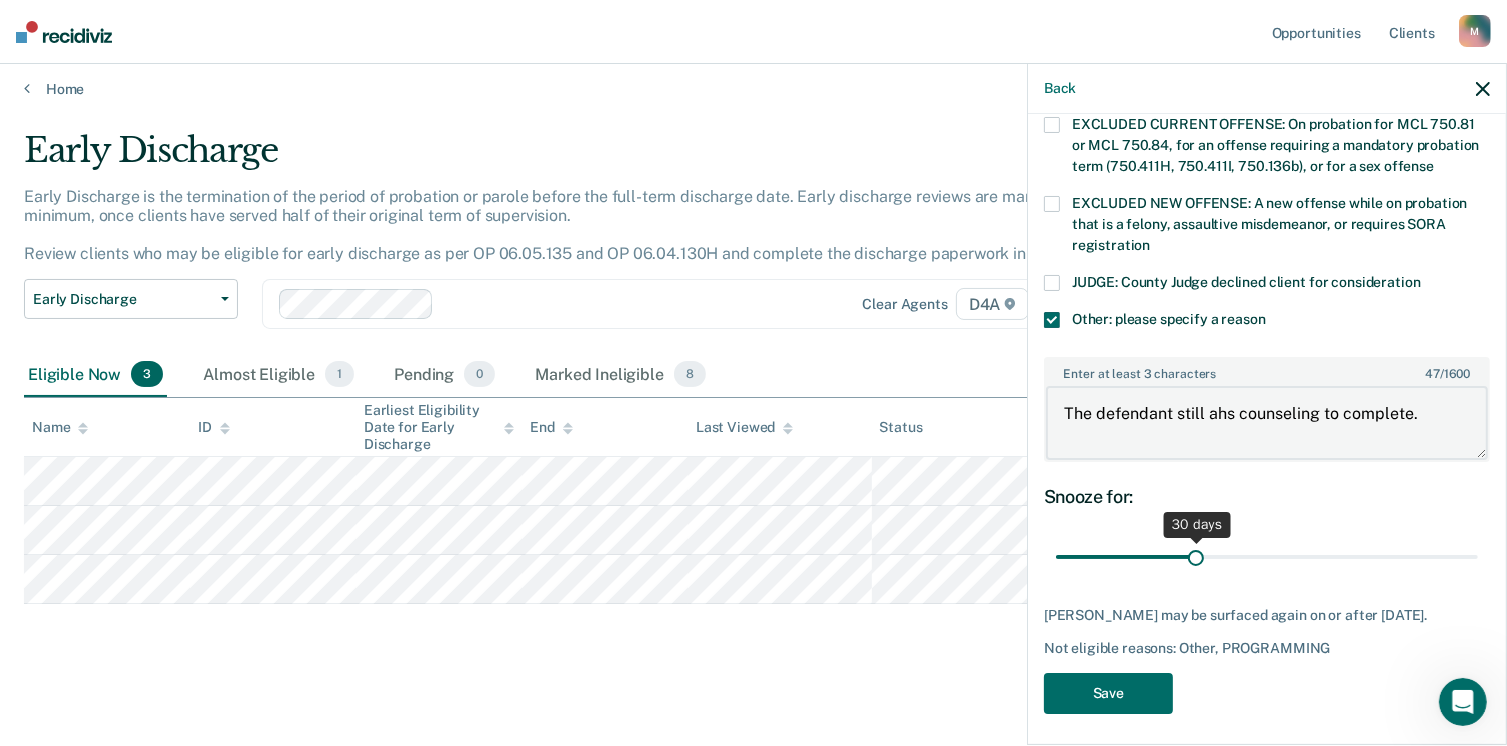 type on "The defendant still ahs counseling to complete." 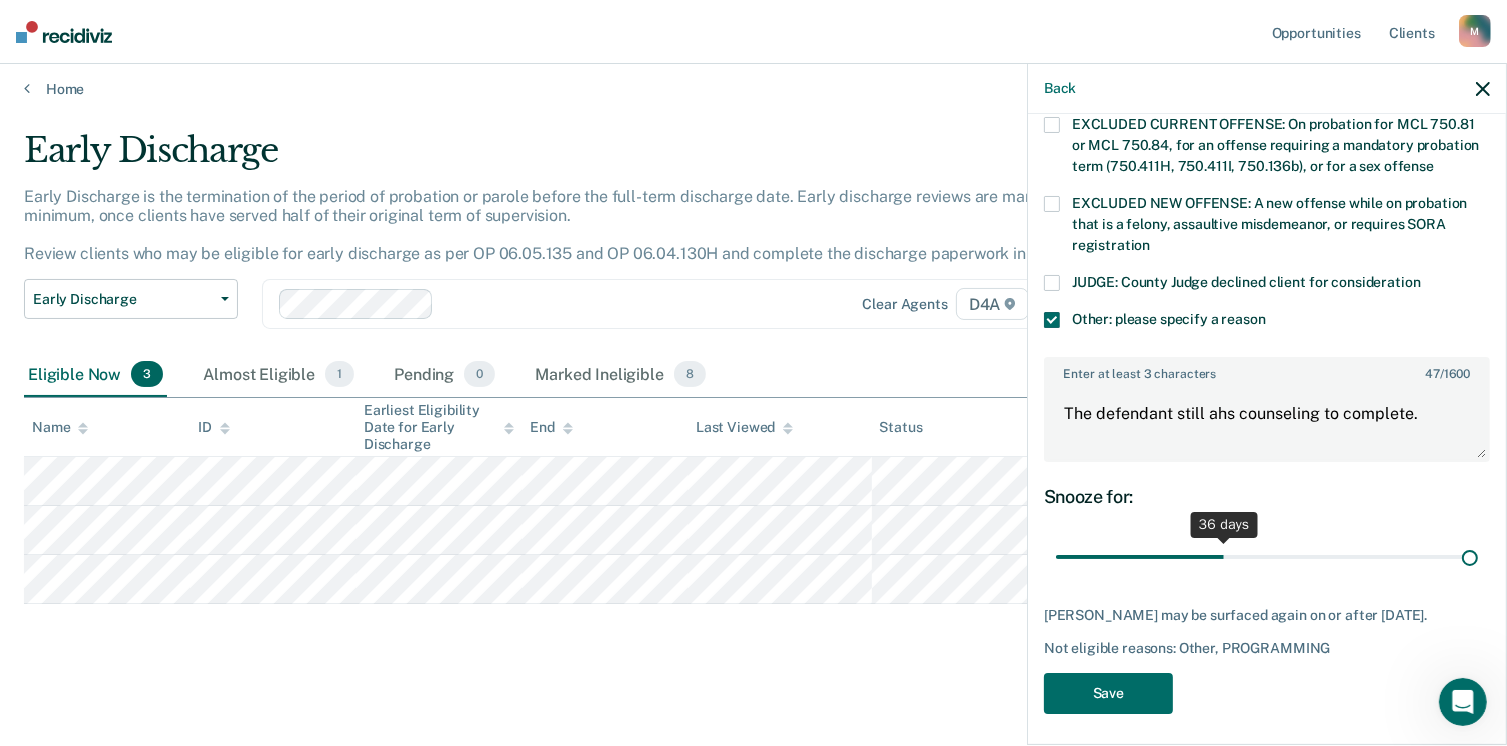 drag, startPoint x: 1191, startPoint y: 529, endPoint x: 1528, endPoint y: 529, distance: 337 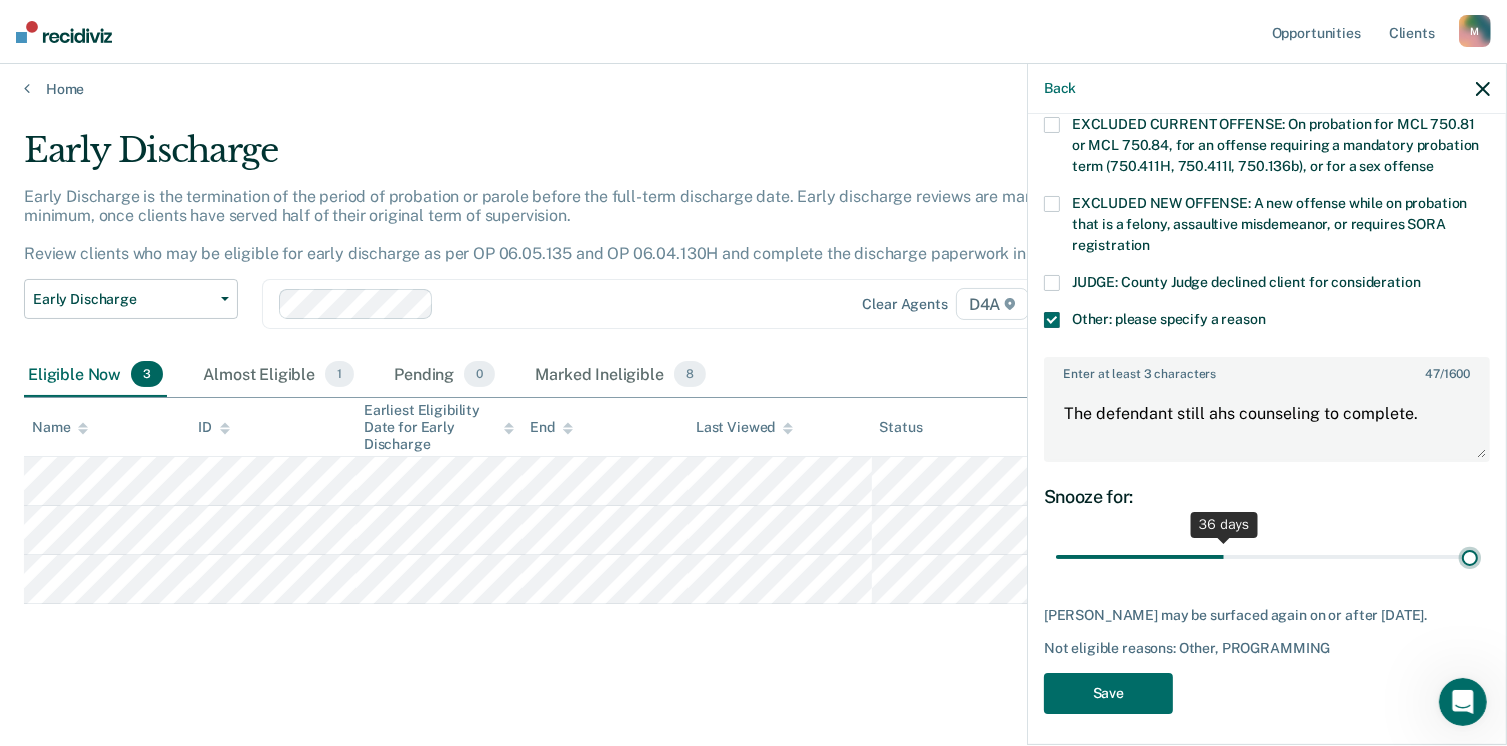 type on "90" 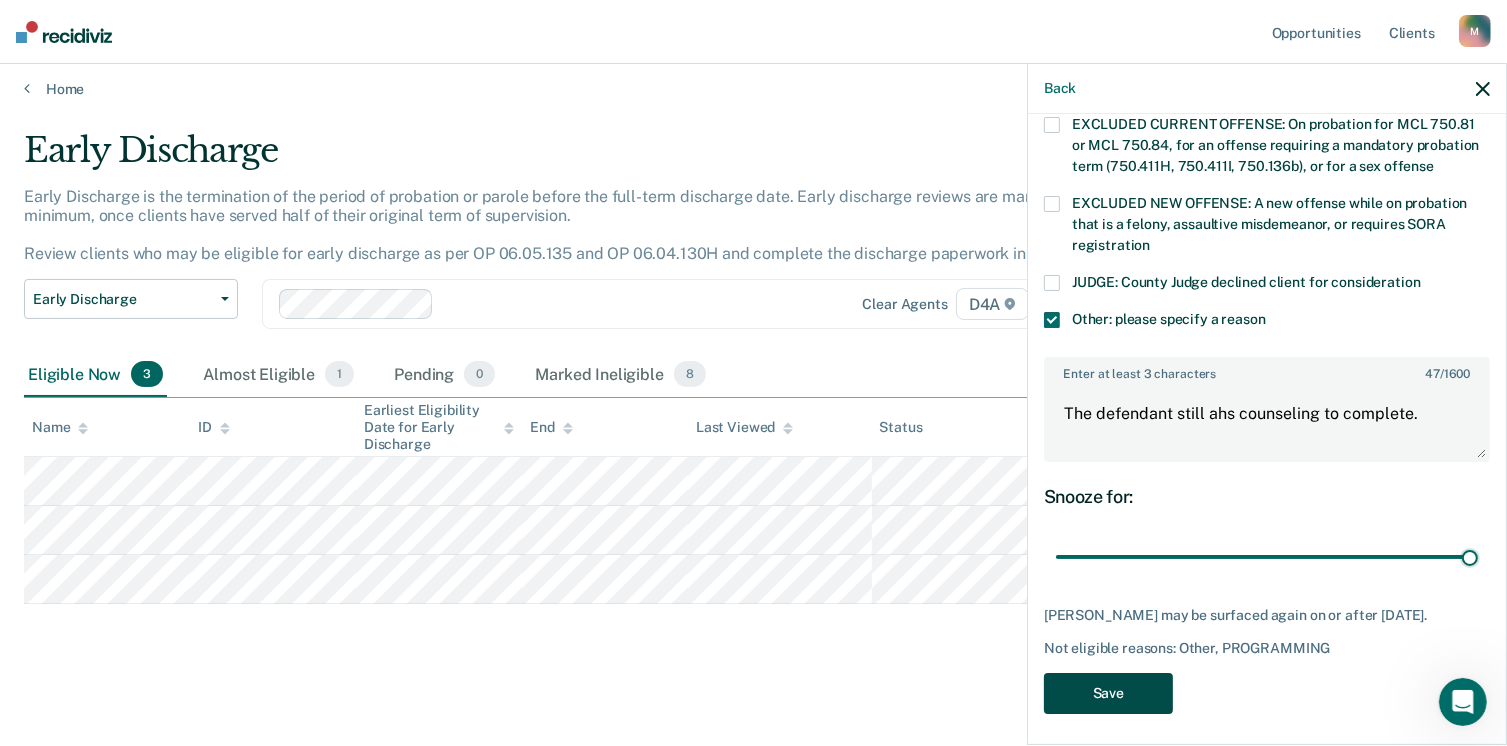 drag, startPoint x: 1081, startPoint y: 697, endPoint x: 1060, endPoint y: 678, distance: 28.319605 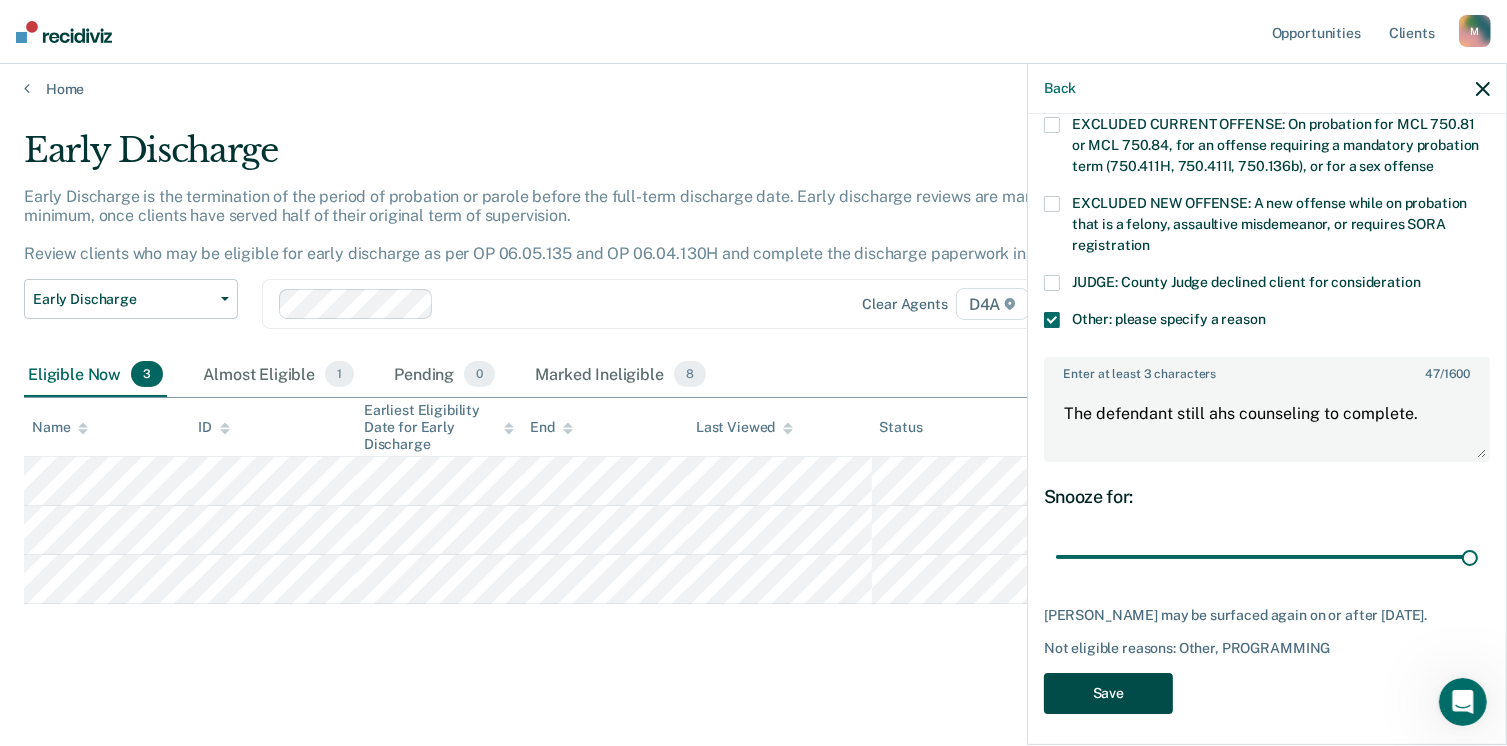 click on "Save" at bounding box center [1108, 693] 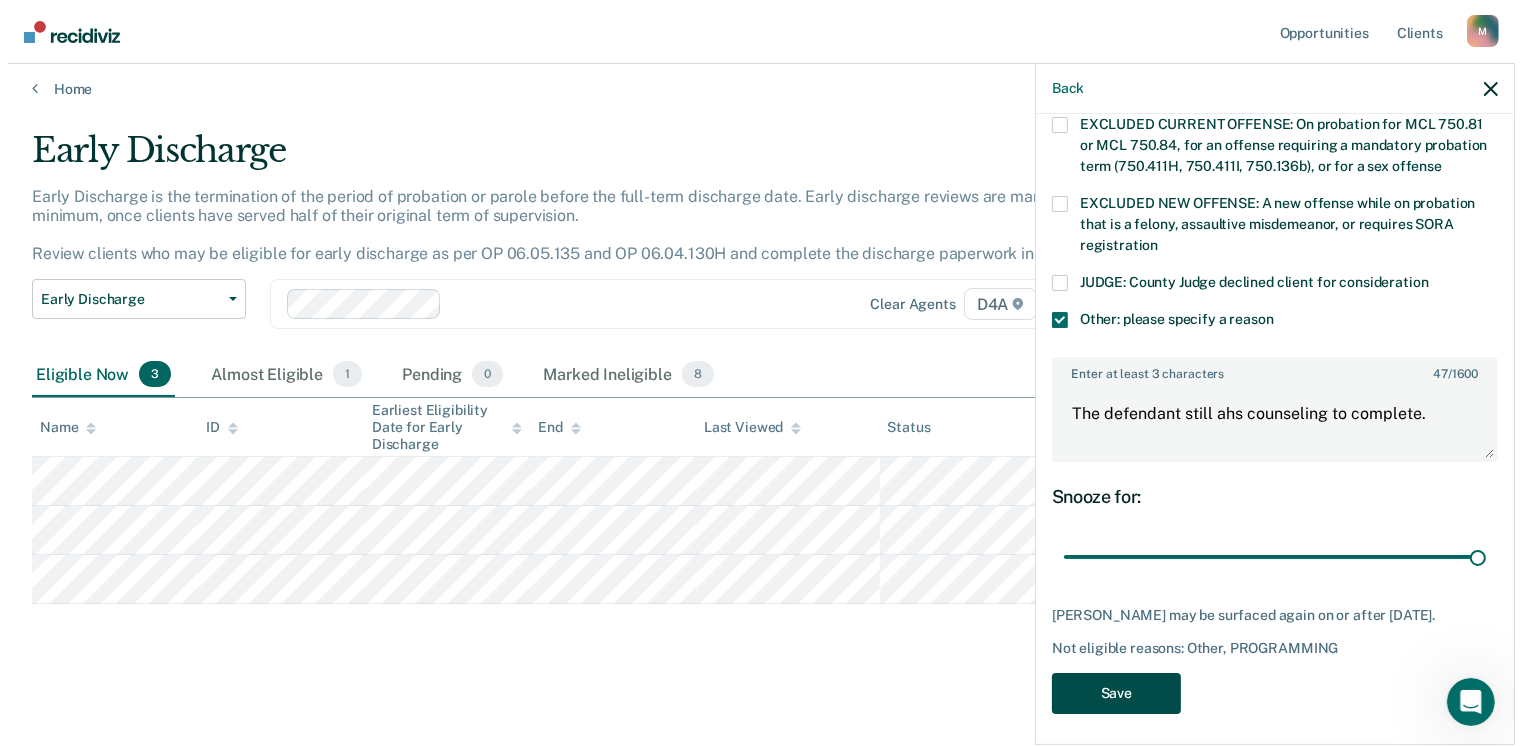 scroll, scrollTop: 0, scrollLeft: 0, axis: both 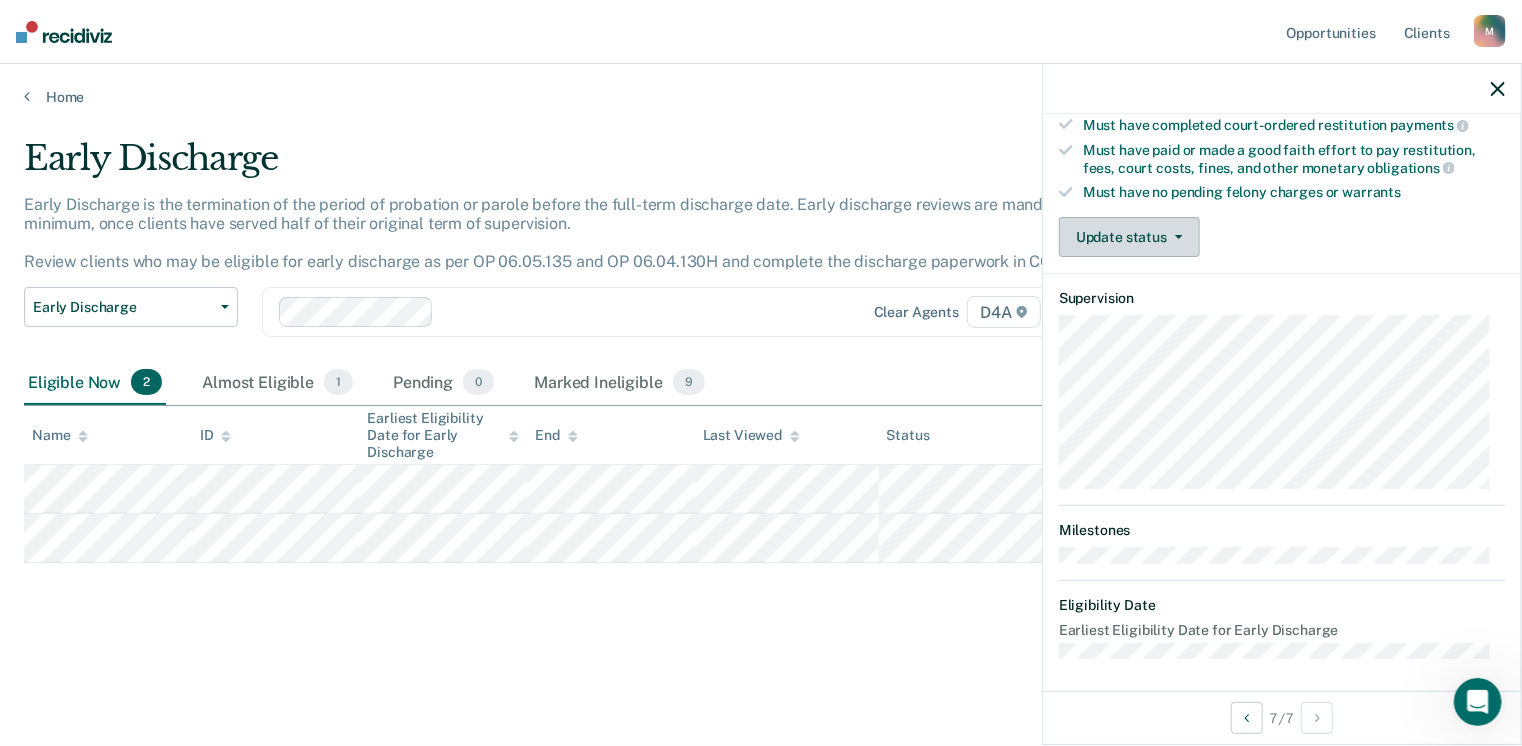 click on "Update status" at bounding box center [1129, 237] 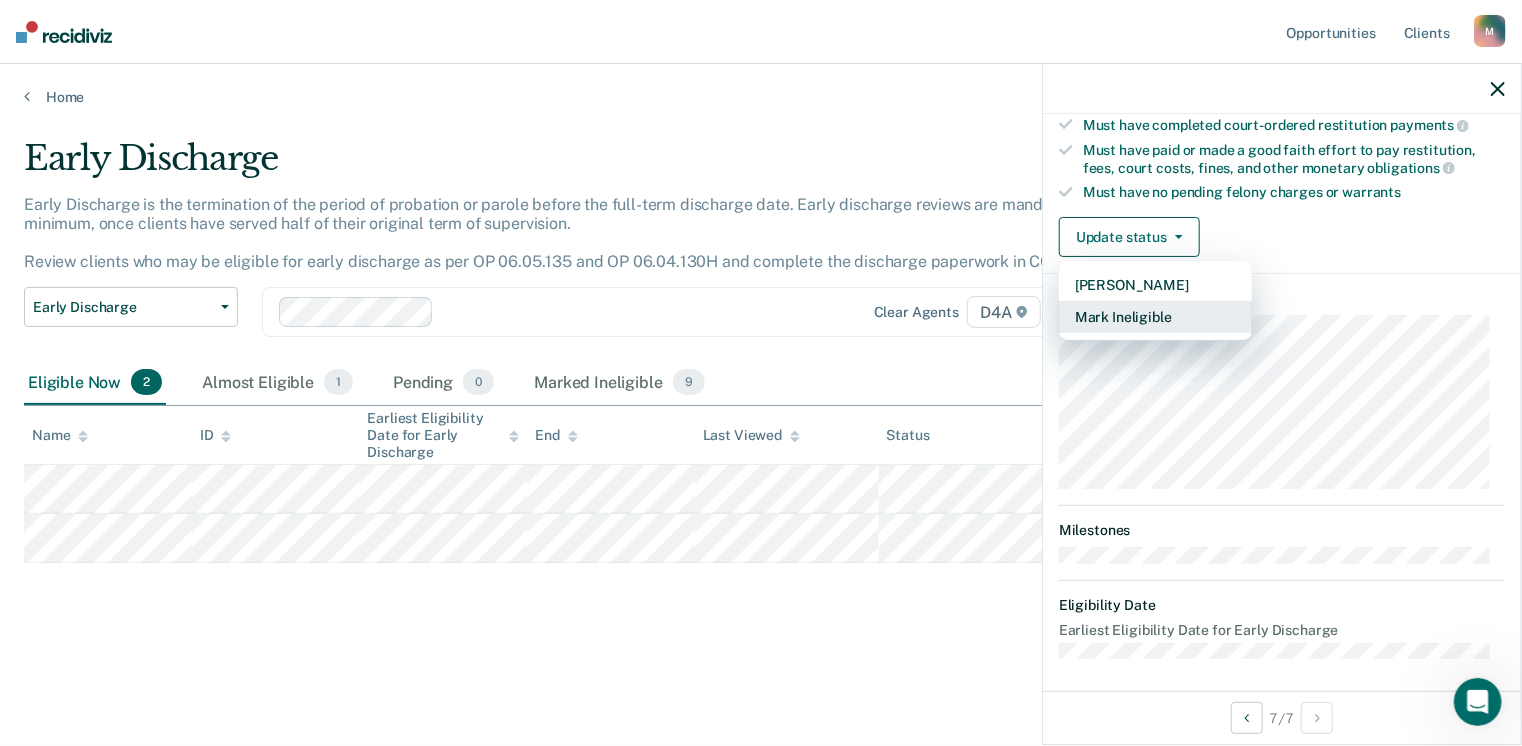 click on "Mark Ineligible" at bounding box center [1155, 317] 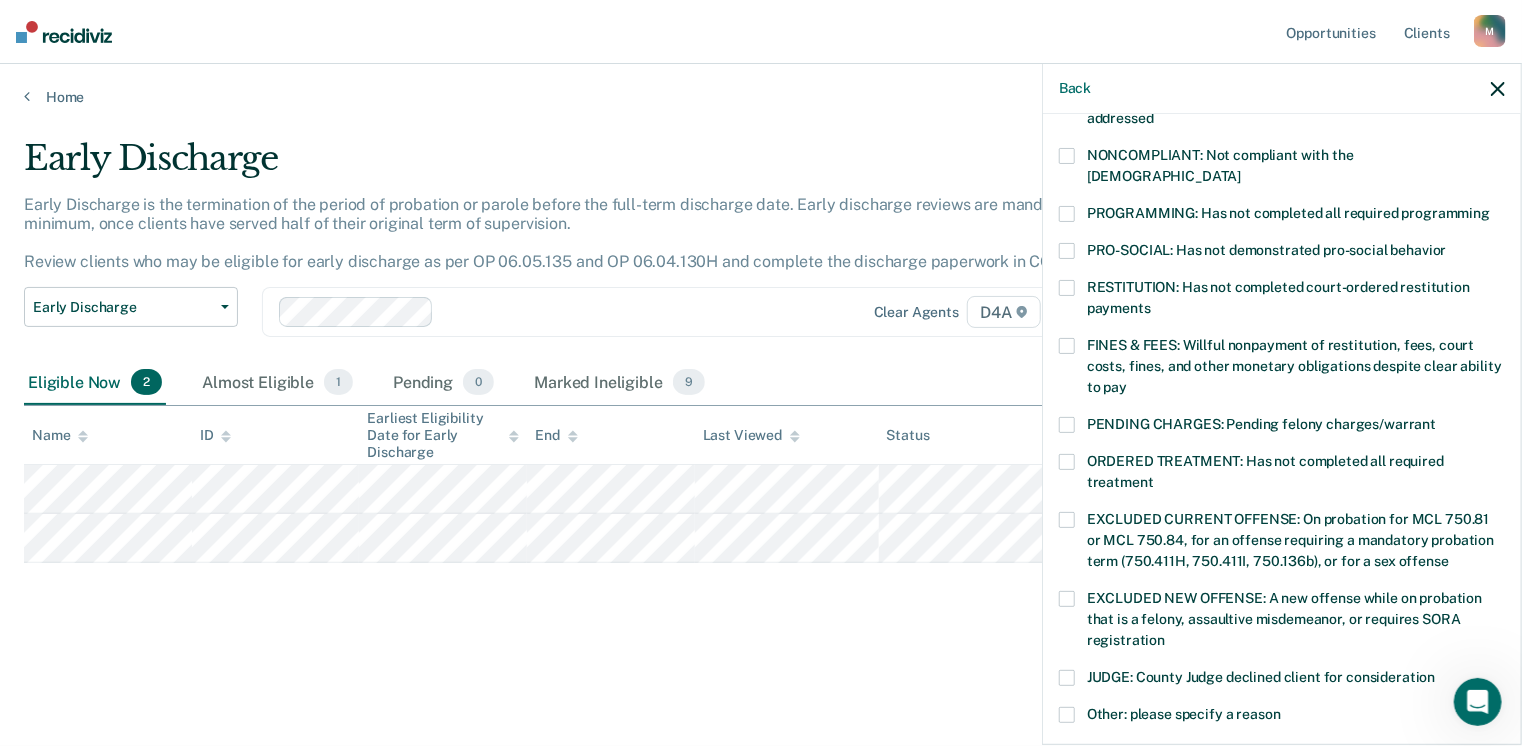 click at bounding box center (1067, 346) 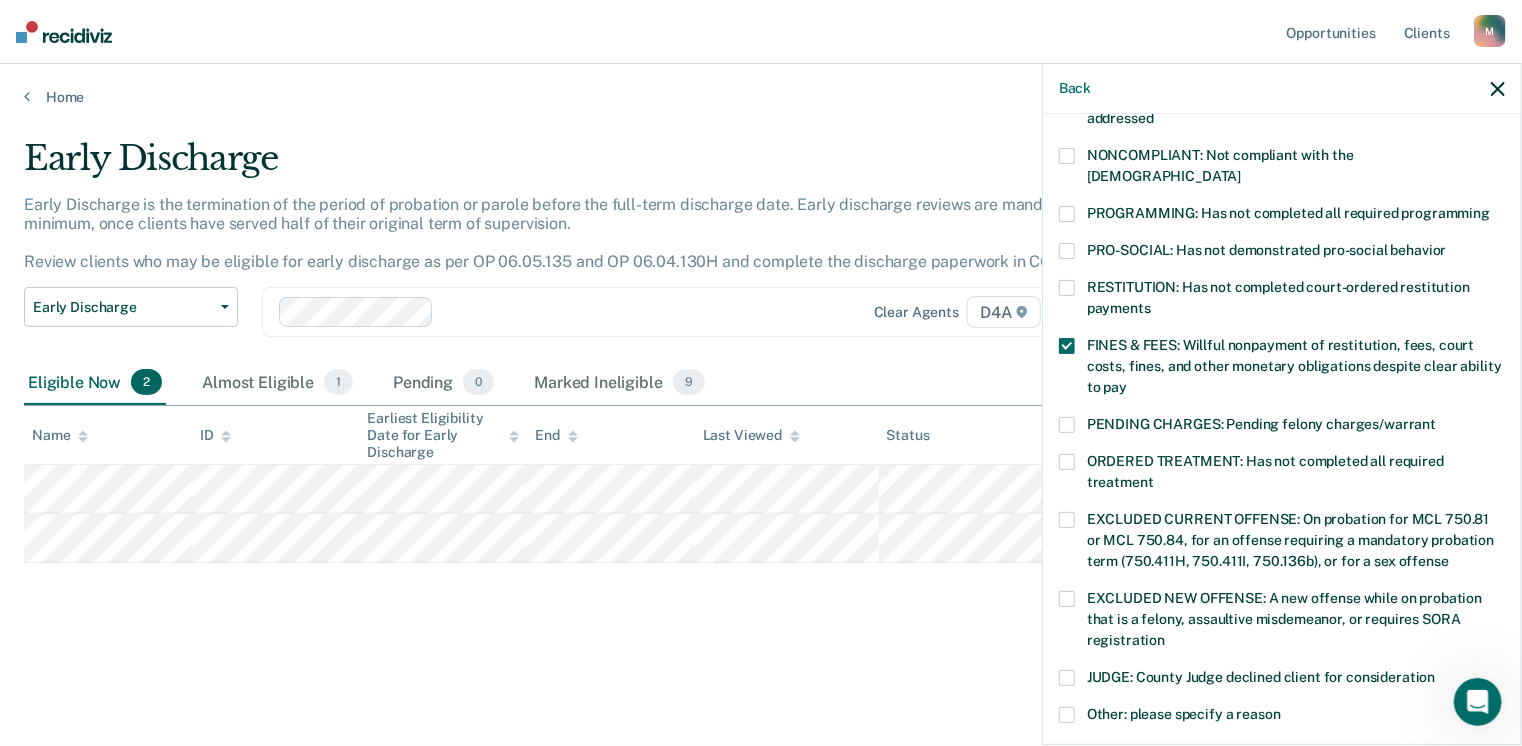 click at bounding box center (1067, 214) 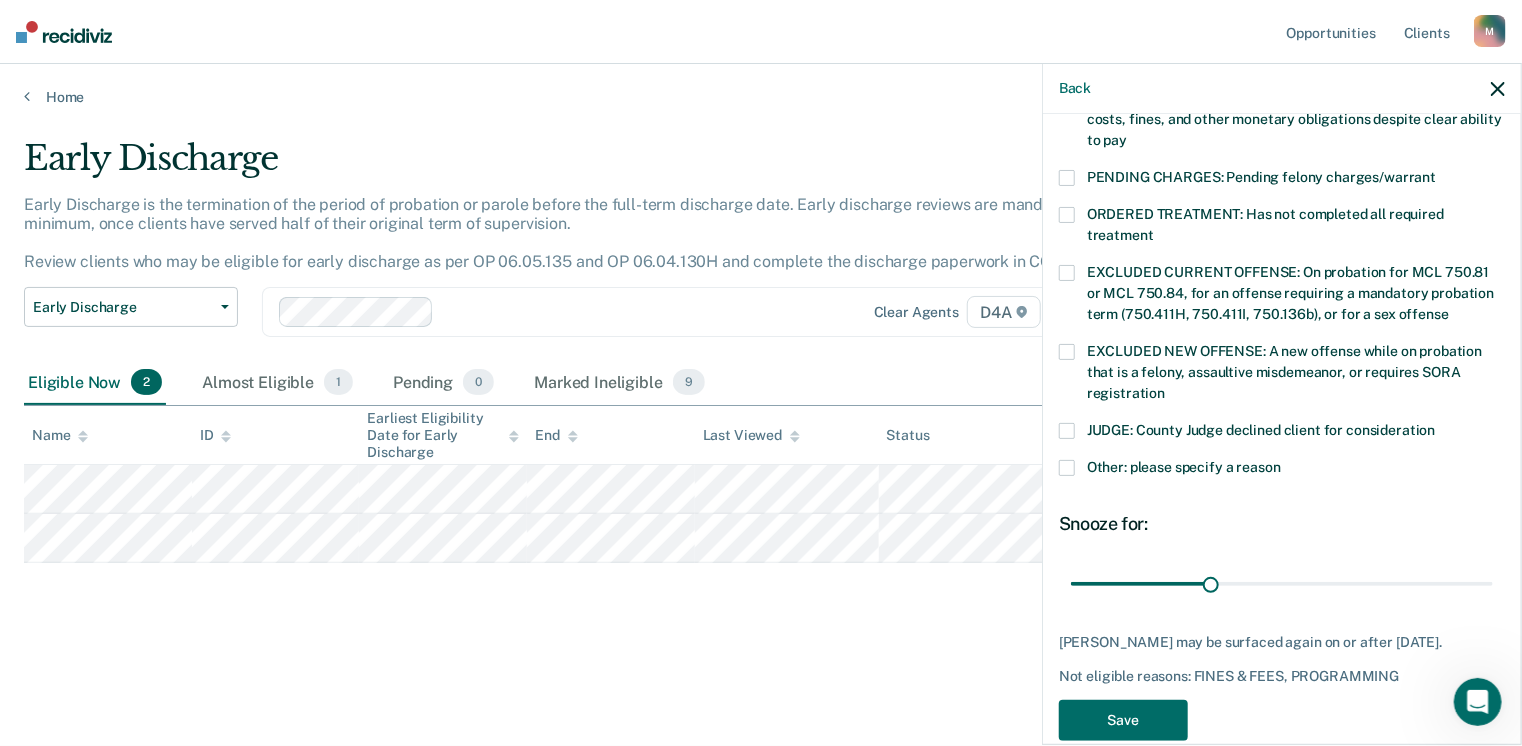 scroll, scrollTop: 630, scrollLeft: 0, axis: vertical 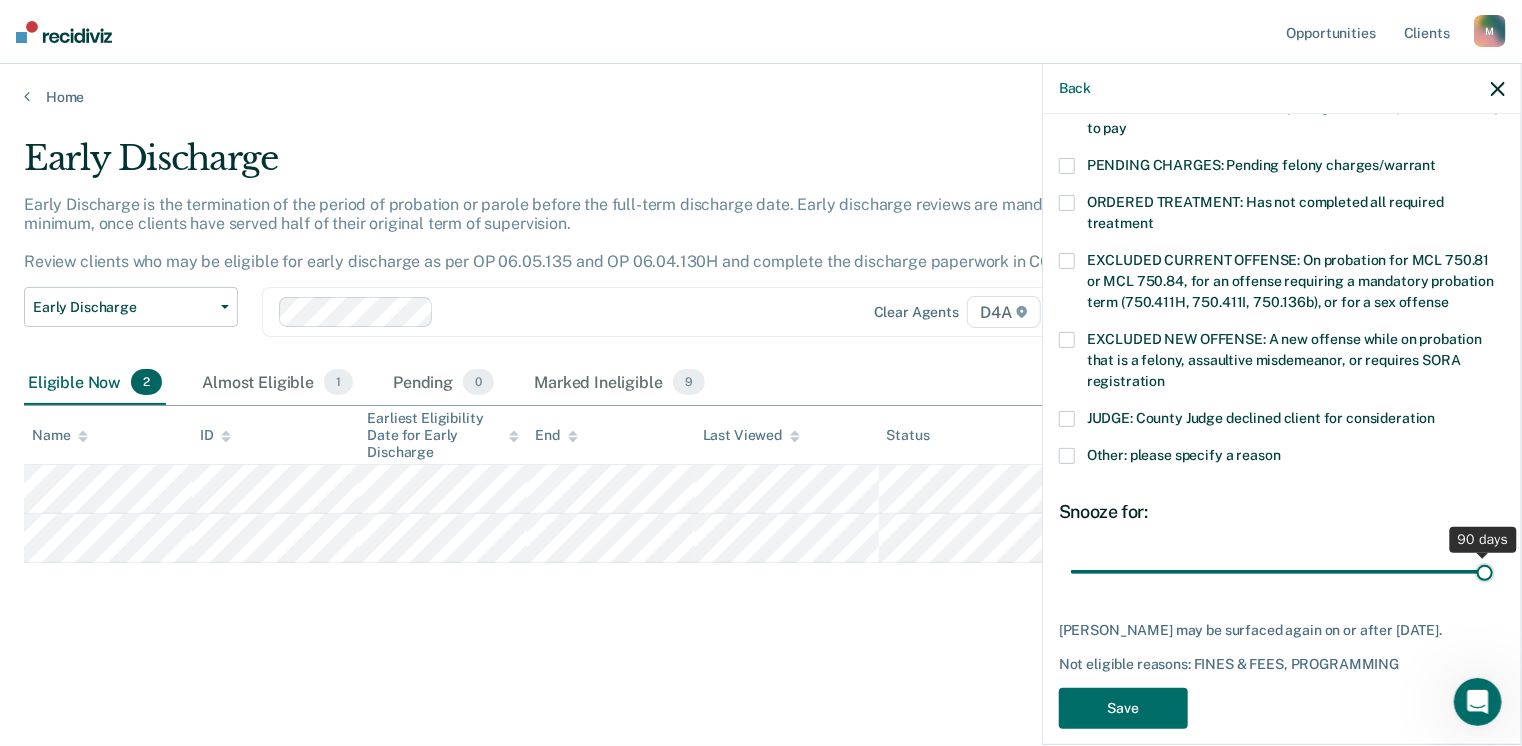 drag, startPoint x: 1402, startPoint y: 538, endPoint x: 1528, endPoint y: 538, distance: 126 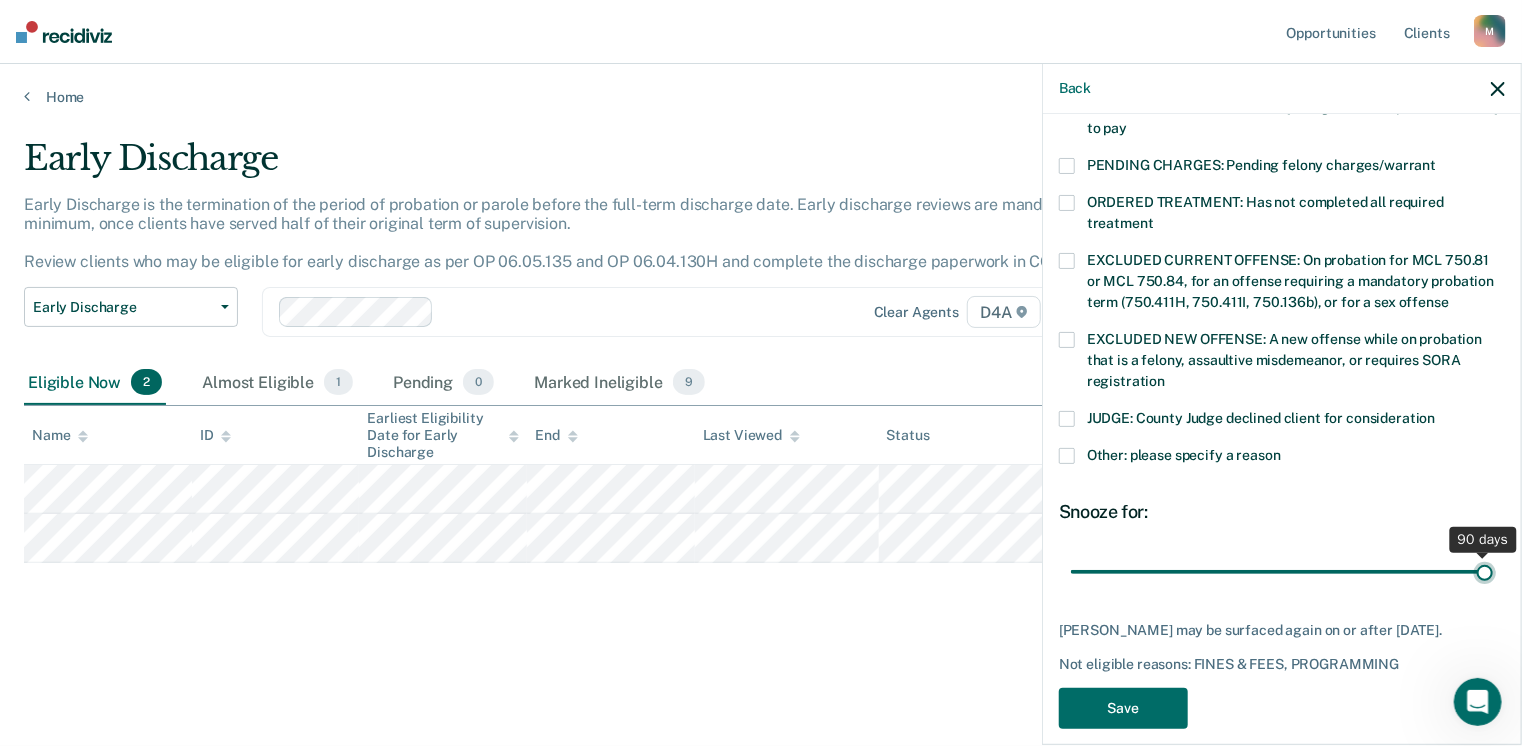 type on "90" 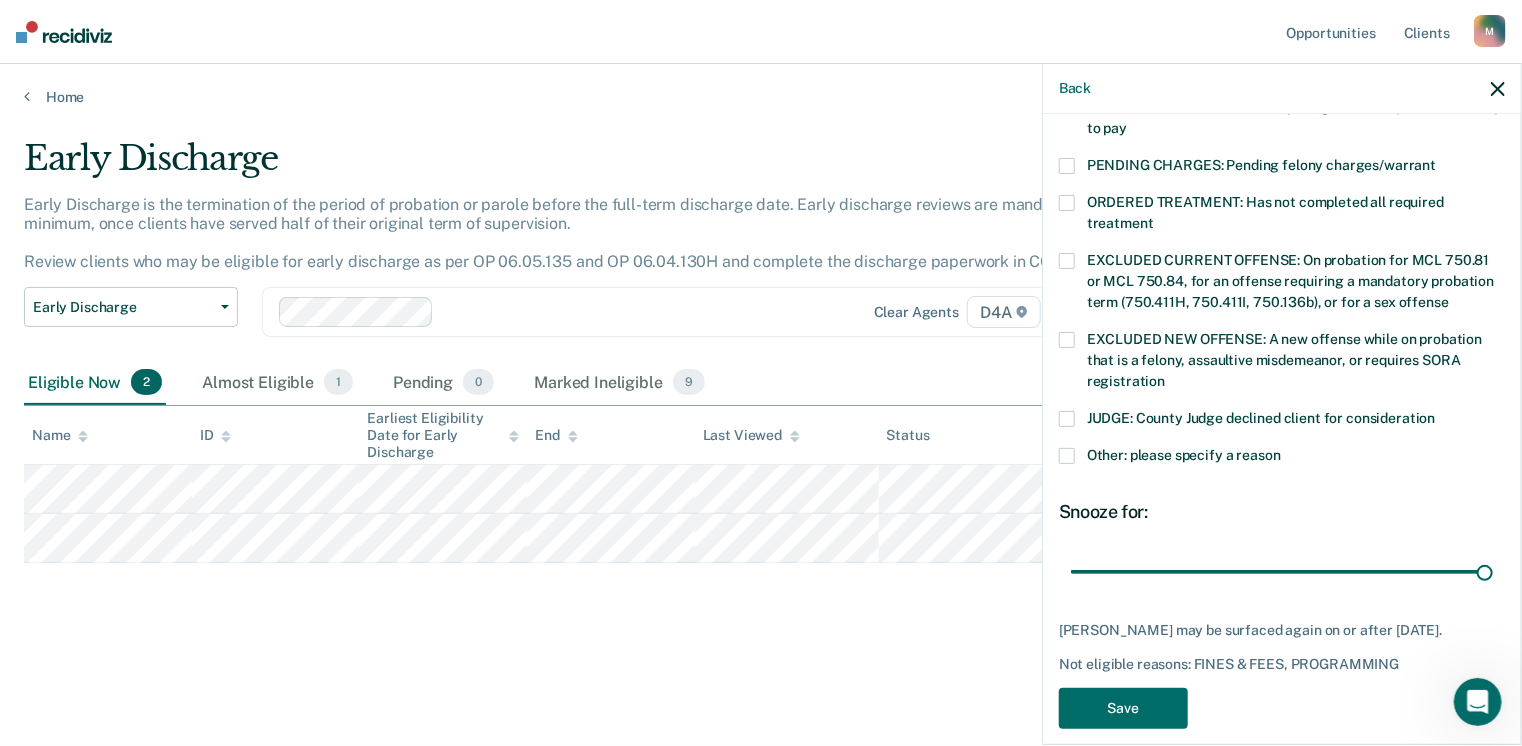 click at bounding box center [1067, 456] 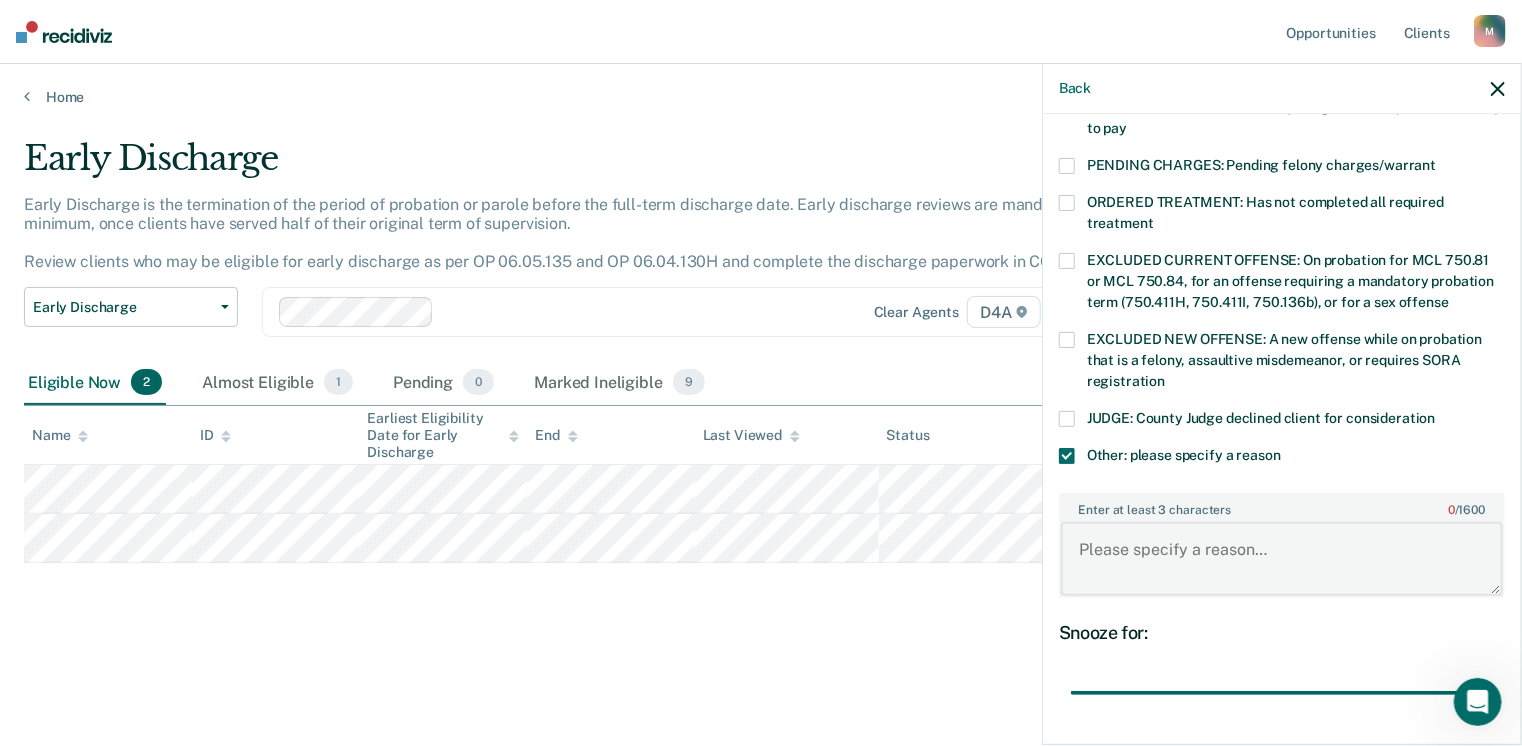 click on "Enter at least 3 characters 0  /  1600" at bounding box center [1282, 559] 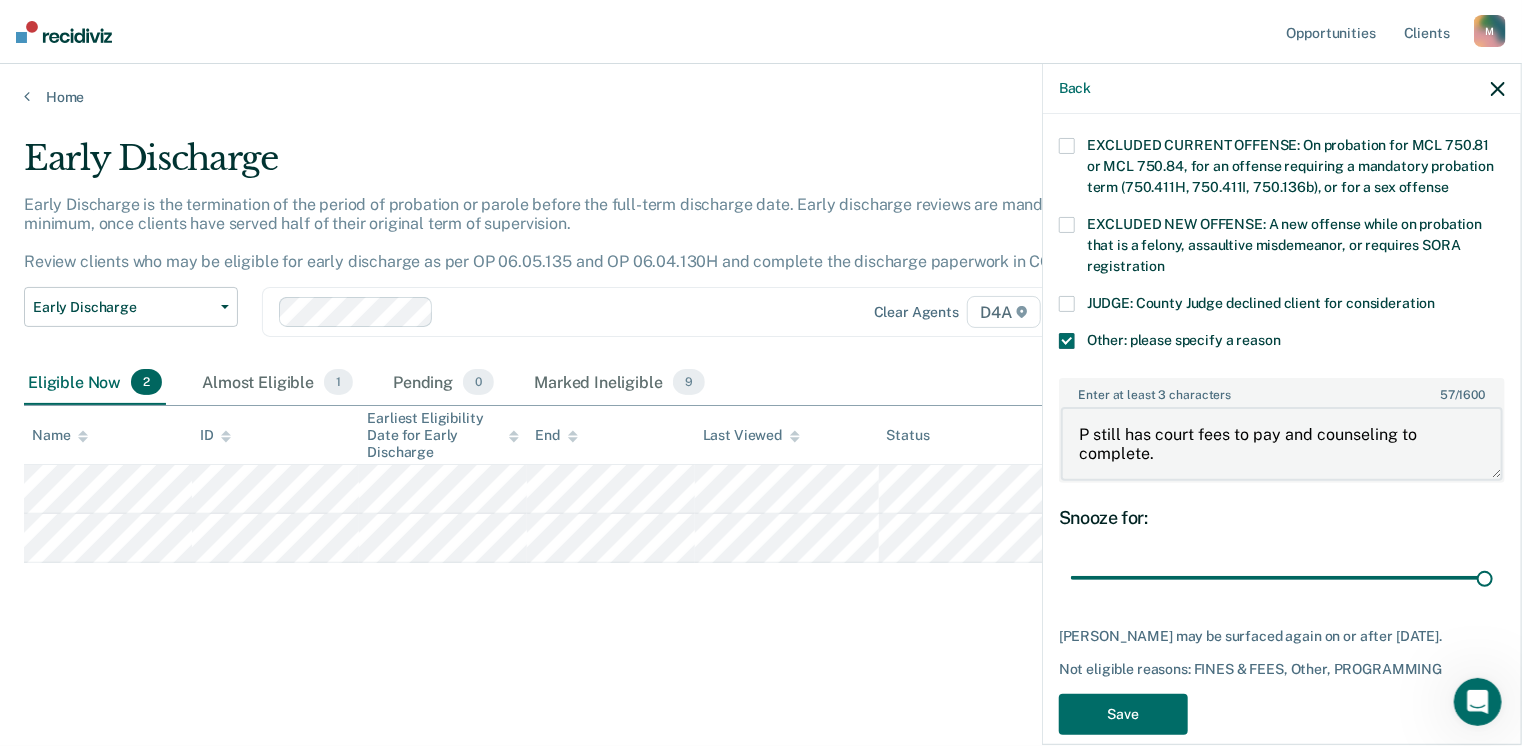 scroll, scrollTop: 749, scrollLeft: 0, axis: vertical 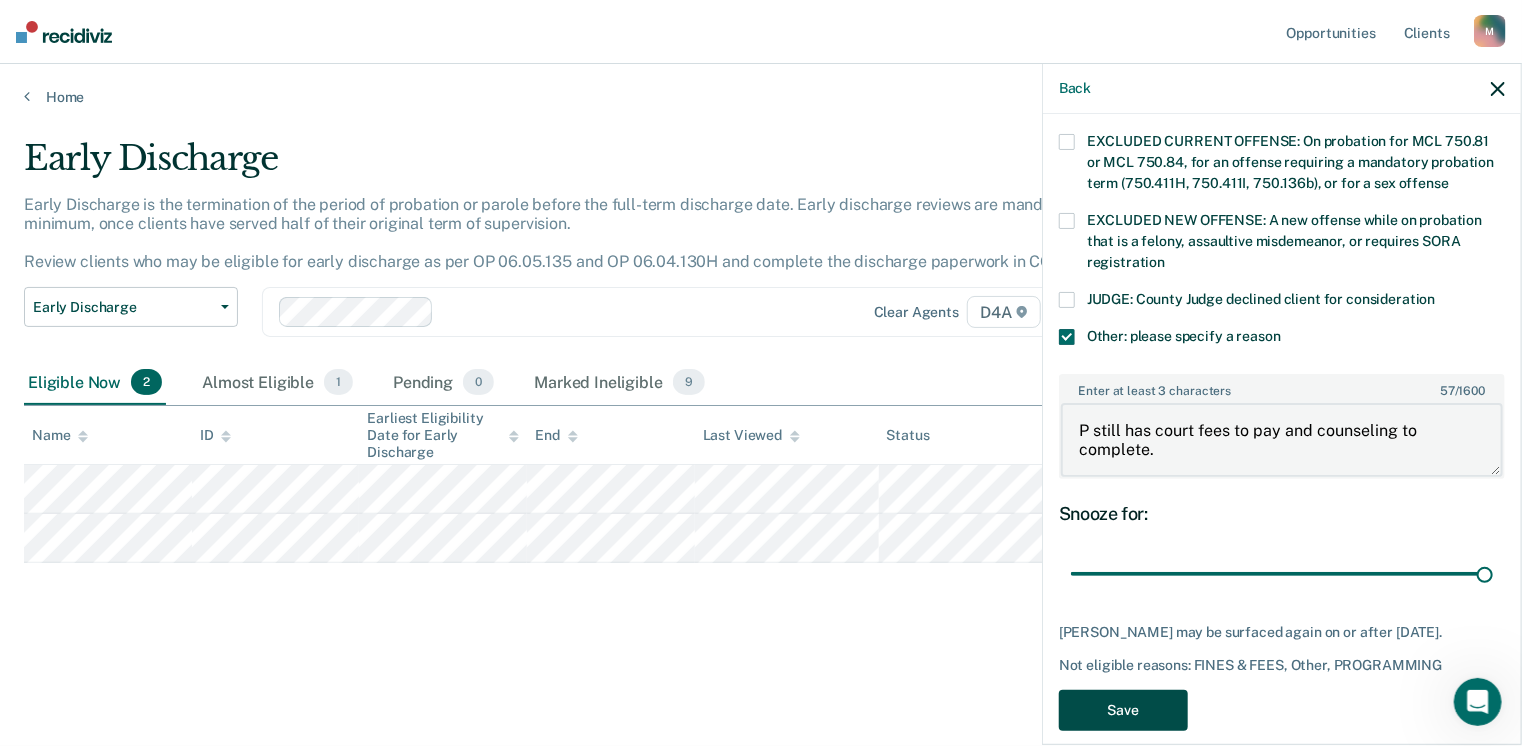 type on "P still has court fees to pay and counseling to complete." 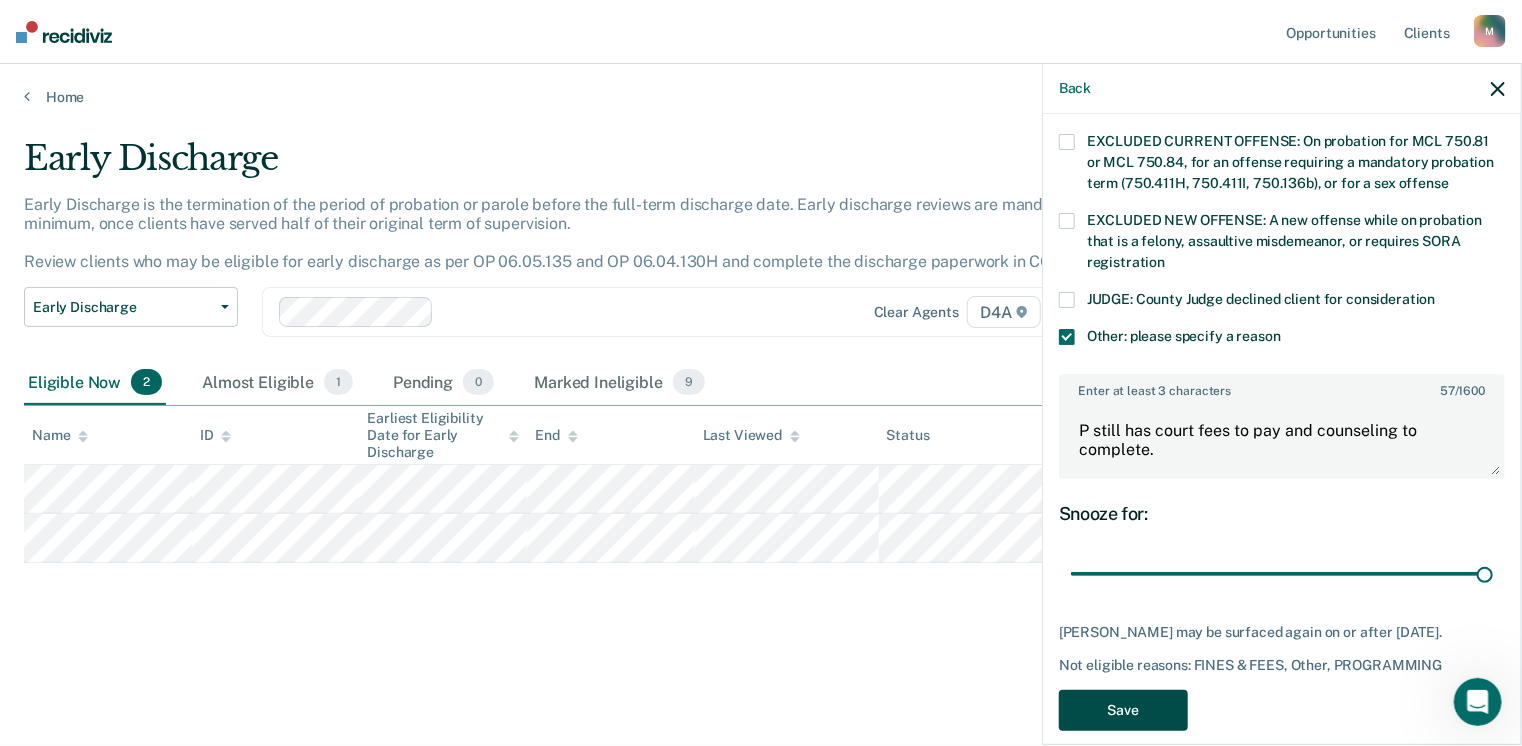 click on "Save" at bounding box center [1123, 710] 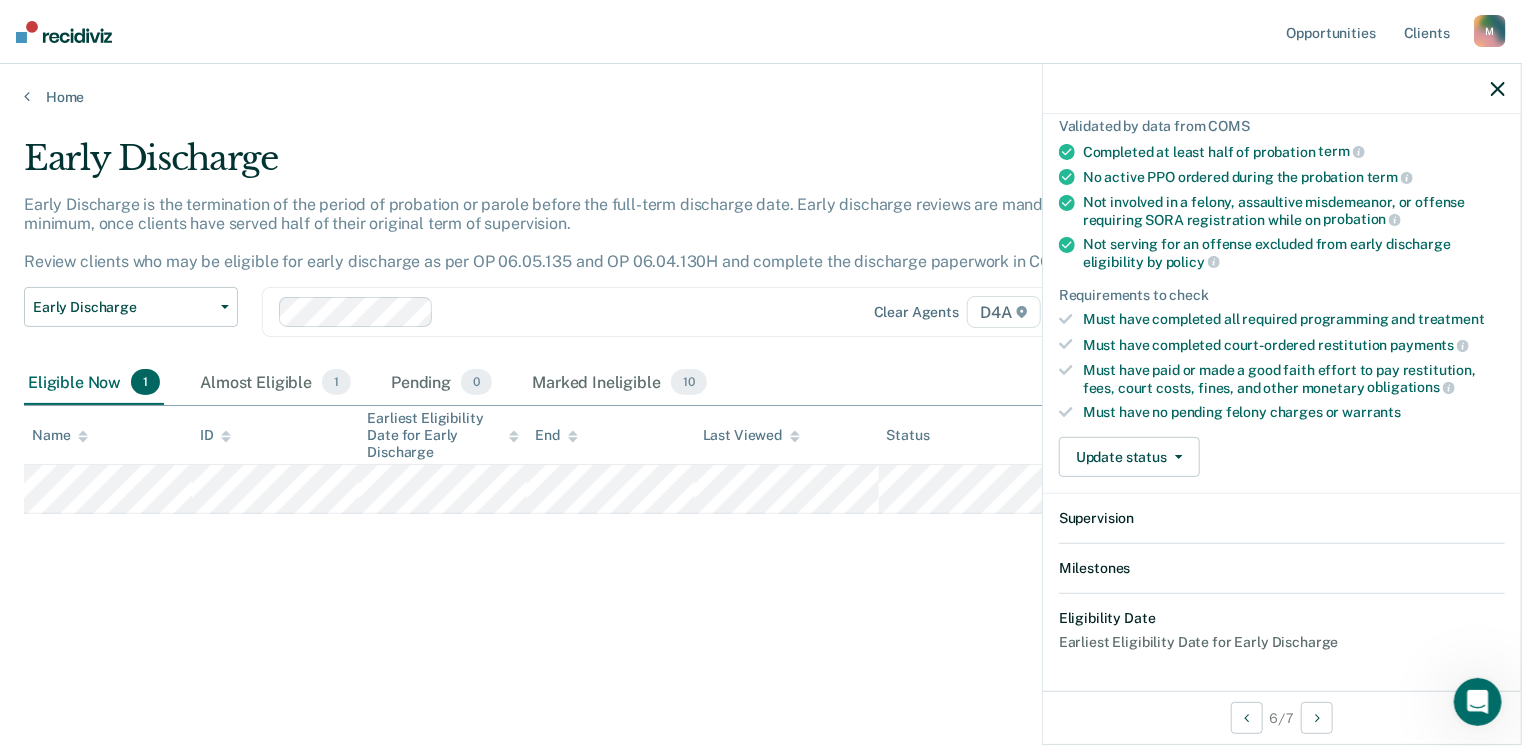 scroll, scrollTop: 412, scrollLeft: 0, axis: vertical 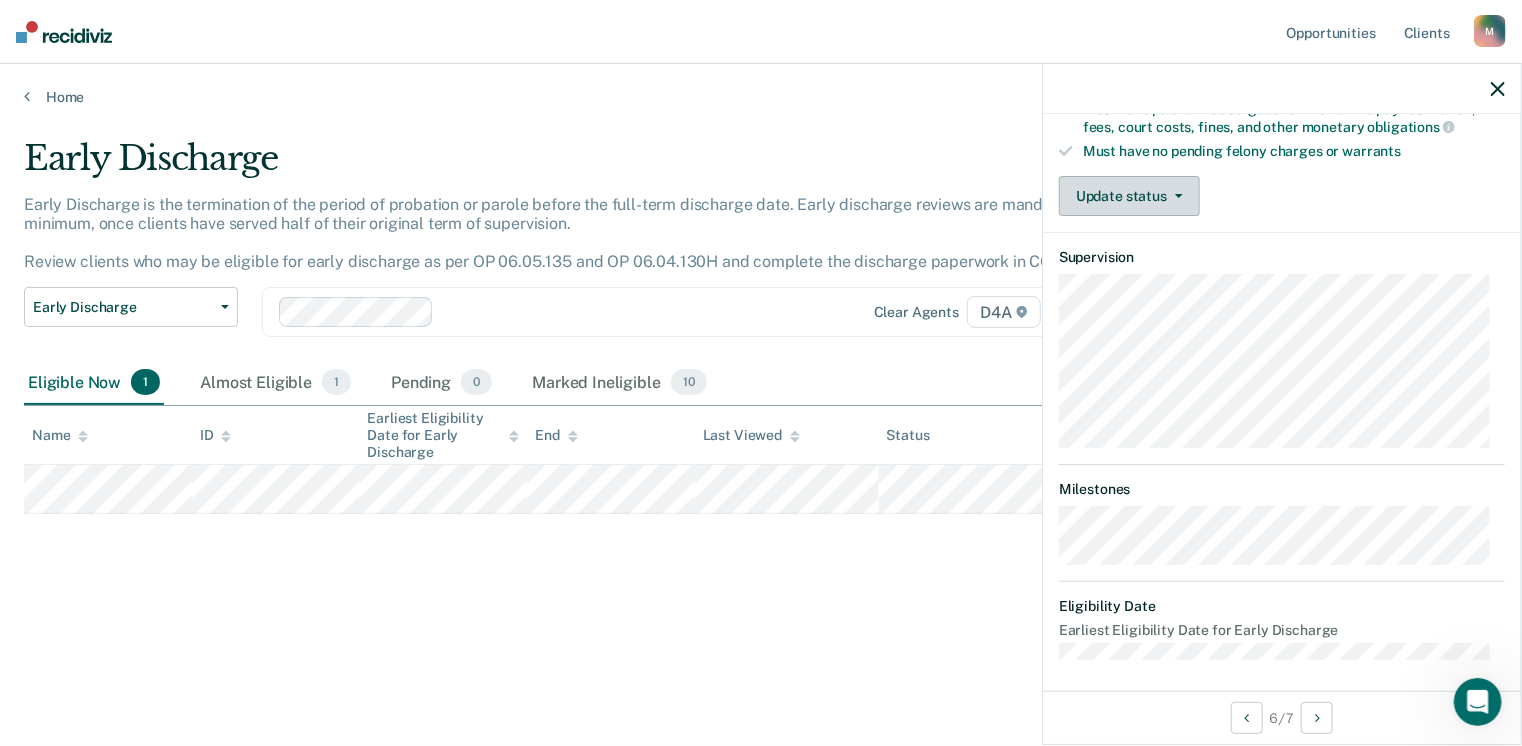 click on "Update status" at bounding box center [1129, 196] 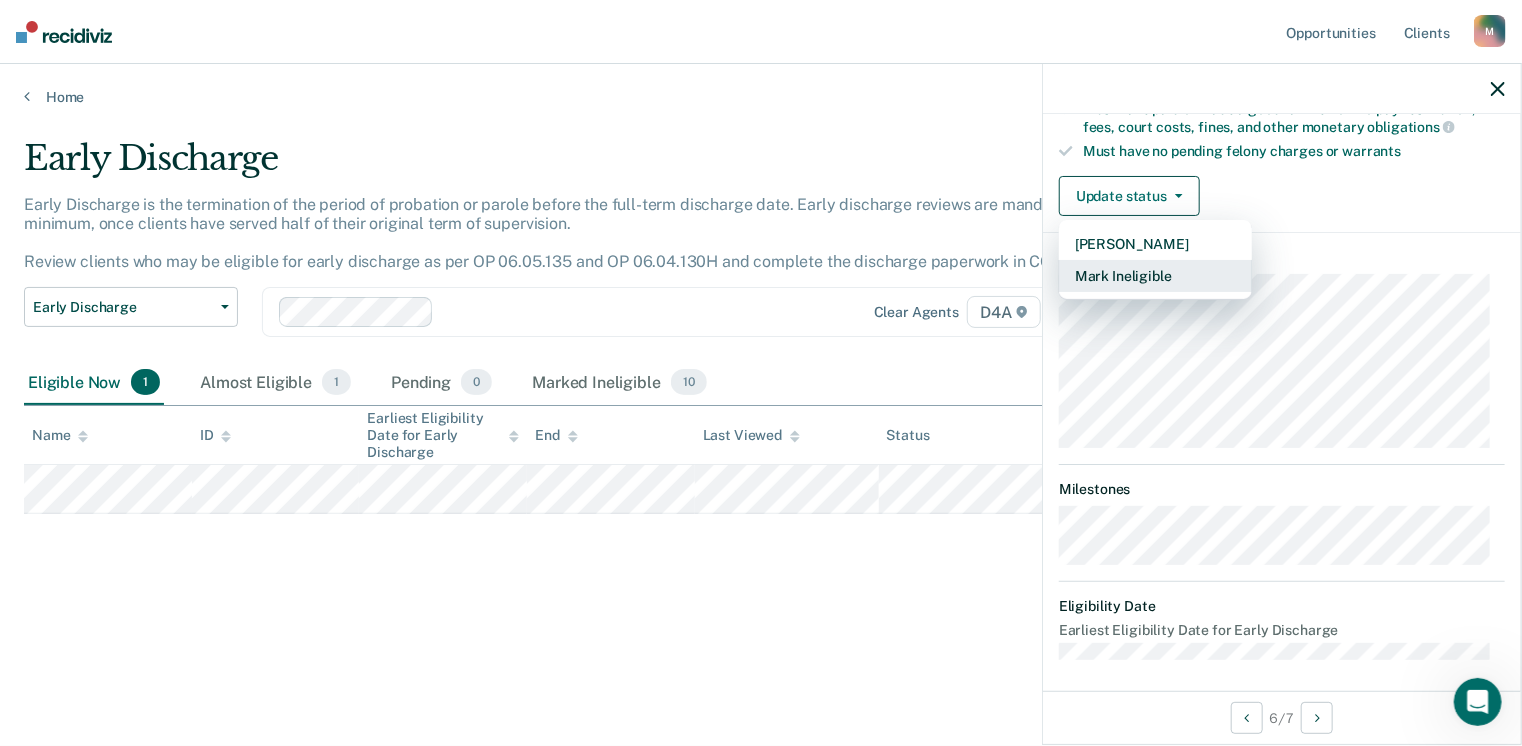 click on "Mark Ineligible" at bounding box center [1155, 276] 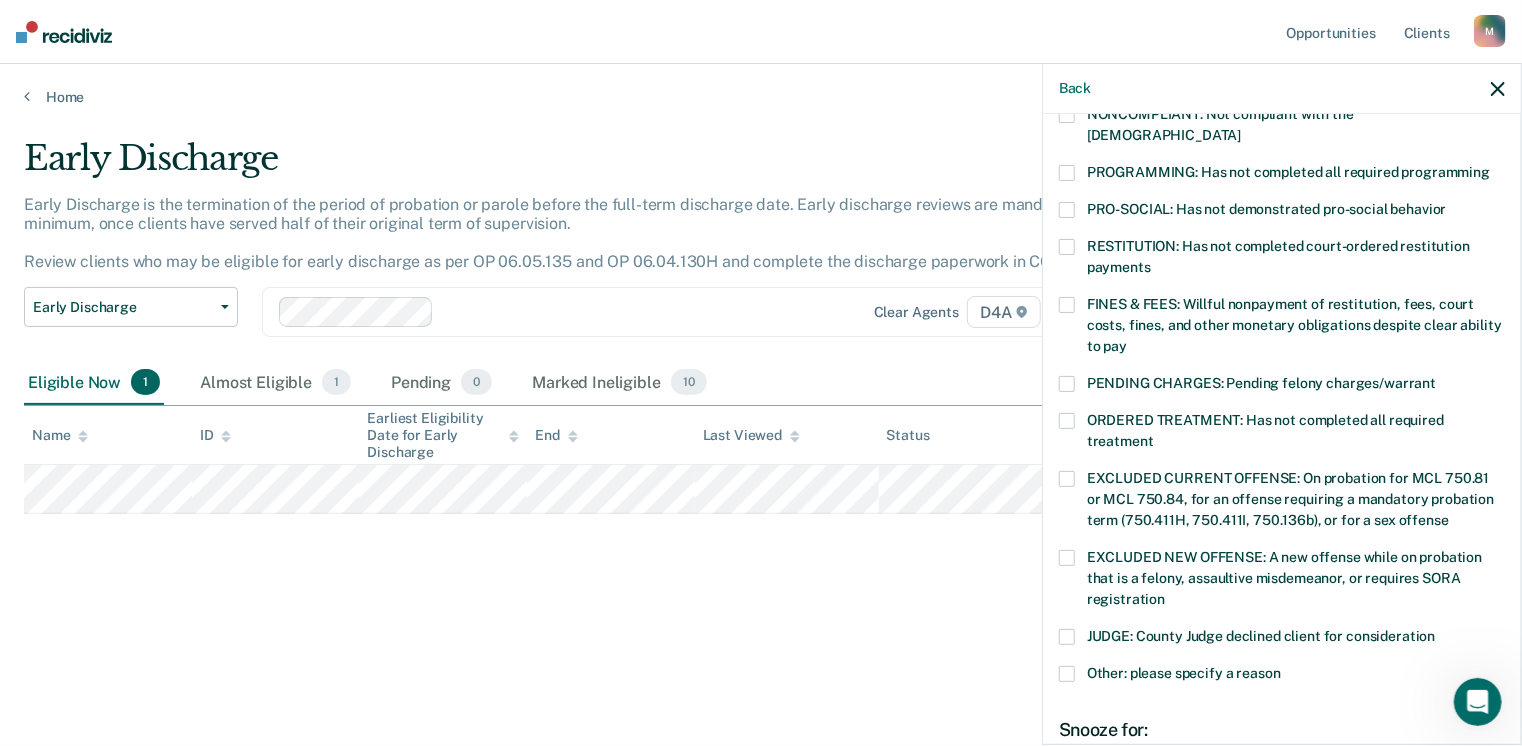 click at bounding box center [1067, 674] 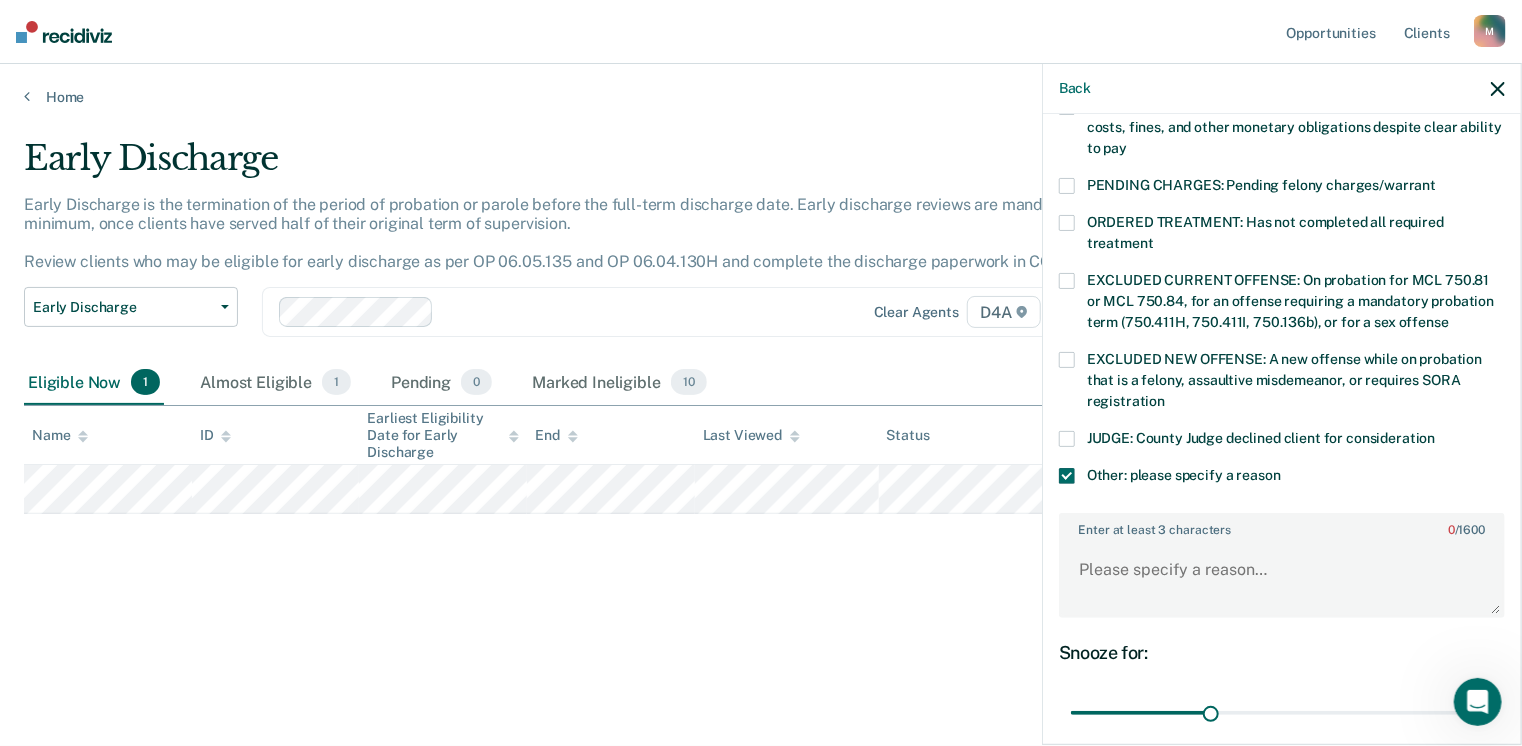scroll, scrollTop: 612, scrollLeft: 0, axis: vertical 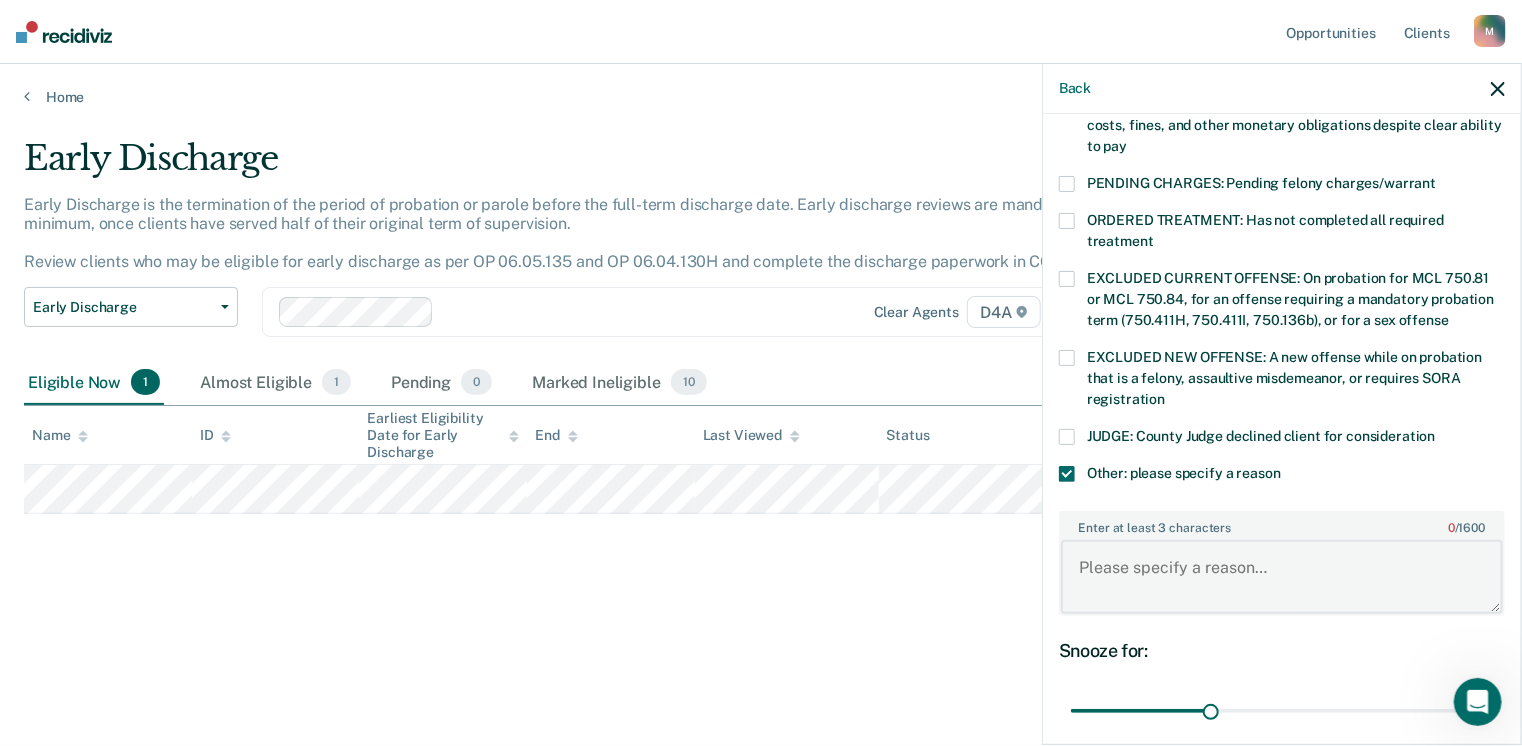 click on "Enter at least 3 characters 0  /  1600" at bounding box center [1282, 577] 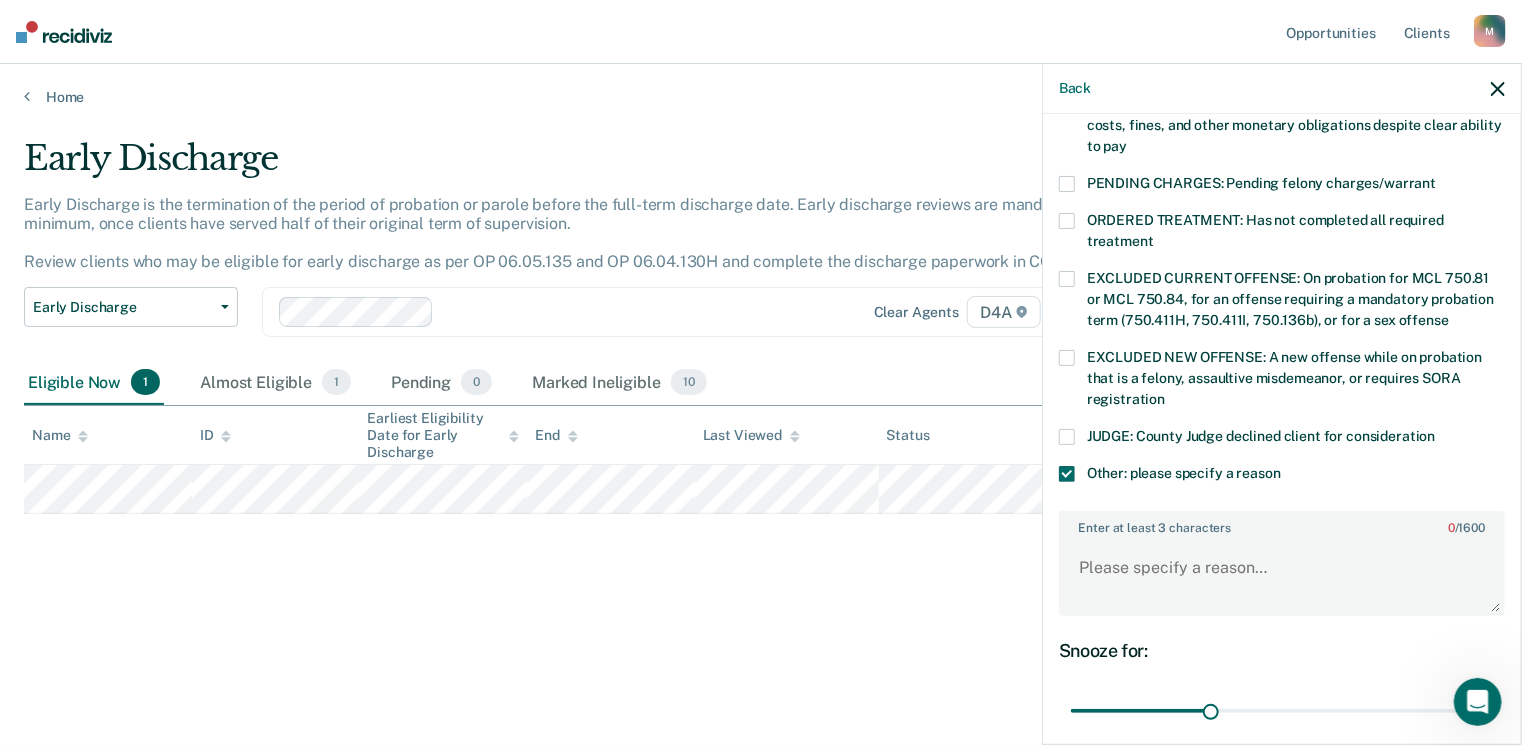 click at bounding box center [1067, 358] 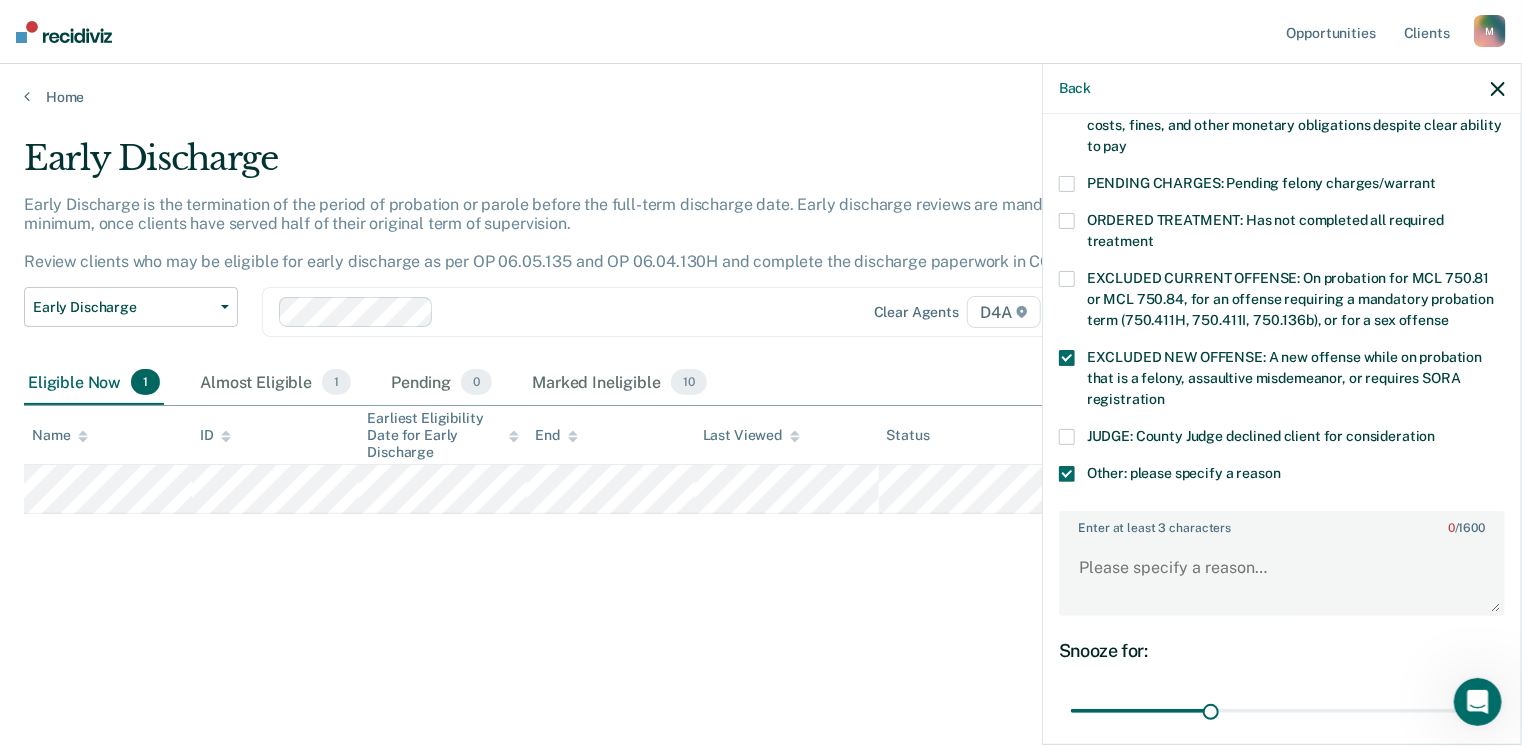click at bounding box center [1067, 474] 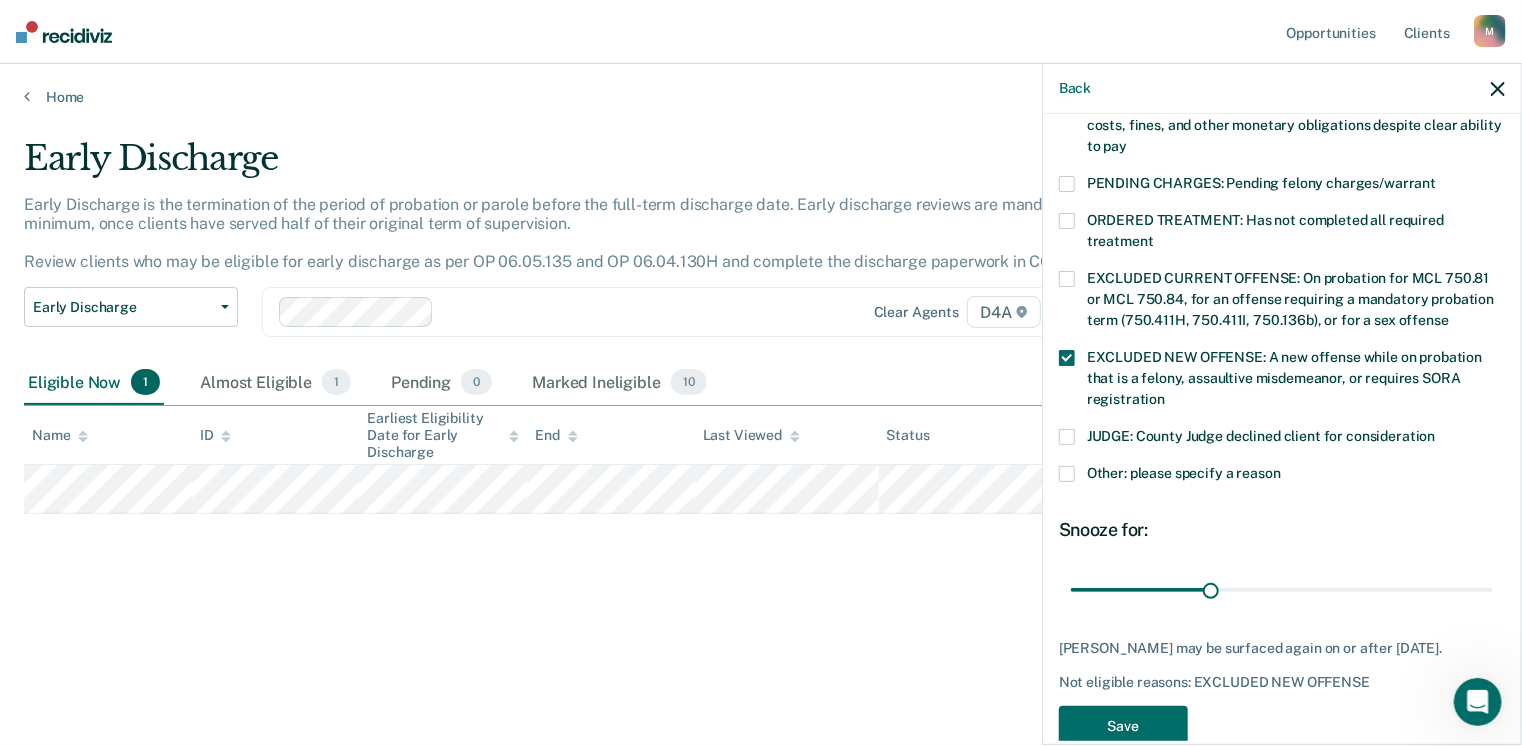drag, startPoint x: 1060, startPoint y: 445, endPoint x: 1077, endPoint y: 469, distance: 29.410883 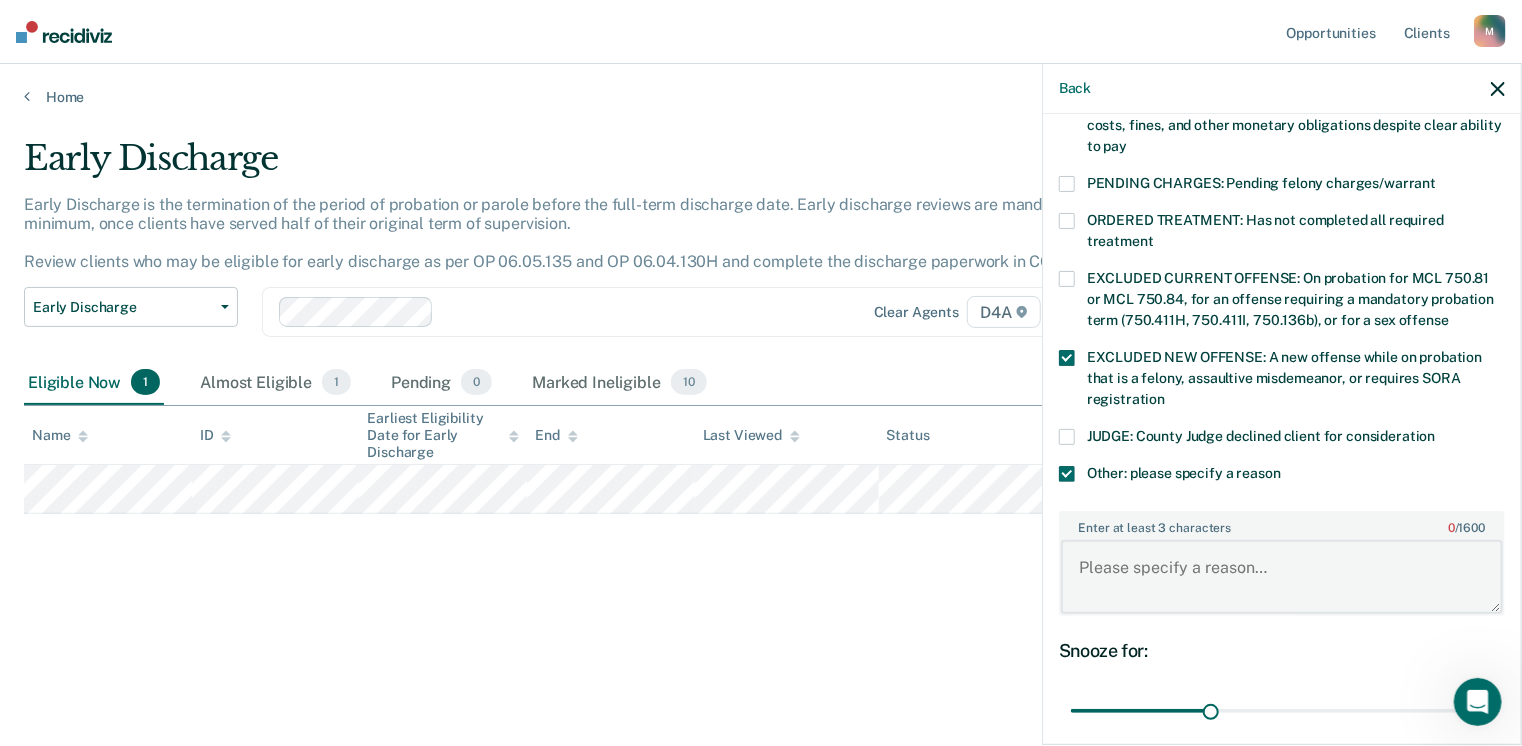 click on "Enter at least 3 characters 0  /  1600" at bounding box center (1282, 577) 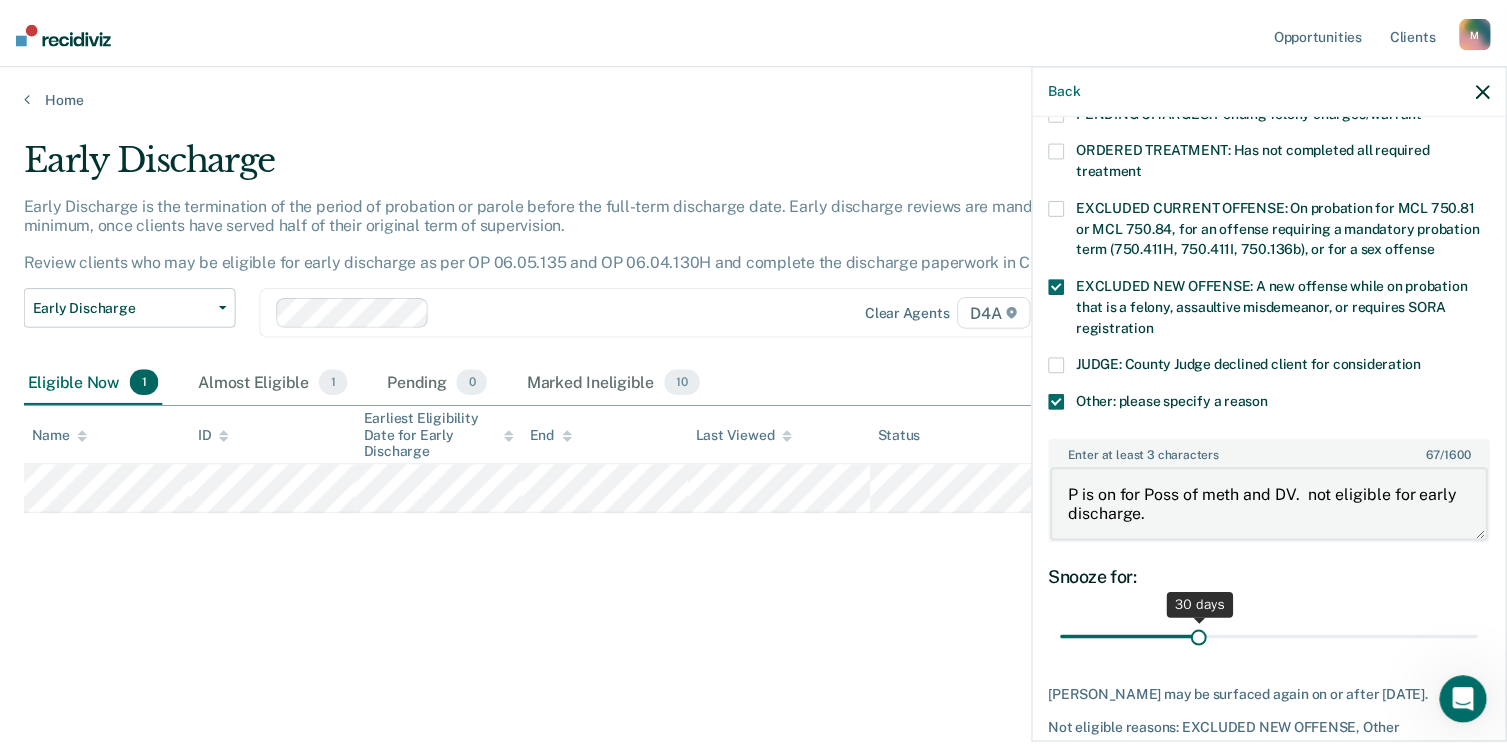 scroll, scrollTop: 766, scrollLeft: 0, axis: vertical 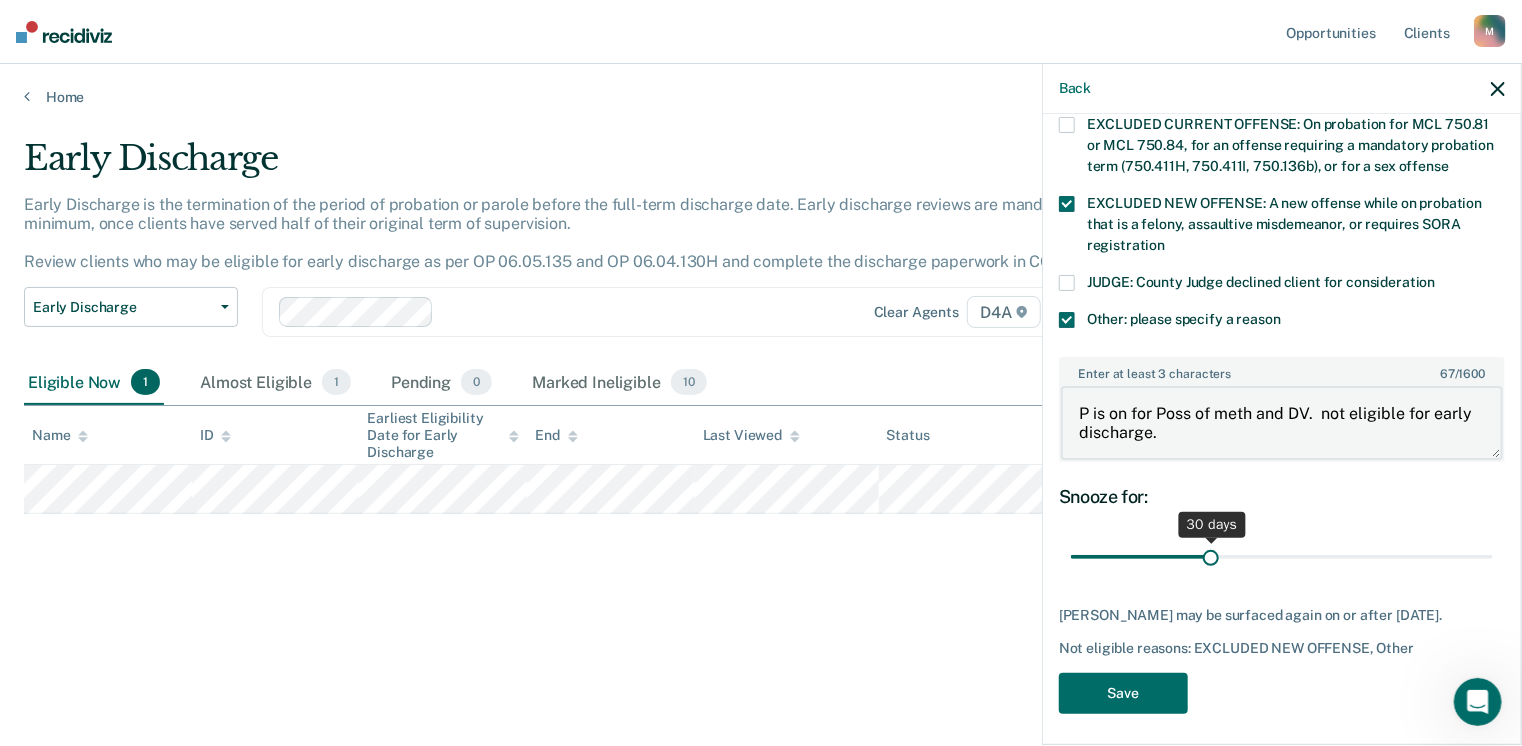 type on "P is on for Poss of meth and DV.  not eligible for early discharge." 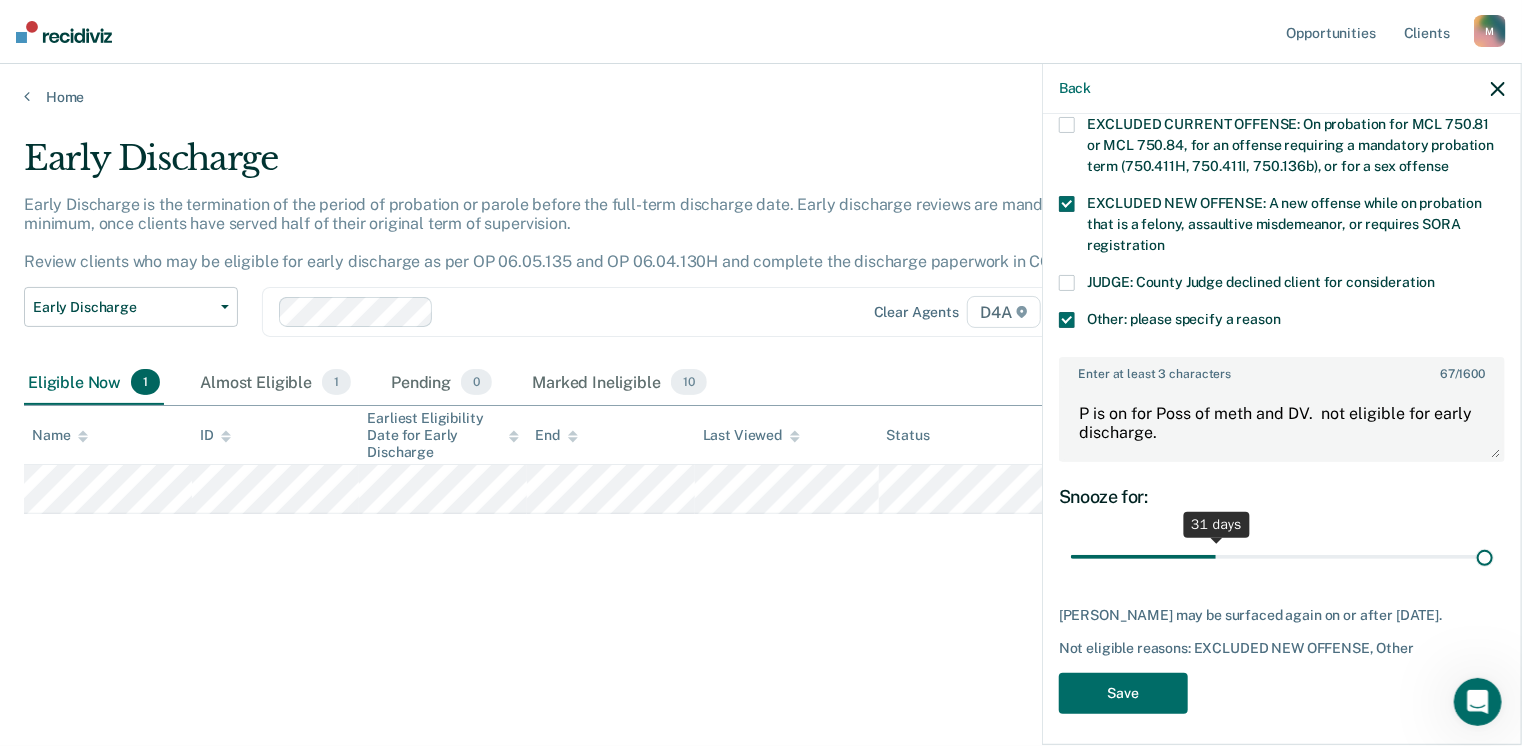 drag, startPoint x: 1205, startPoint y: 531, endPoint x: 1496, endPoint y: 512, distance: 291.61963 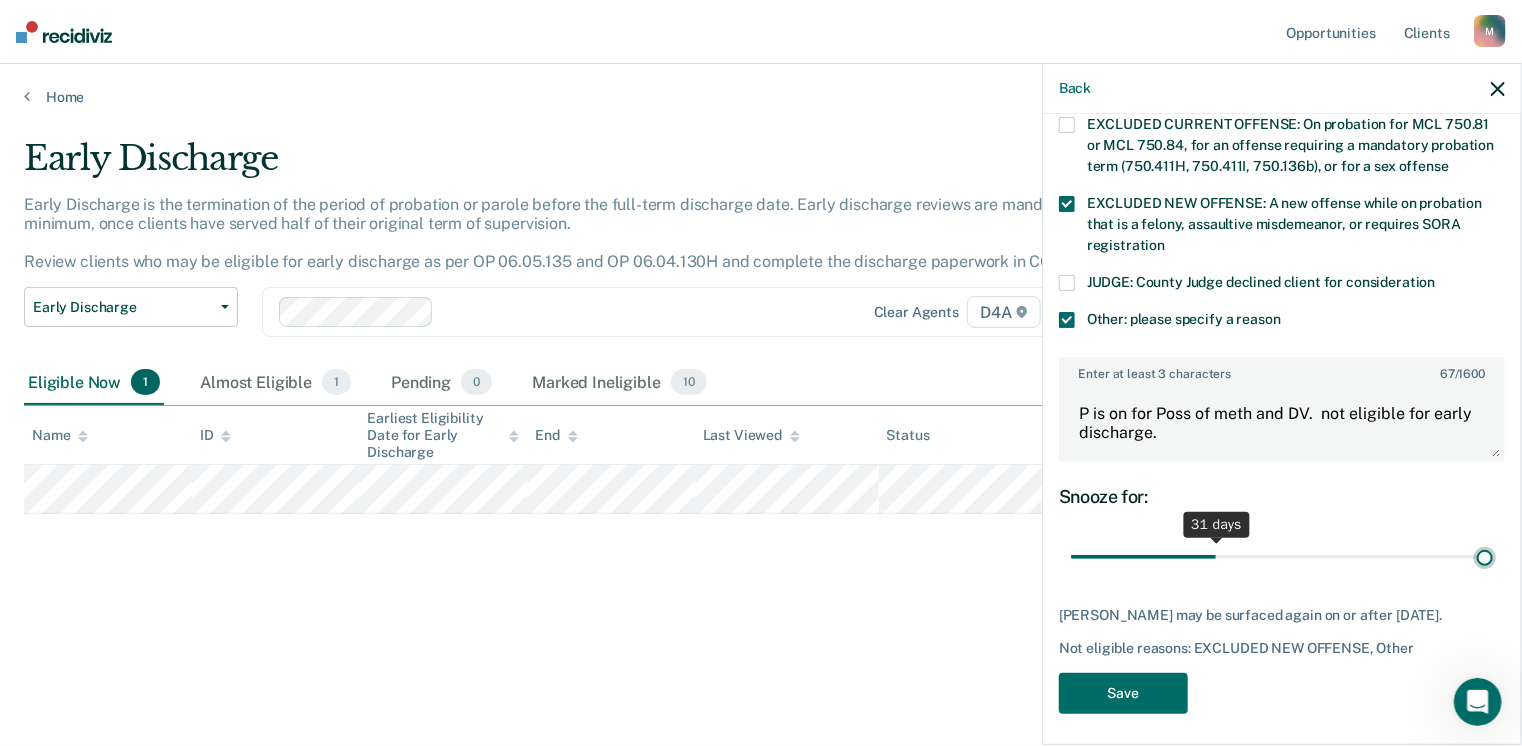type on "90" 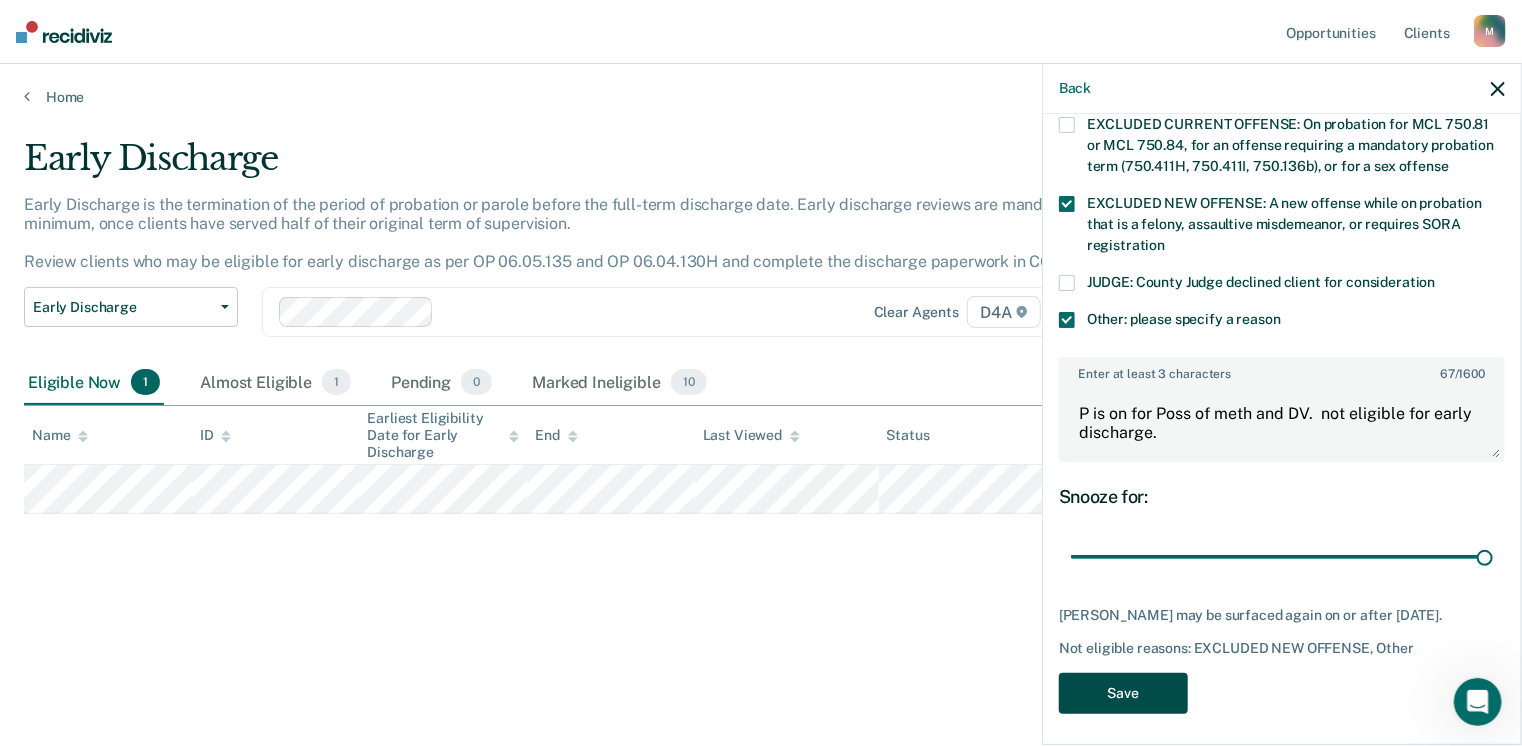 click on "Save" at bounding box center [1123, 693] 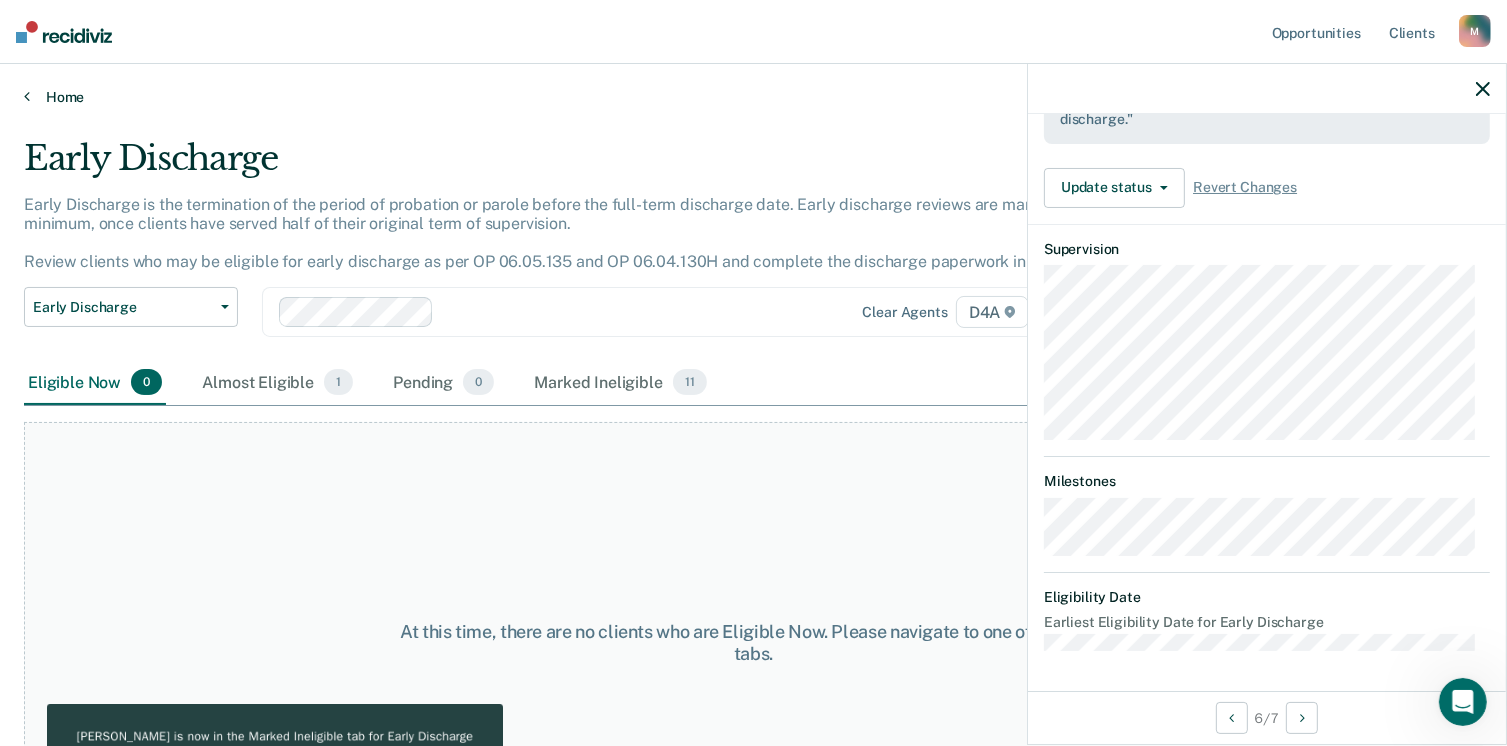 scroll, scrollTop: 610, scrollLeft: 0, axis: vertical 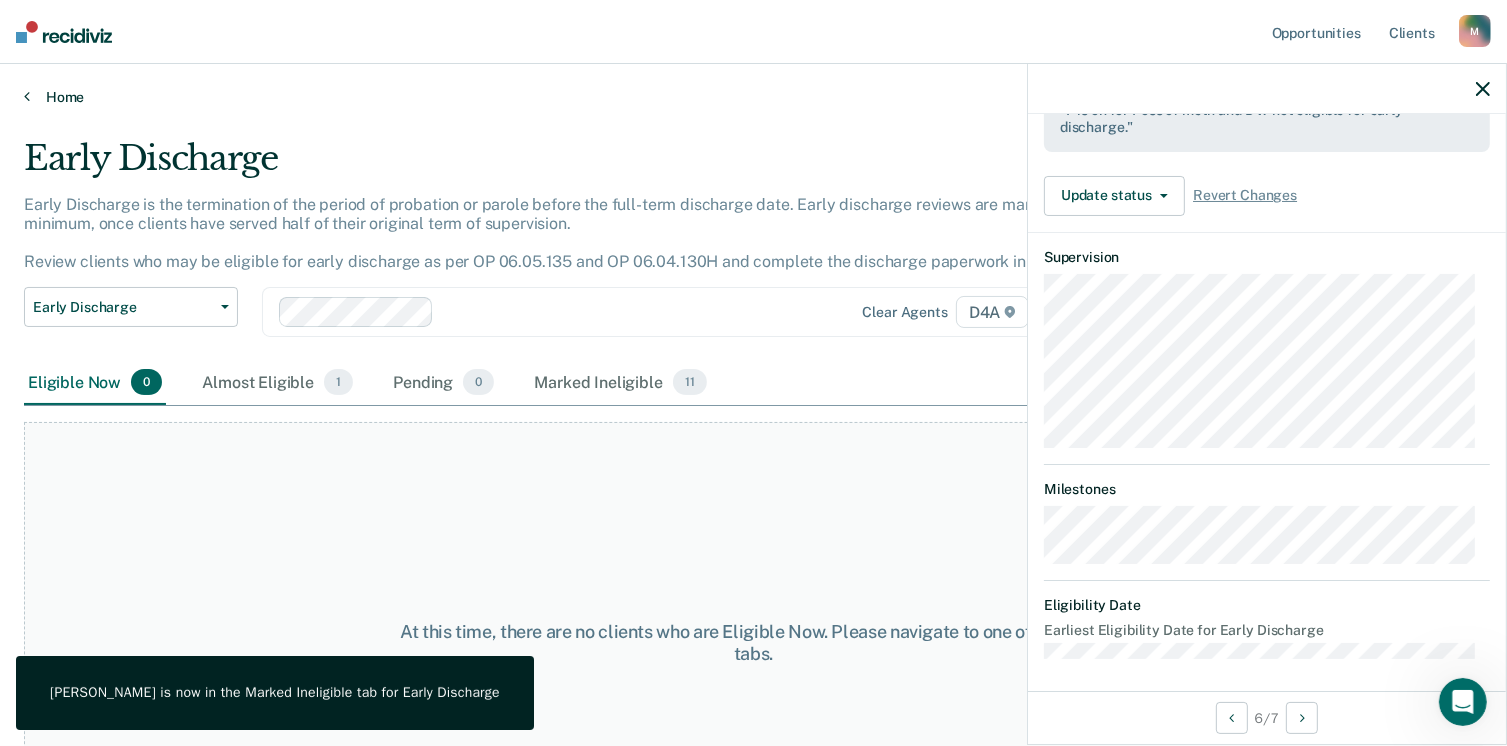 click on "Home" at bounding box center [753, 97] 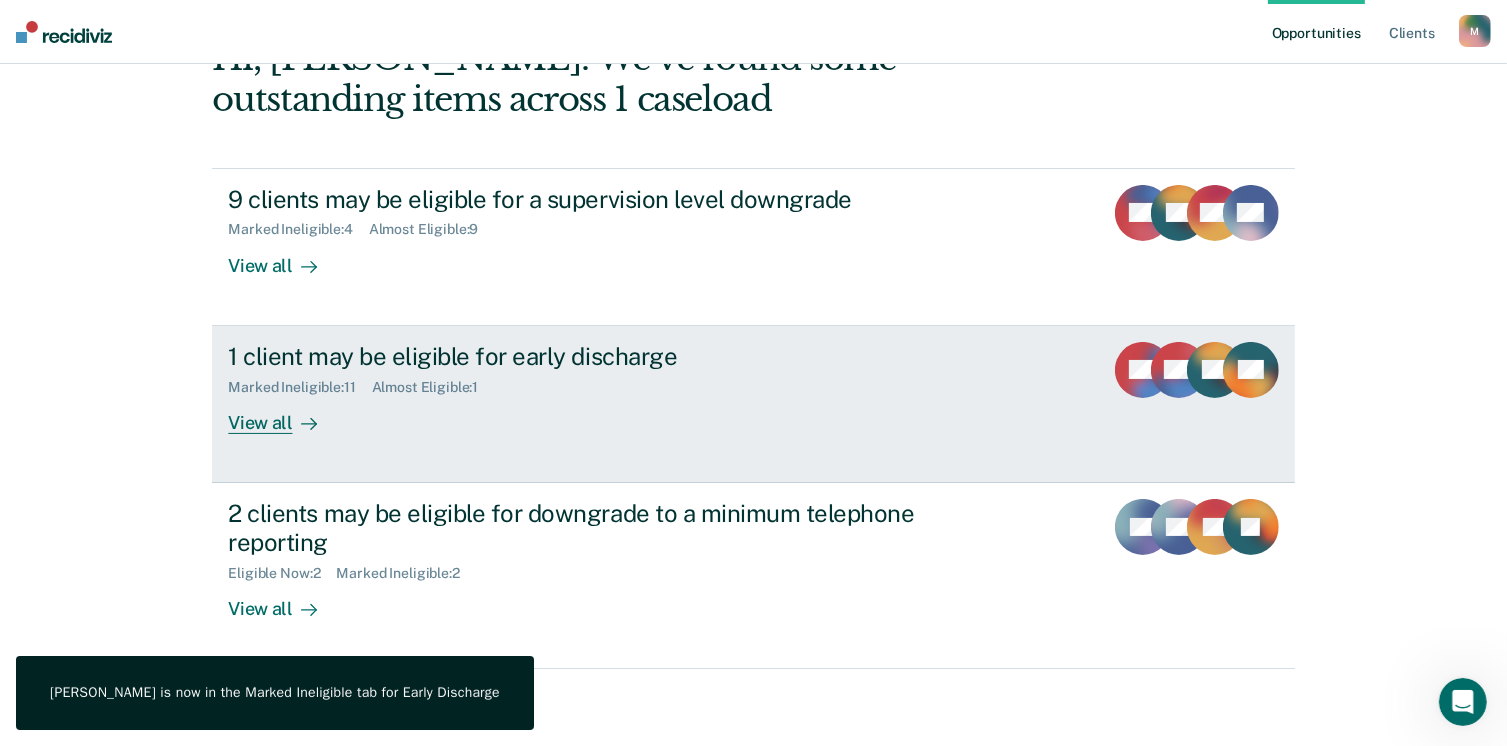 scroll, scrollTop: 133, scrollLeft: 0, axis: vertical 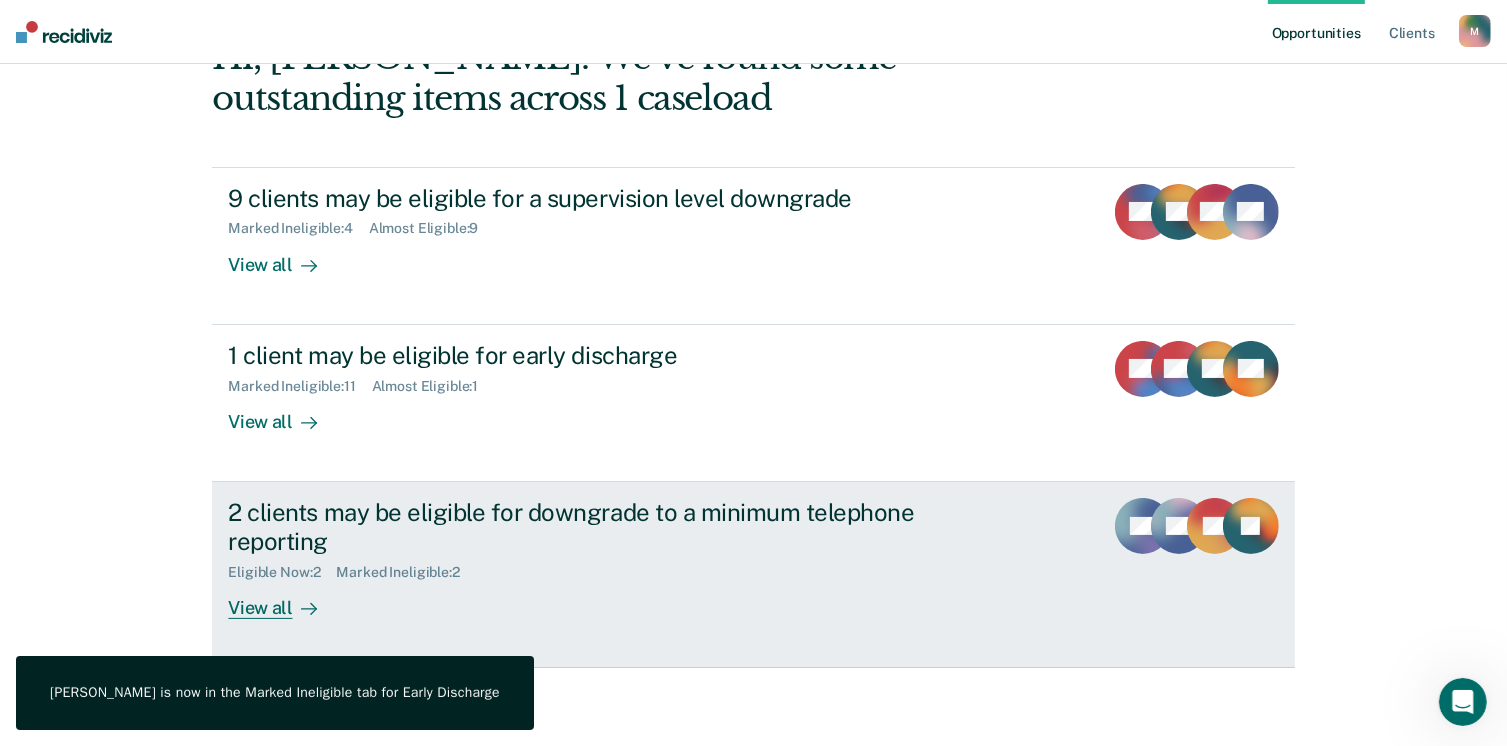 click on "2 clients may be eligible for downgrade to a minimum telephone reporting" at bounding box center [579, 527] 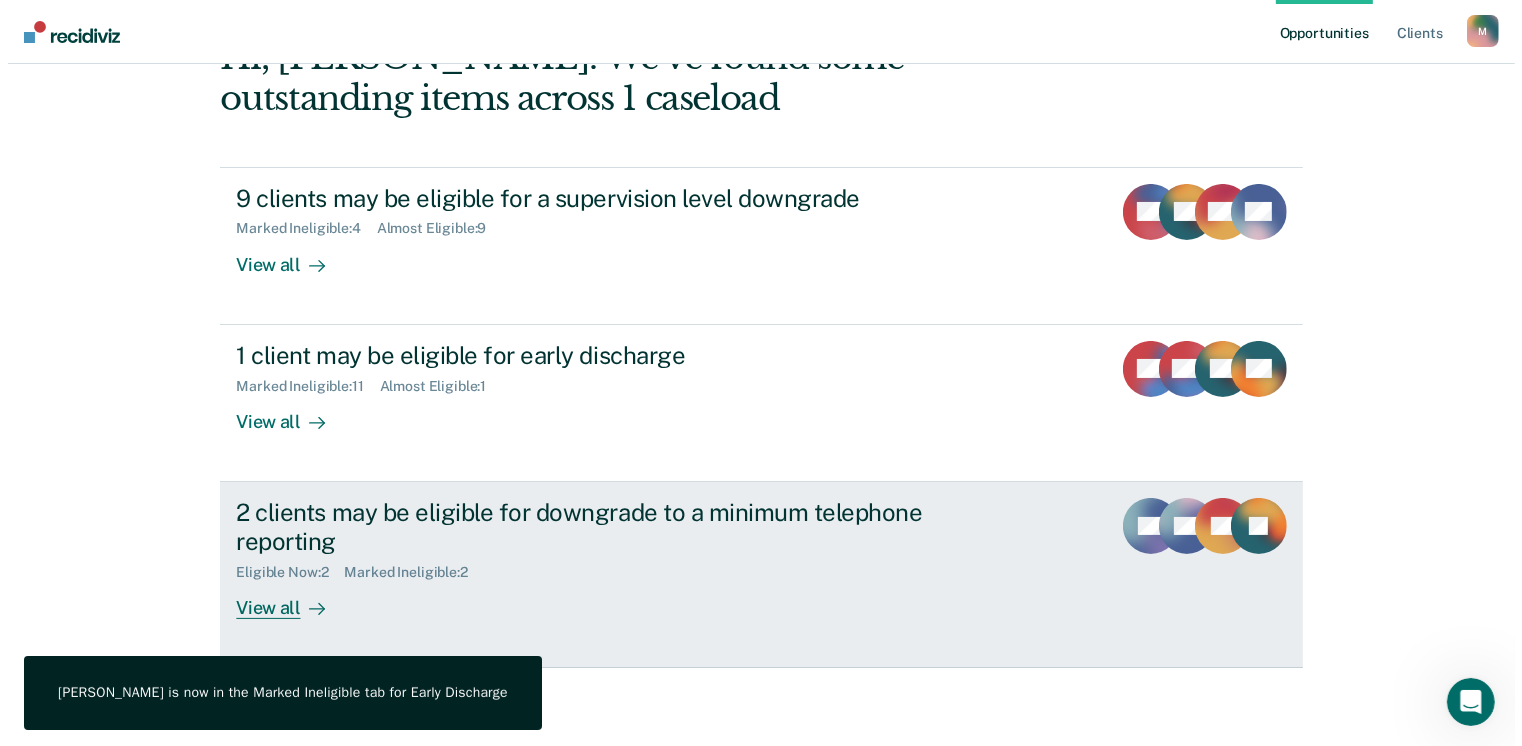 scroll, scrollTop: 0, scrollLeft: 0, axis: both 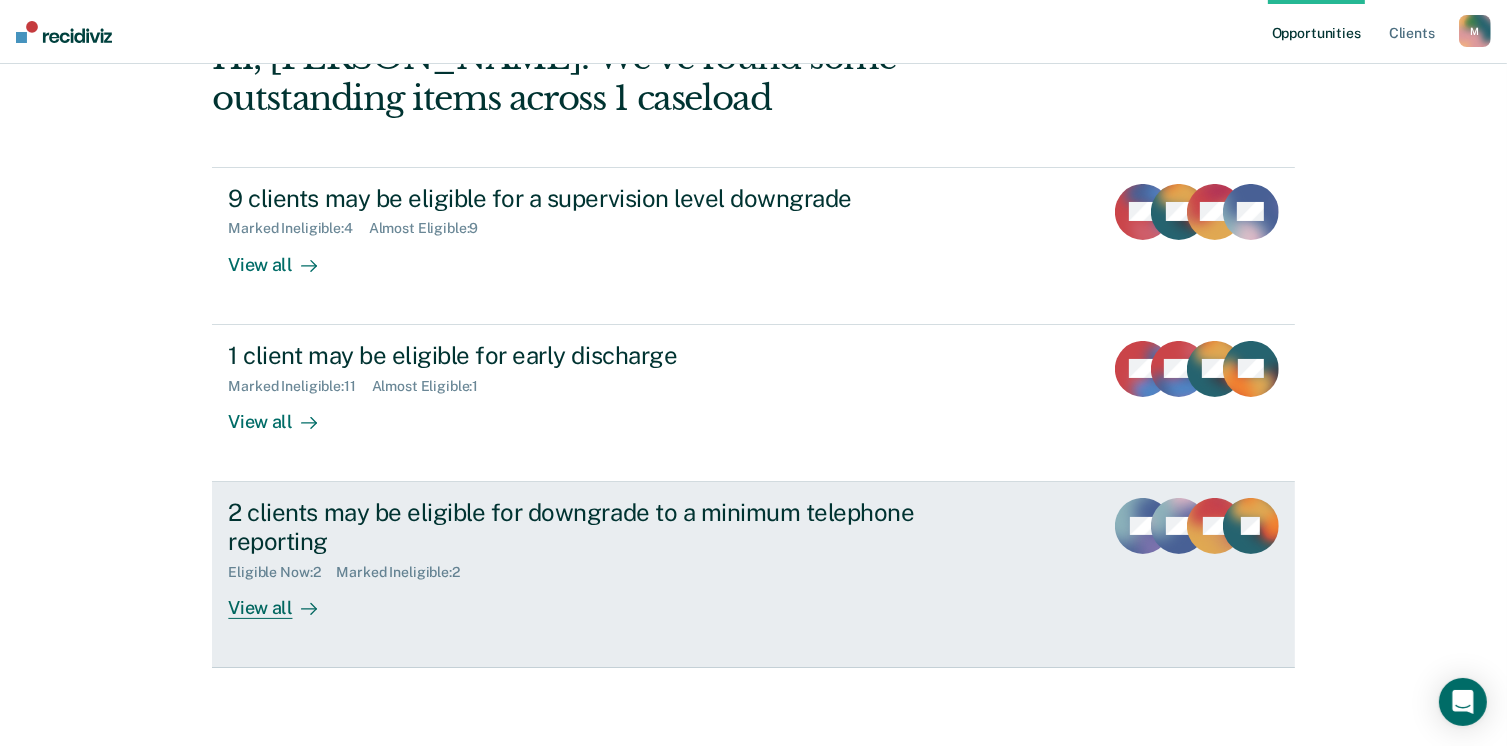 click on "Eligible Now :  2 Marked Ineligible :  2" at bounding box center (579, 568) 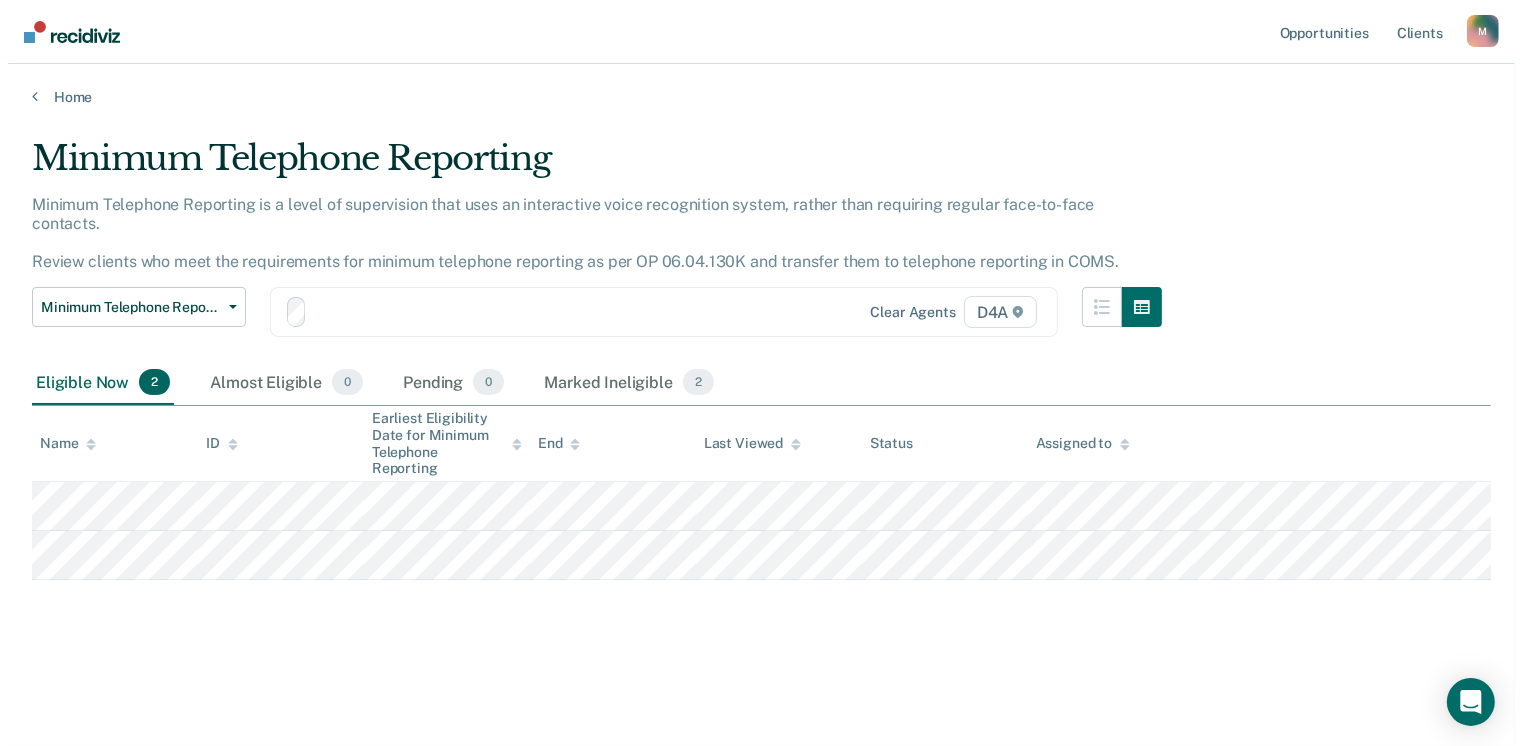scroll, scrollTop: 0, scrollLeft: 0, axis: both 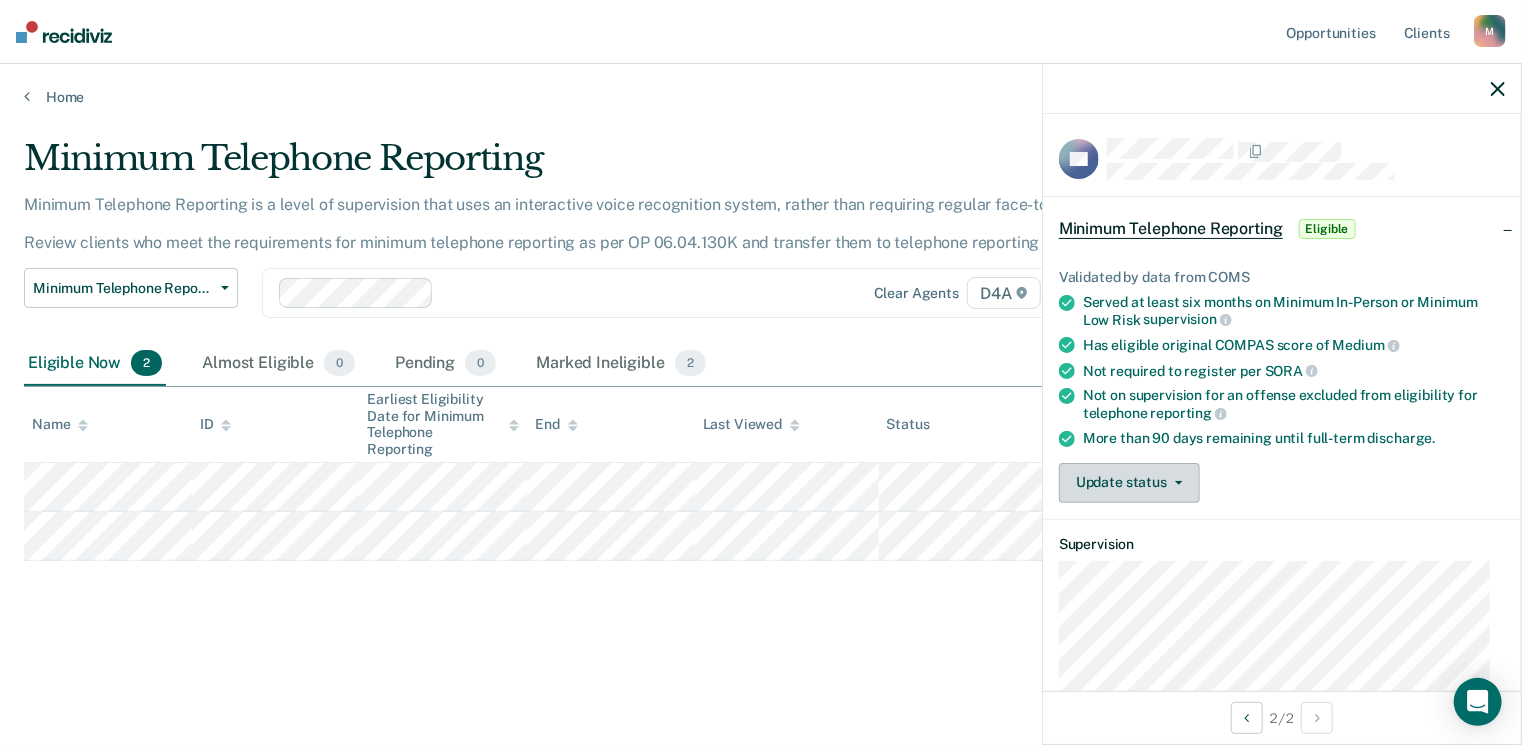 click on "Update status" at bounding box center [1129, 483] 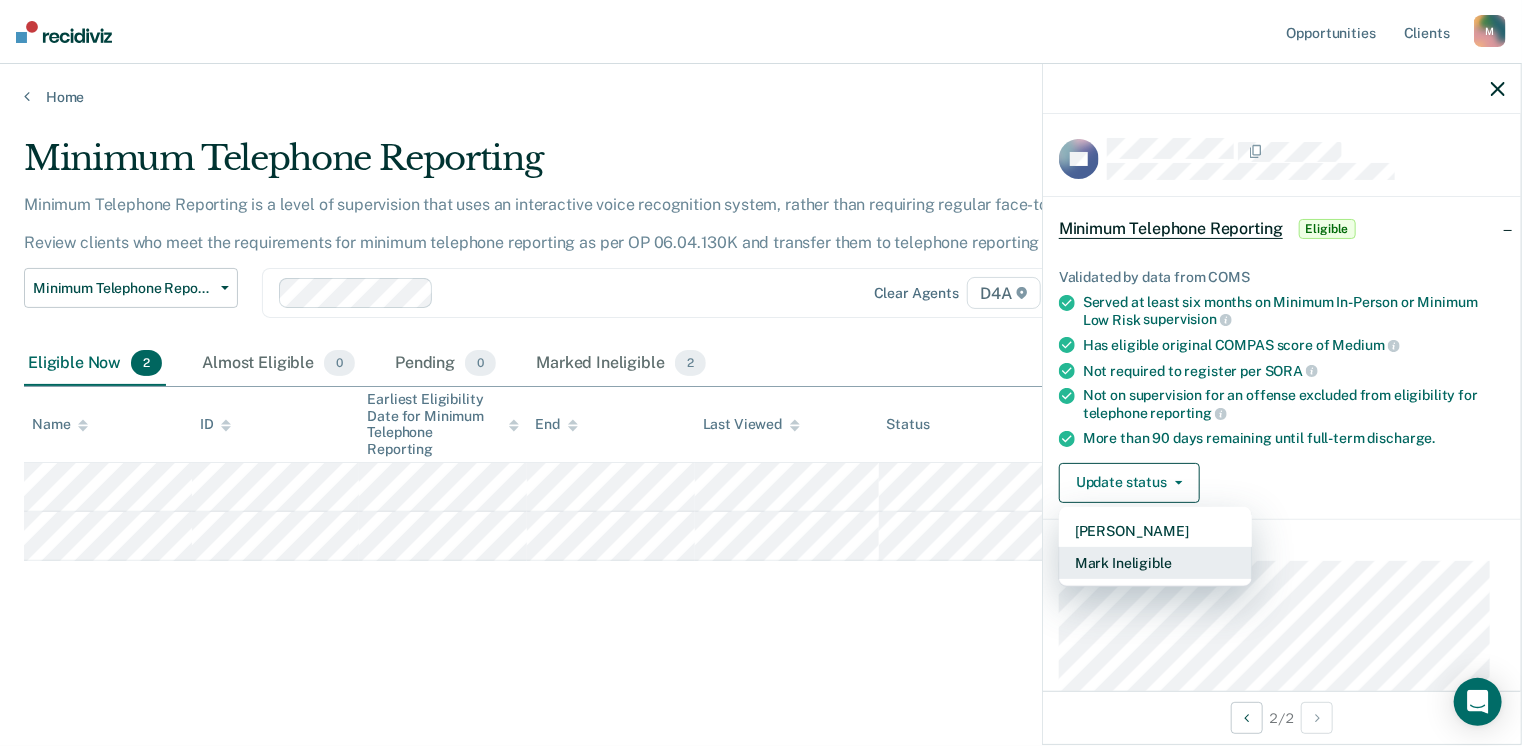 click on "Mark Ineligible" at bounding box center (1155, 563) 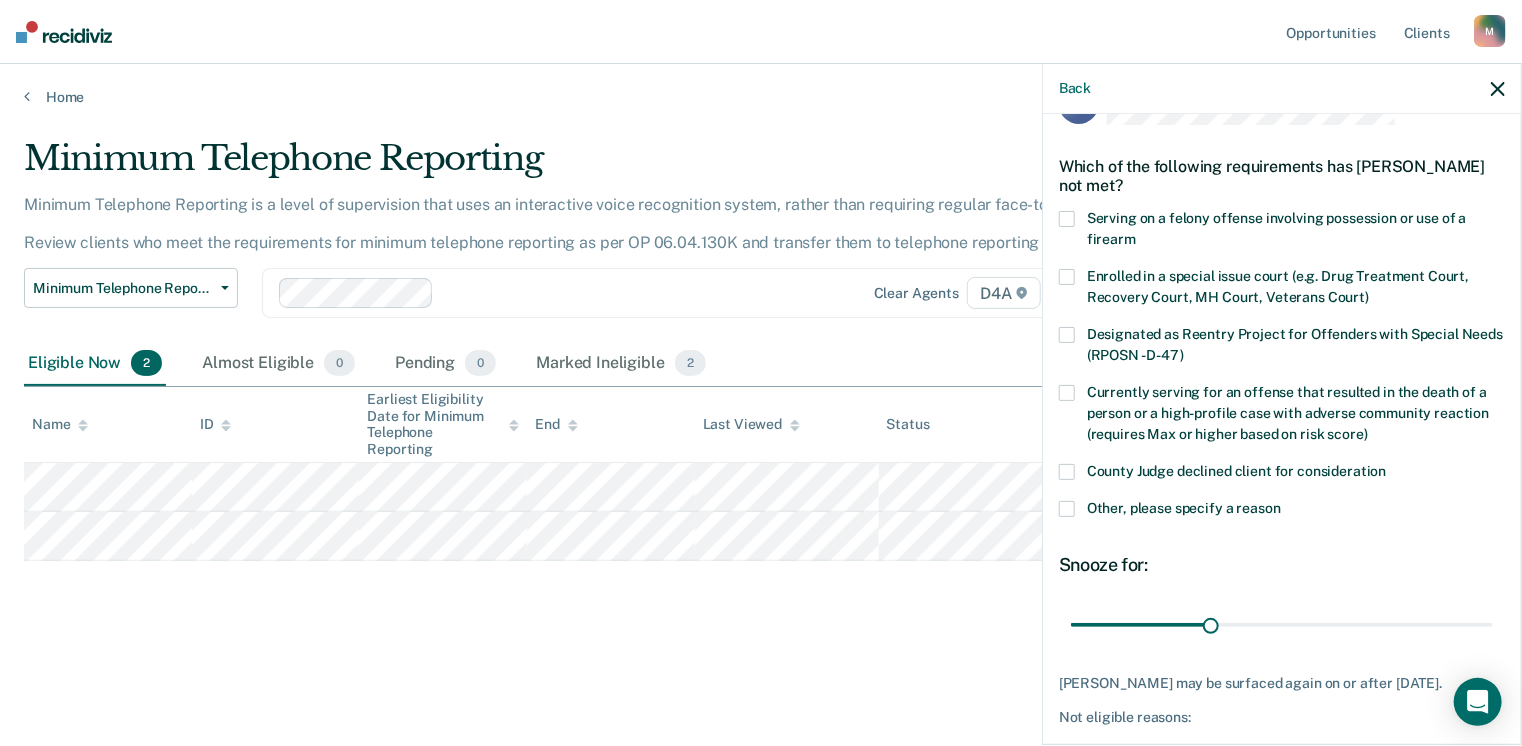 scroll, scrollTop: 100, scrollLeft: 0, axis: vertical 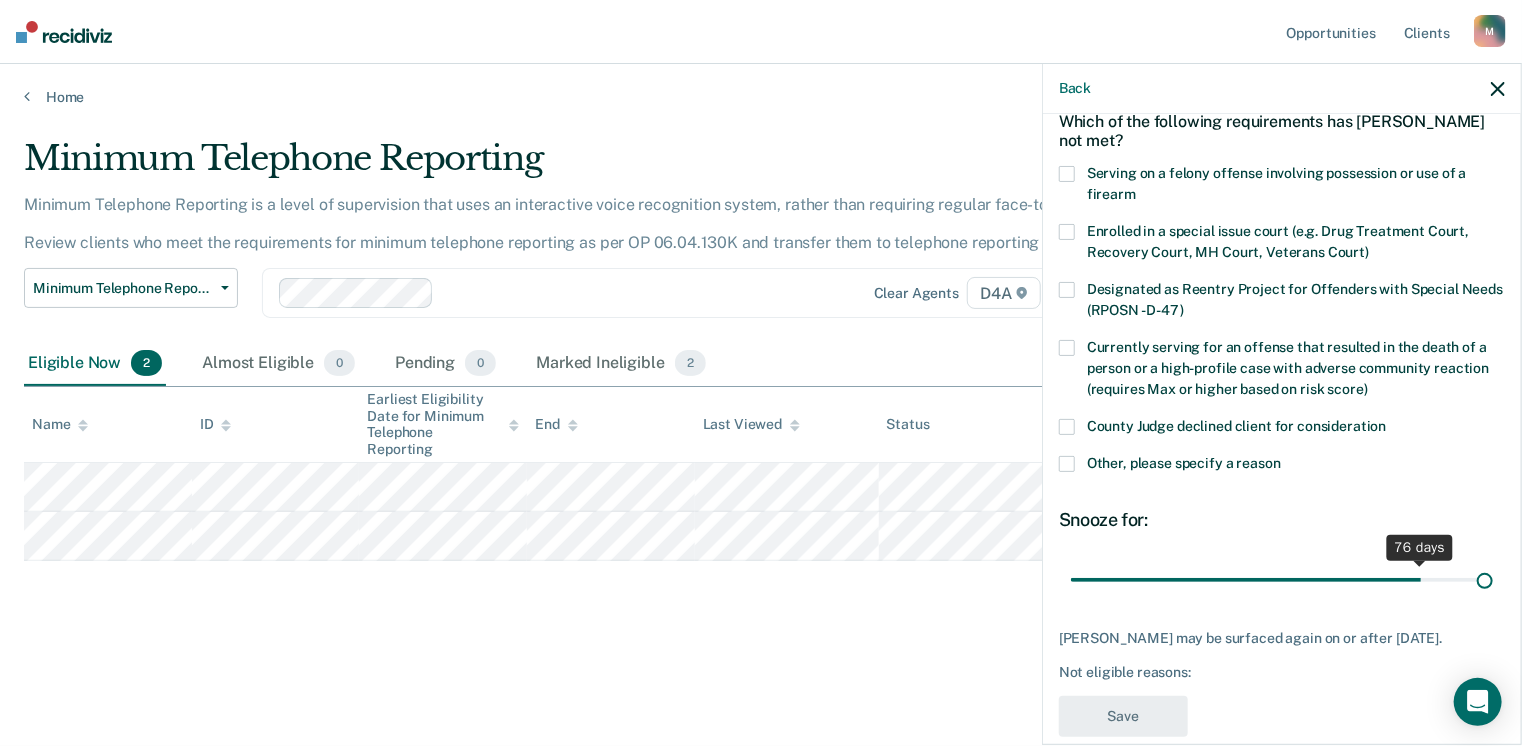drag, startPoint x: 1208, startPoint y: 580, endPoint x: 1528, endPoint y: 575, distance: 320.03906 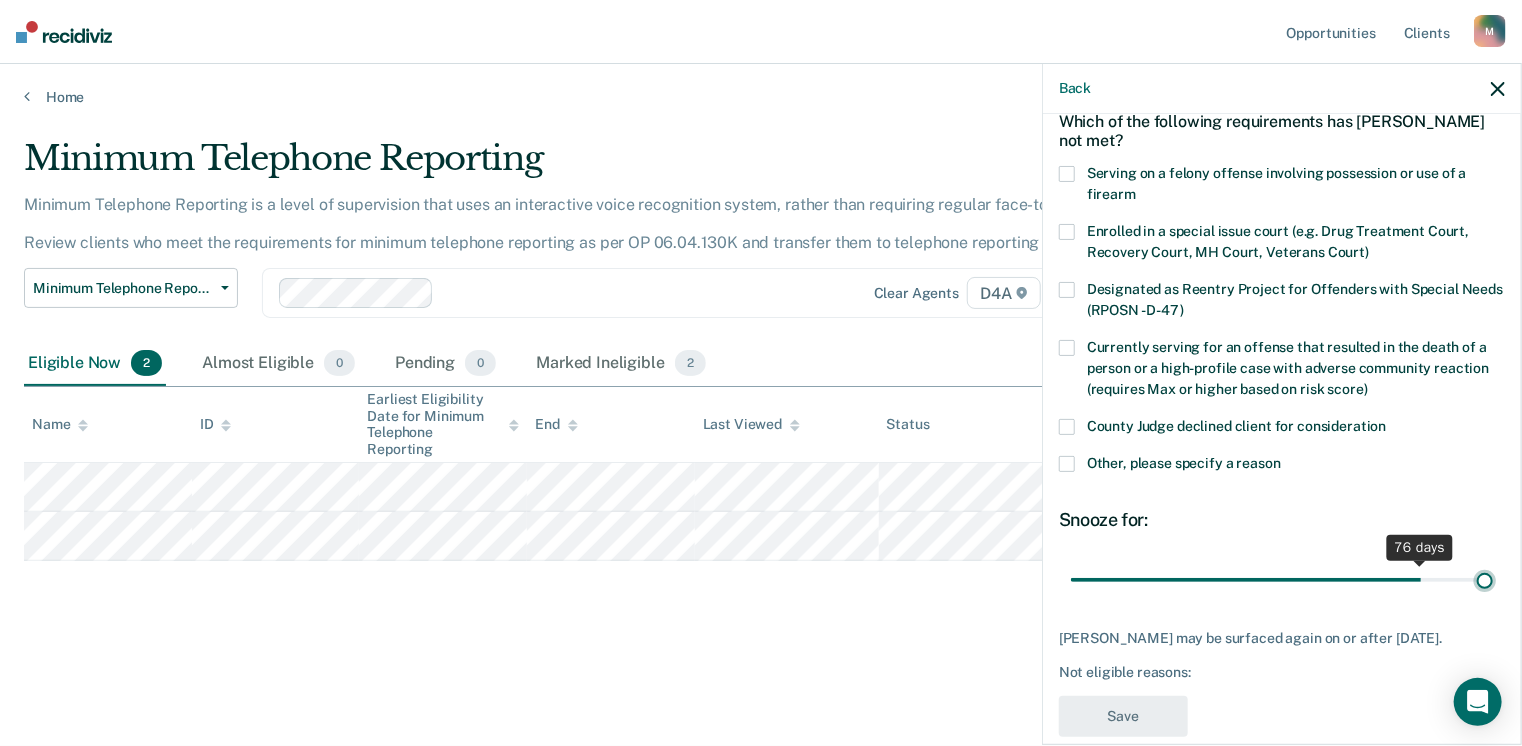 type on "90" 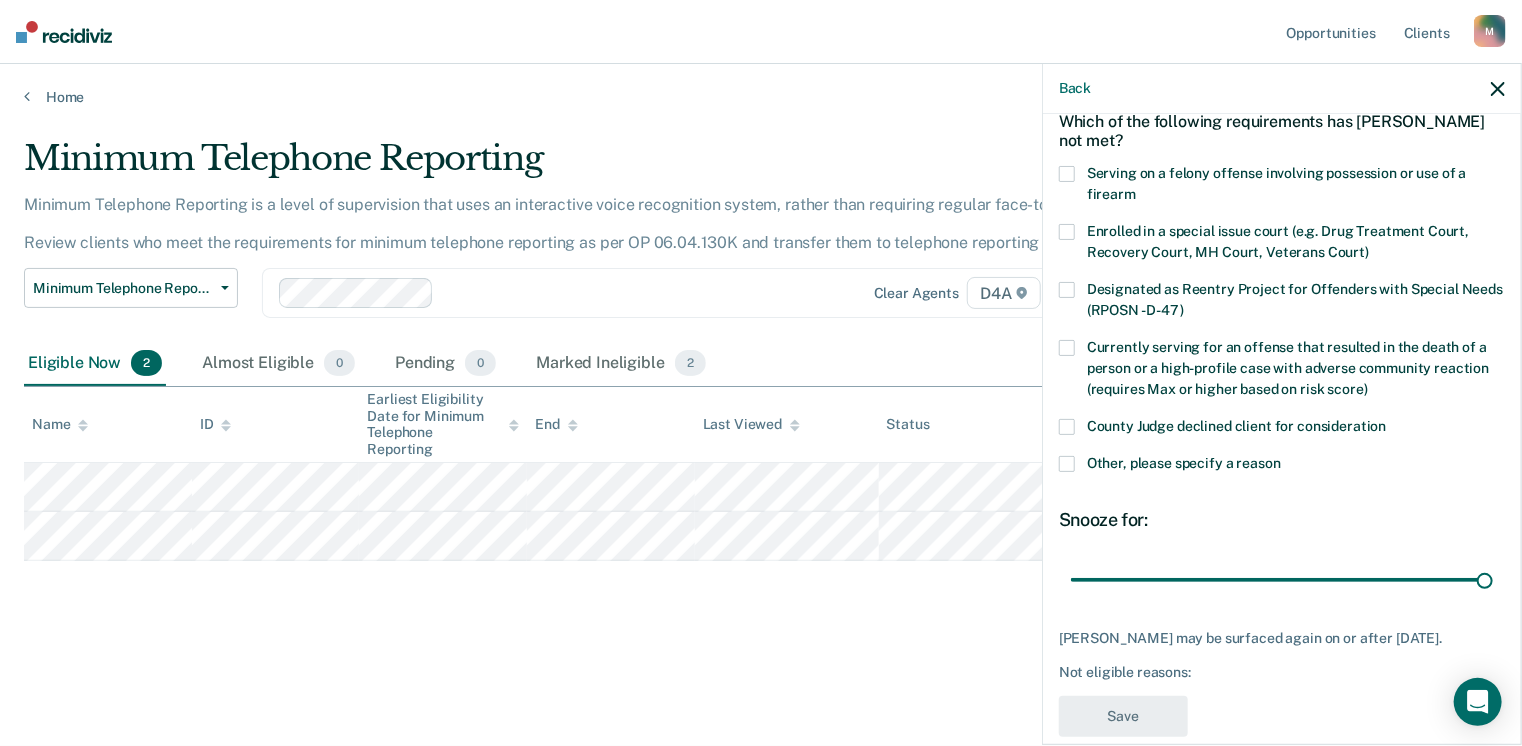 click at bounding box center (1067, 464) 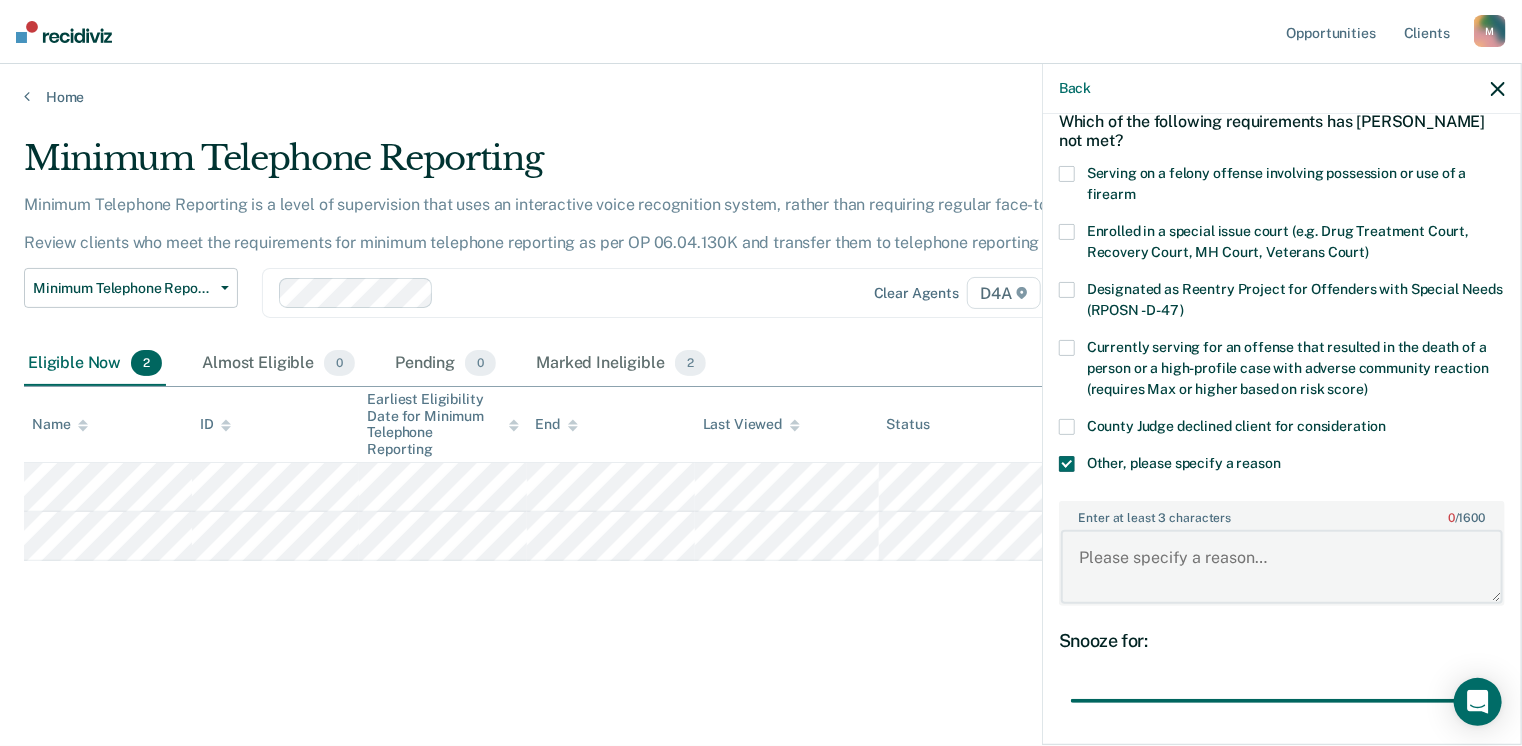 click on "Enter at least 3 characters 0  /  1600" at bounding box center [1282, 567] 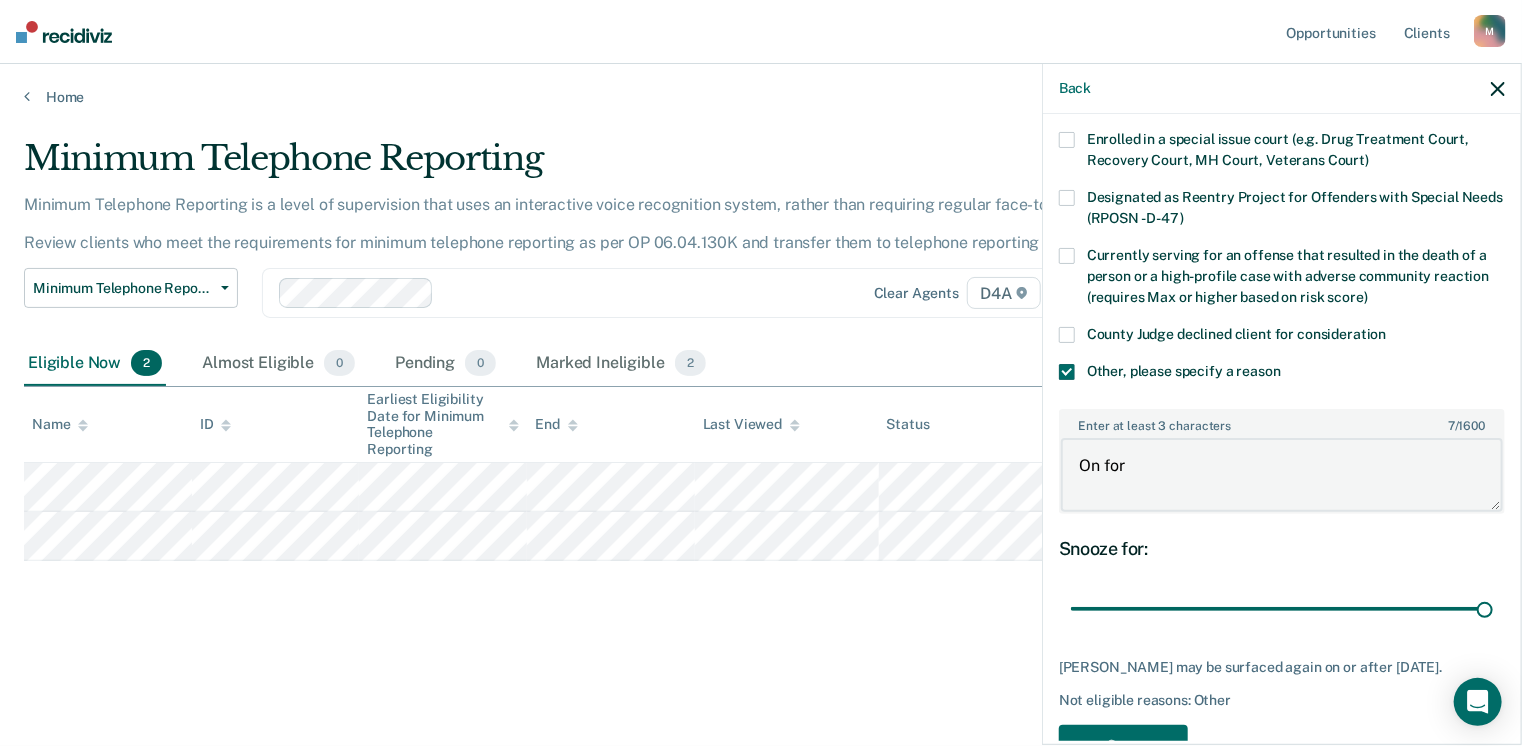 scroll, scrollTop: 200, scrollLeft: 0, axis: vertical 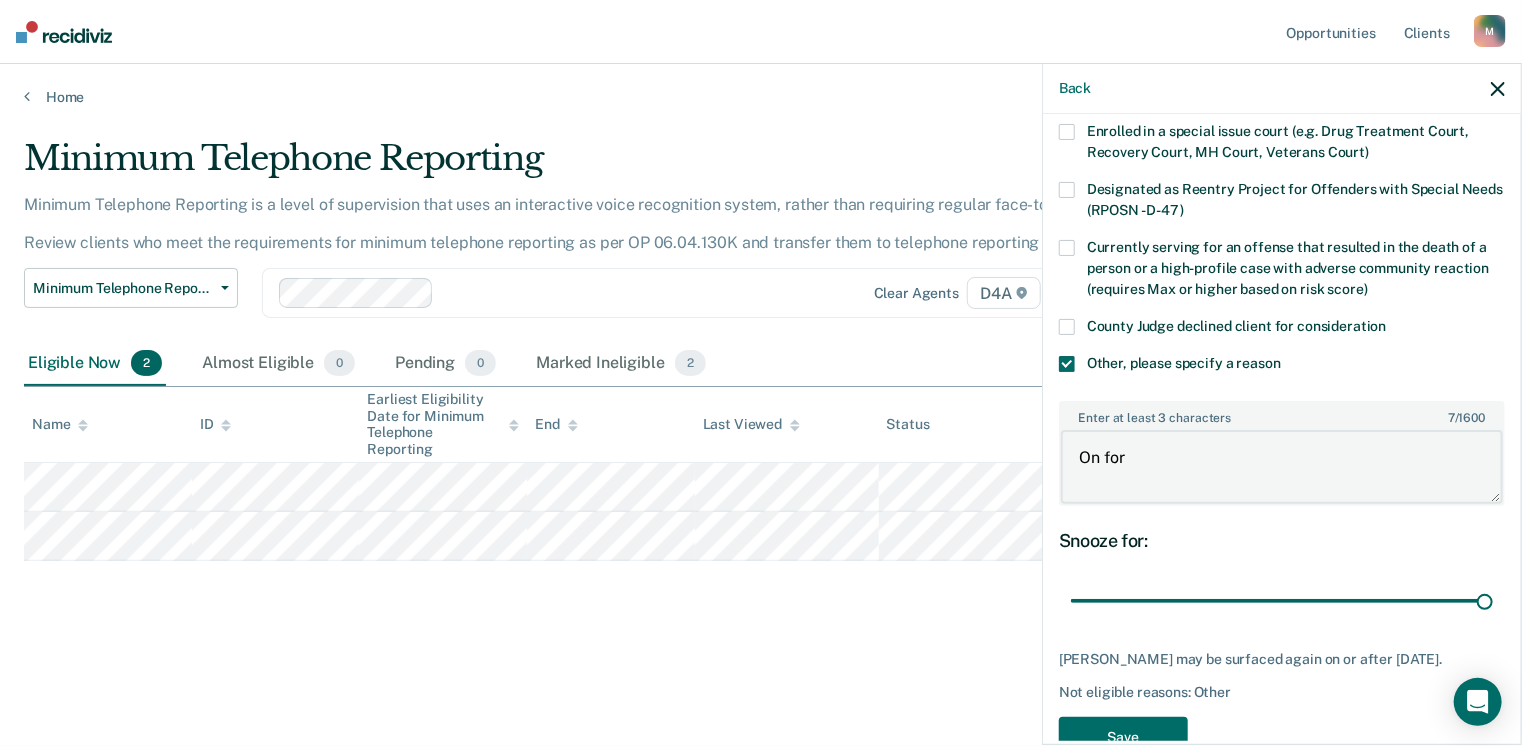 type on "On for" 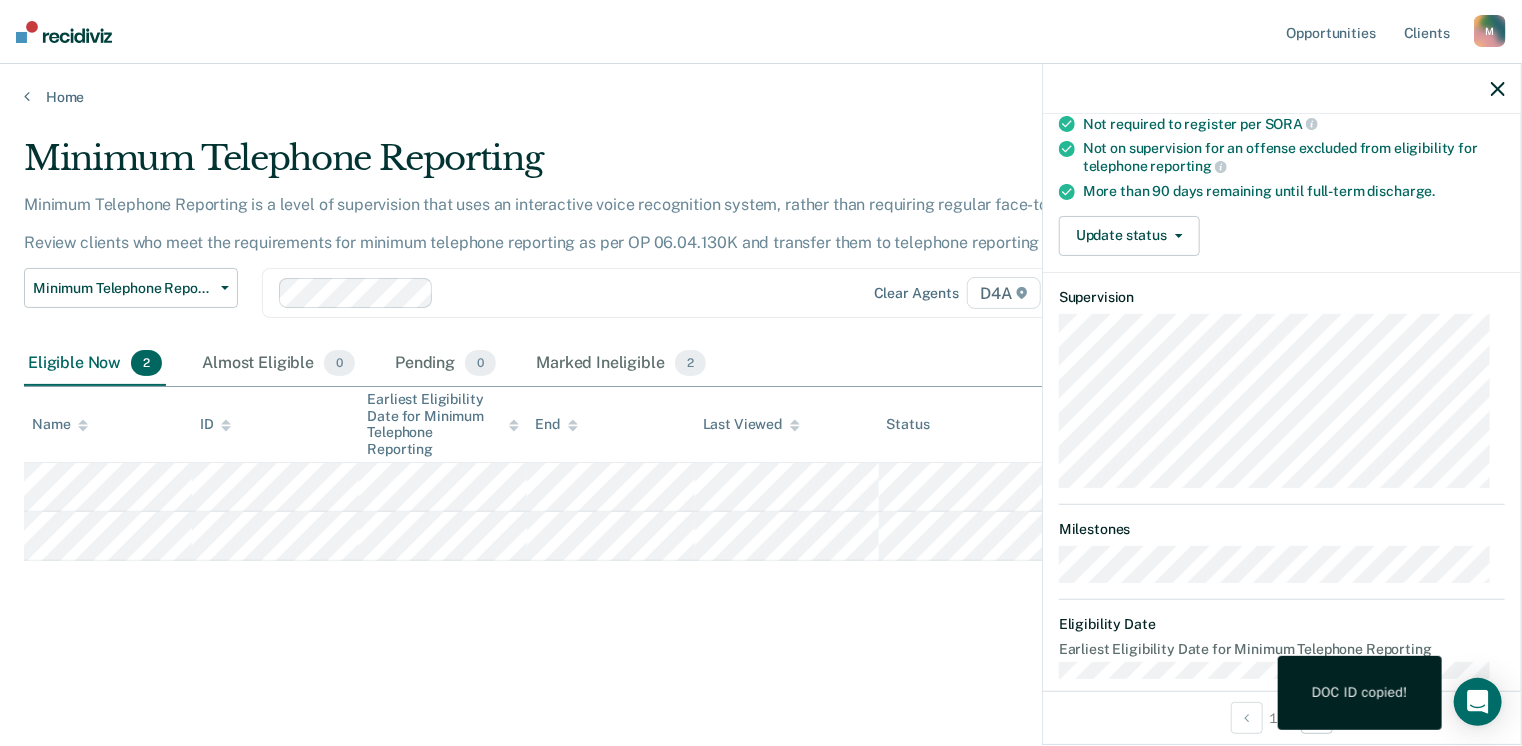 scroll, scrollTop: 268, scrollLeft: 0, axis: vertical 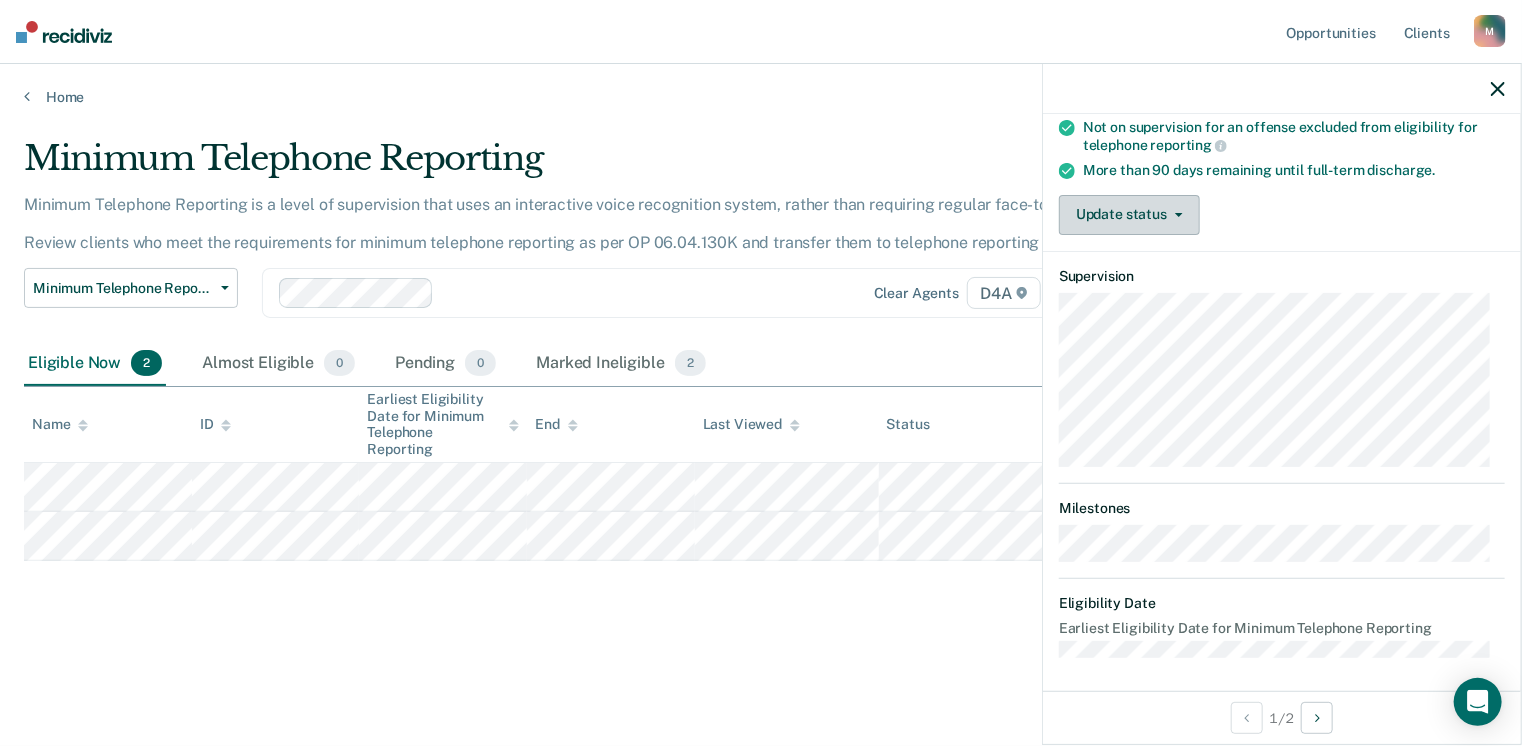 click on "Update status" at bounding box center [1129, 215] 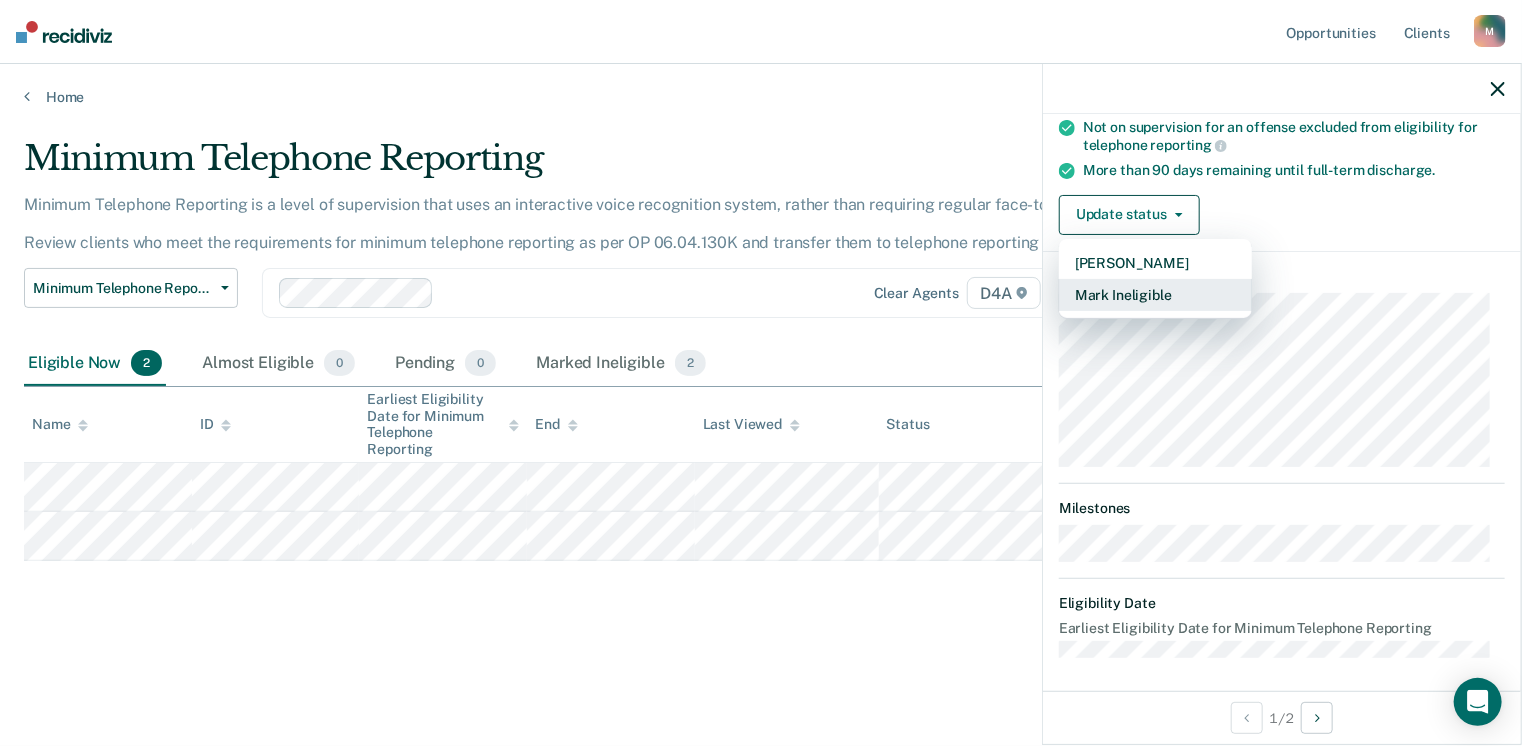 click on "Mark Ineligible" at bounding box center [1155, 295] 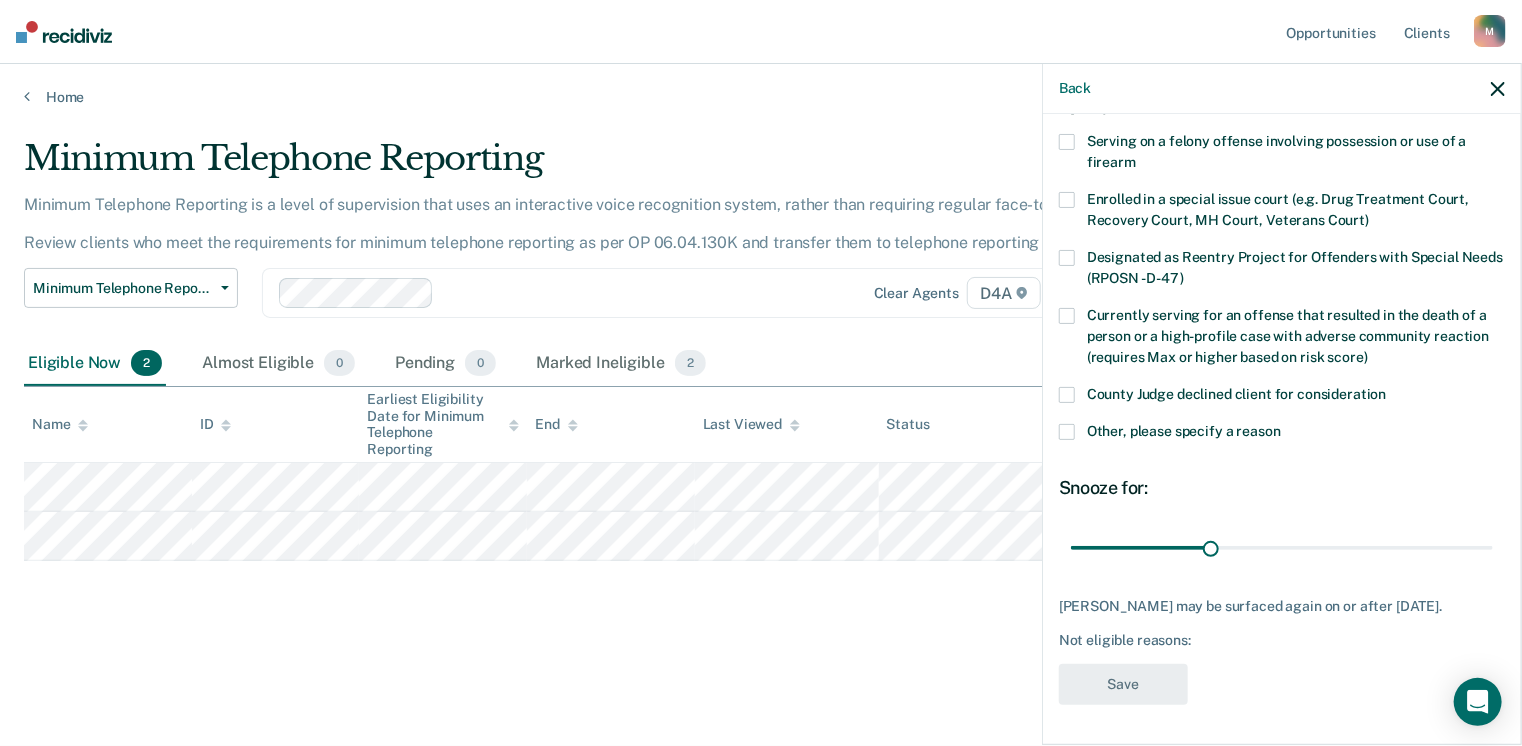 scroll, scrollTop: 146, scrollLeft: 0, axis: vertical 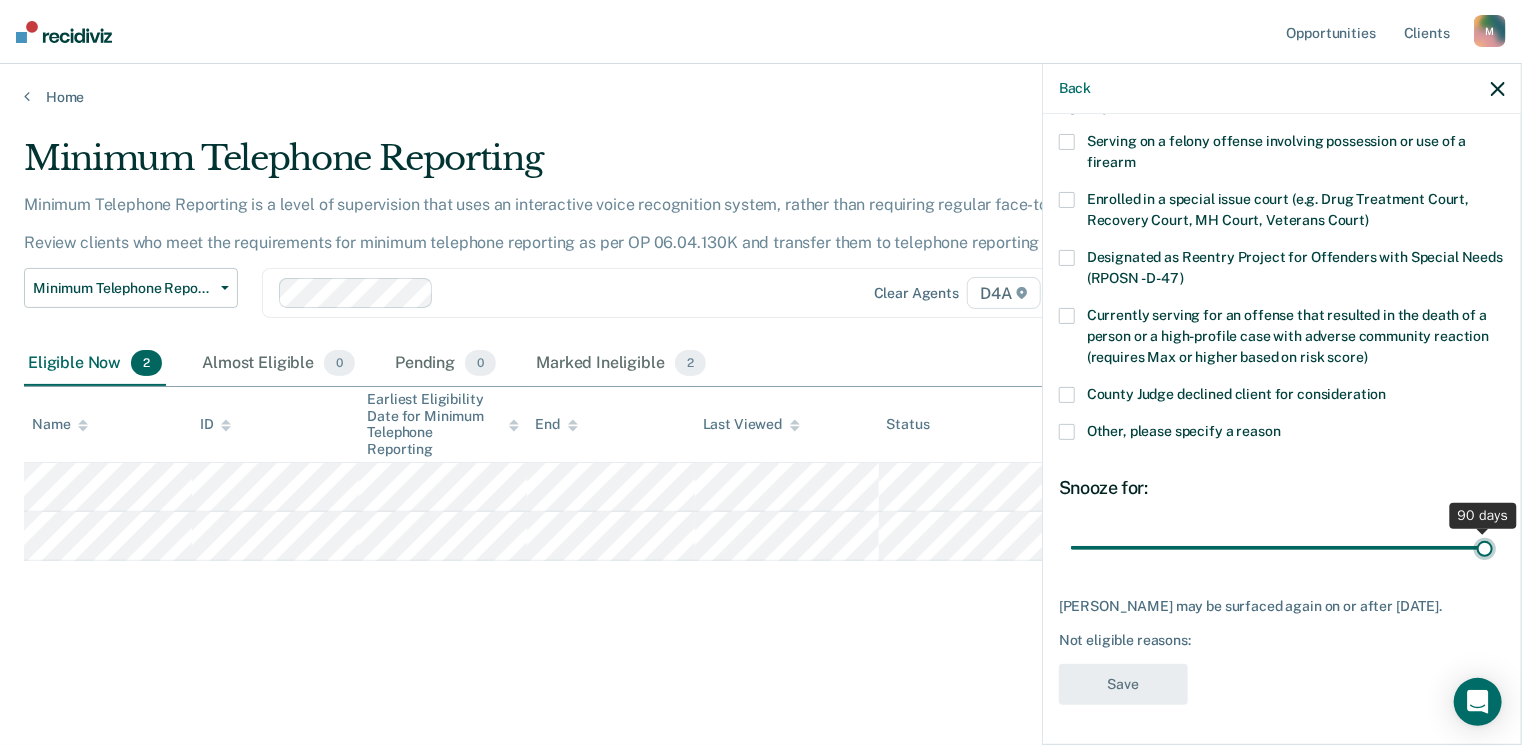drag, startPoint x: 1211, startPoint y: 537, endPoint x: 1528, endPoint y: 535, distance: 317.00632 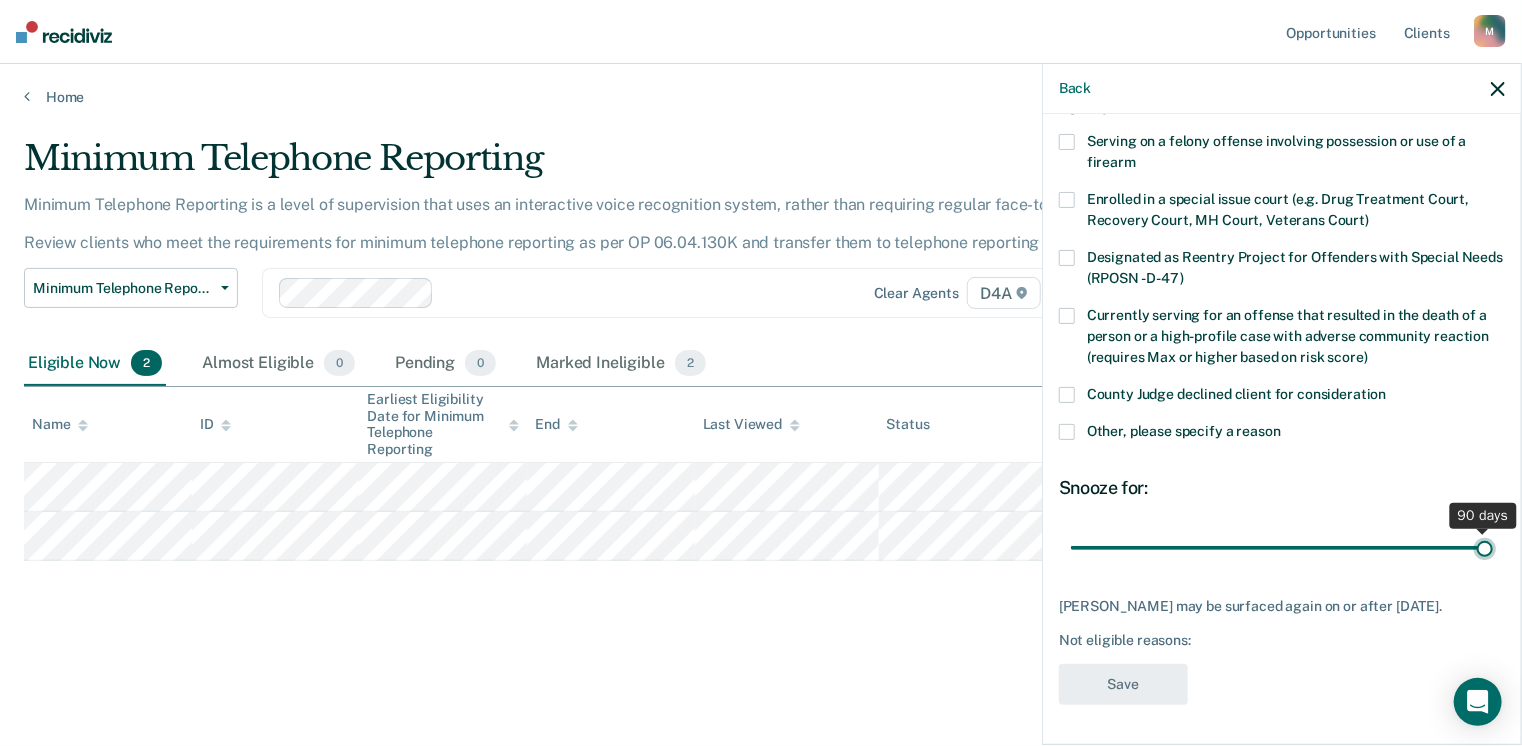 type on "90" 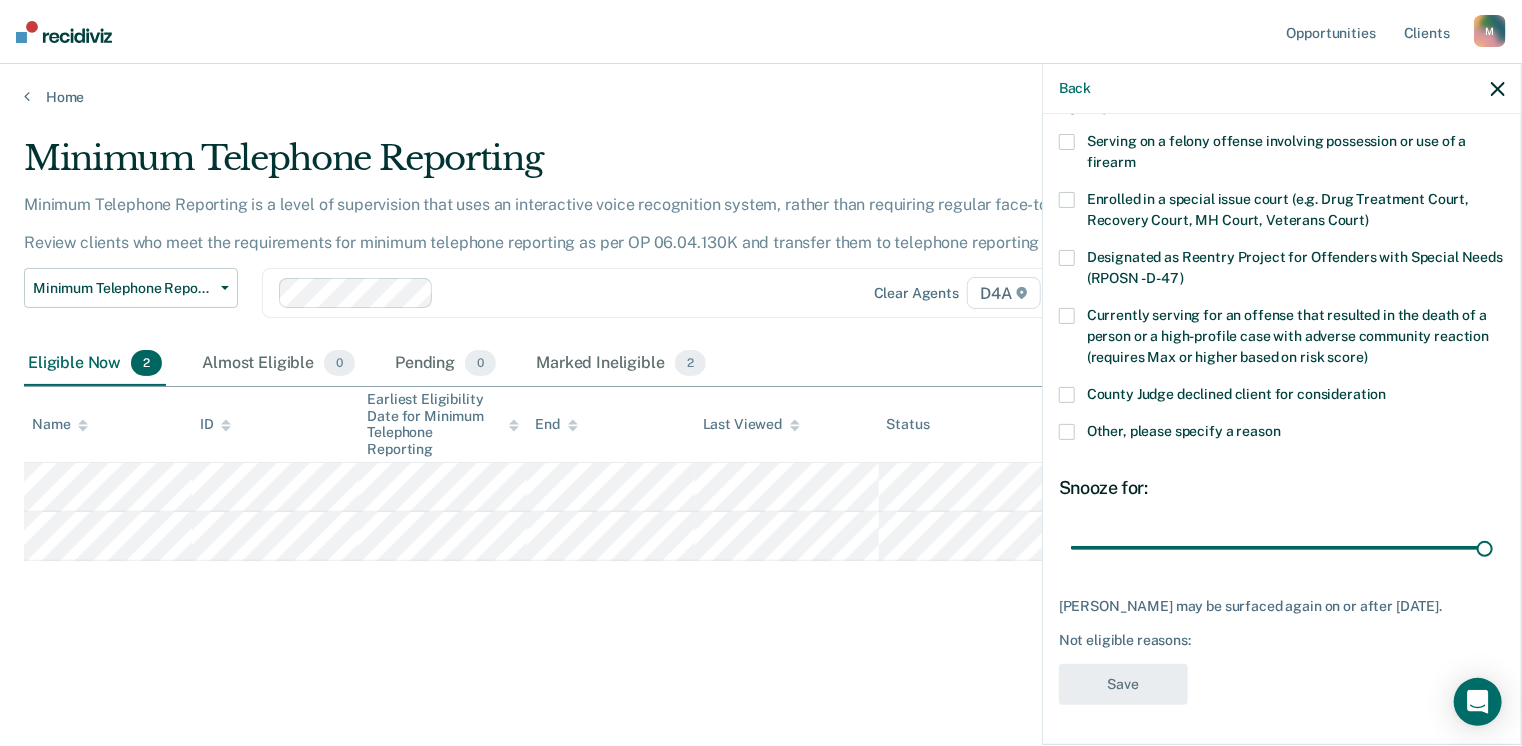 click at bounding box center [1067, 432] 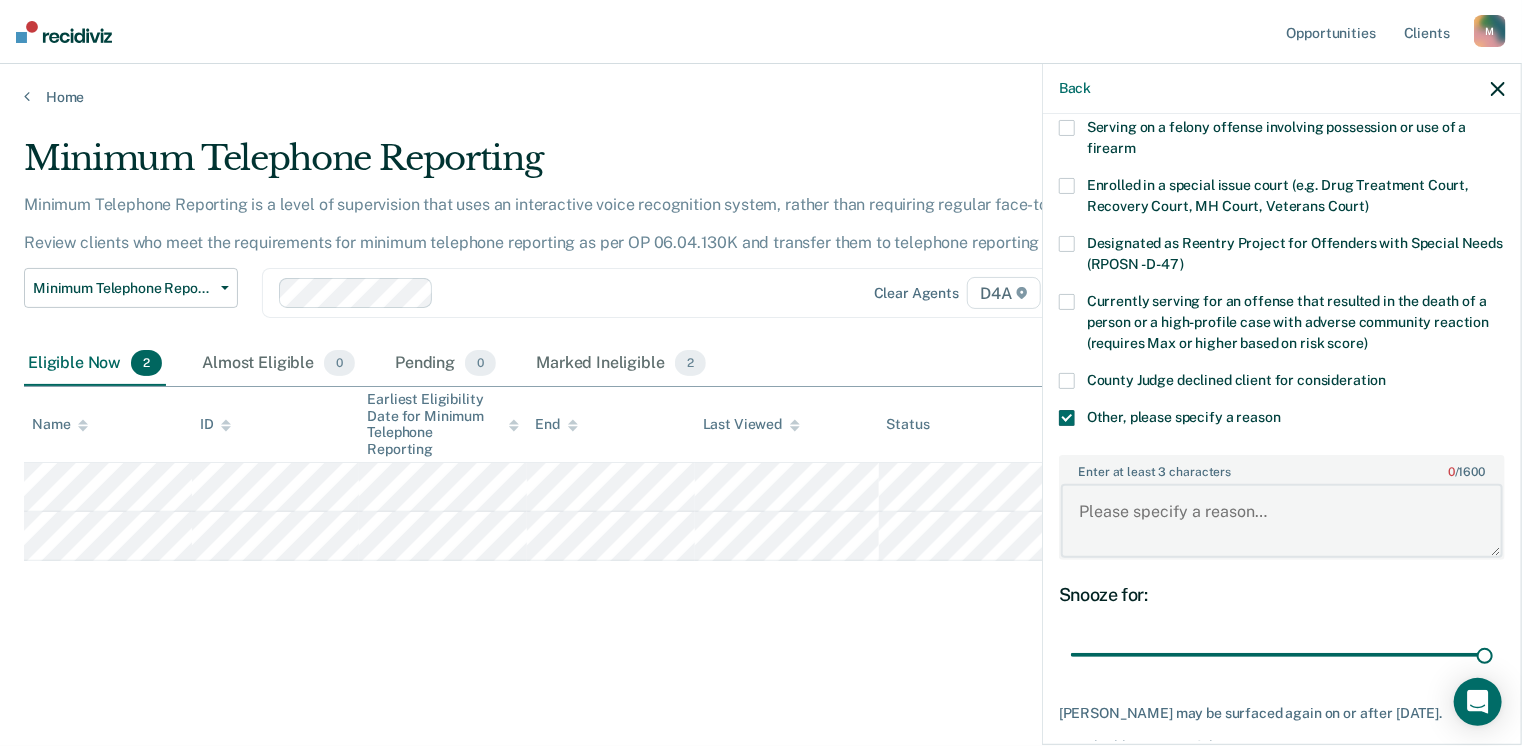 drag, startPoint x: 1124, startPoint y: 519, endPoint x: 1127, endPoint y: 489, distance: 30.149628 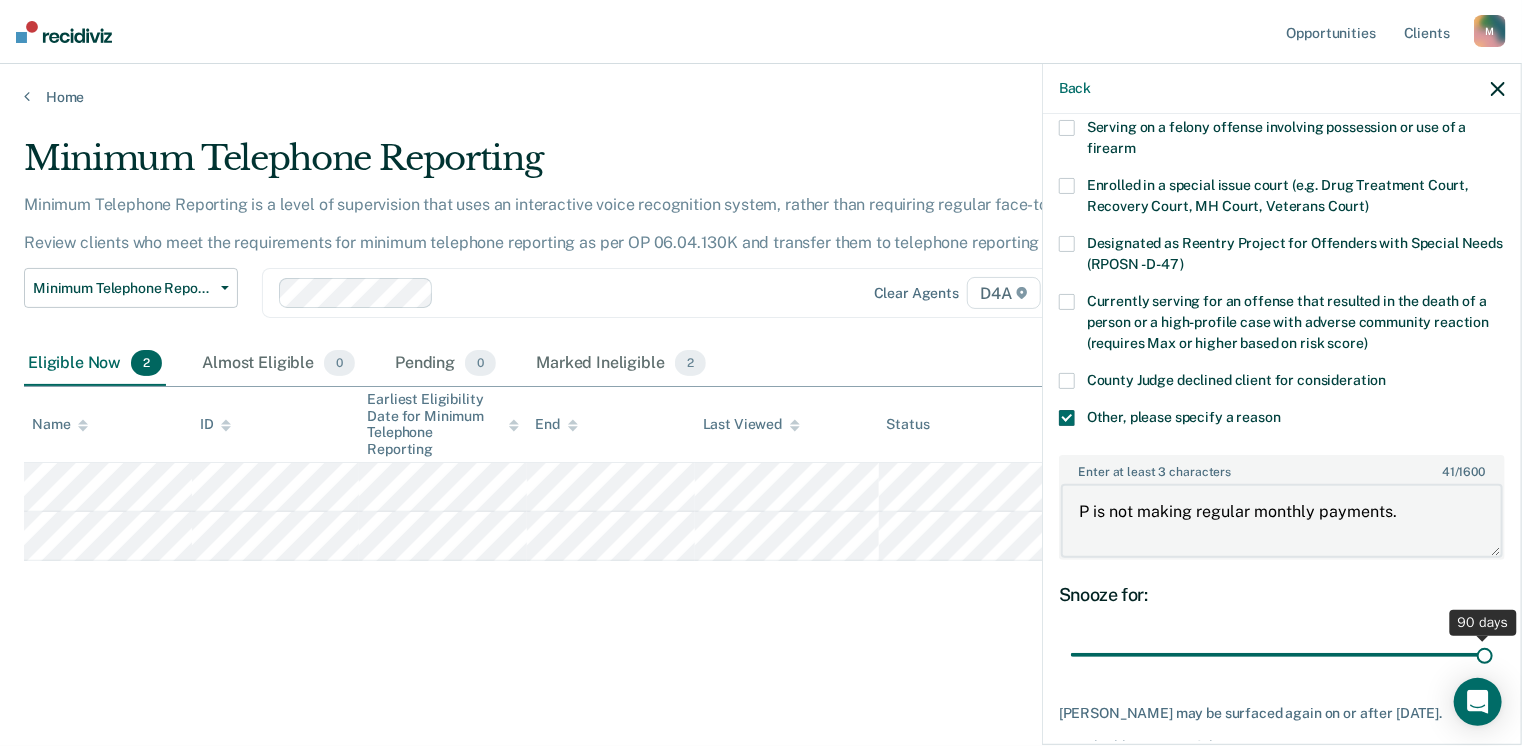 scroll, scrollTop: 265, scrollLeft: 0, axis: vertical 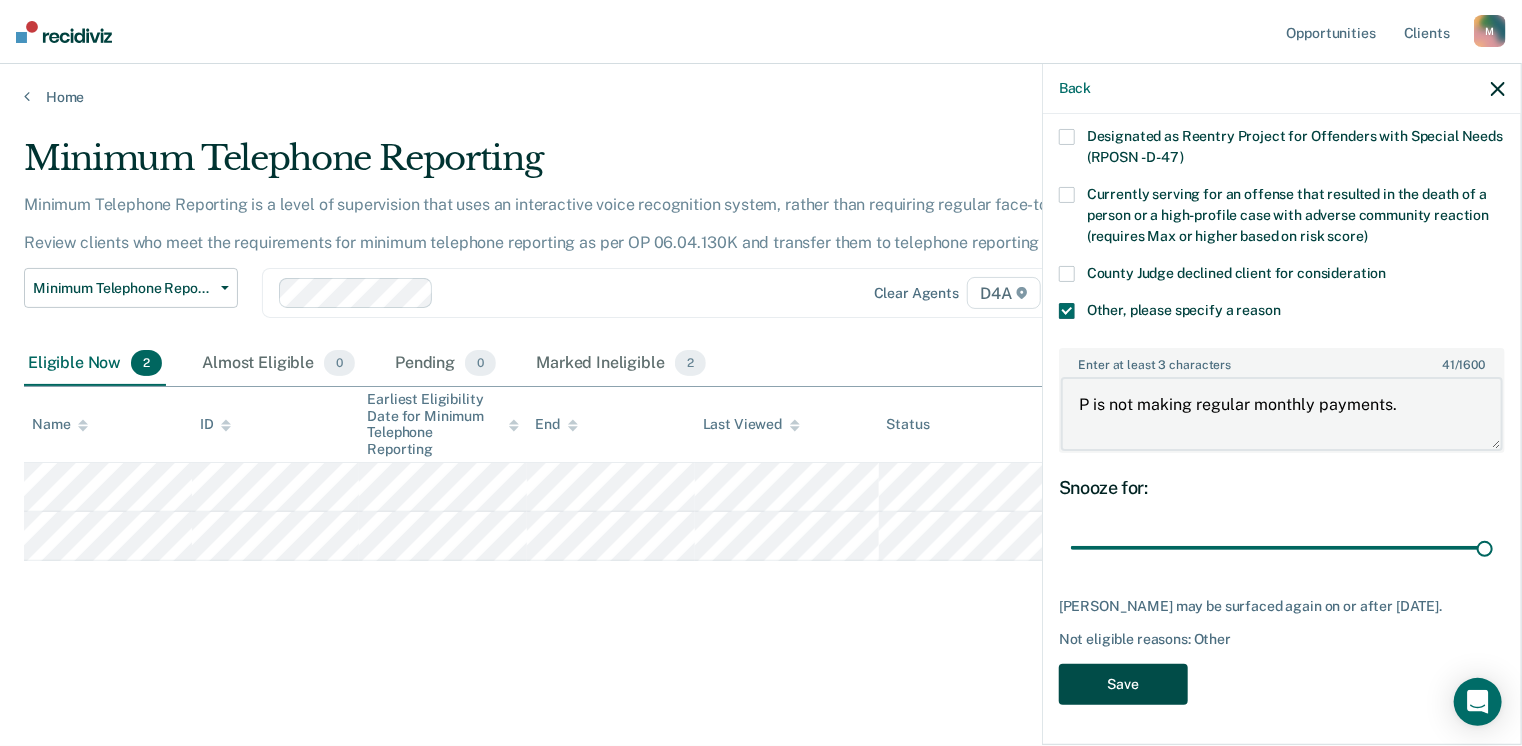 type on "P is not making regular monthly payments." 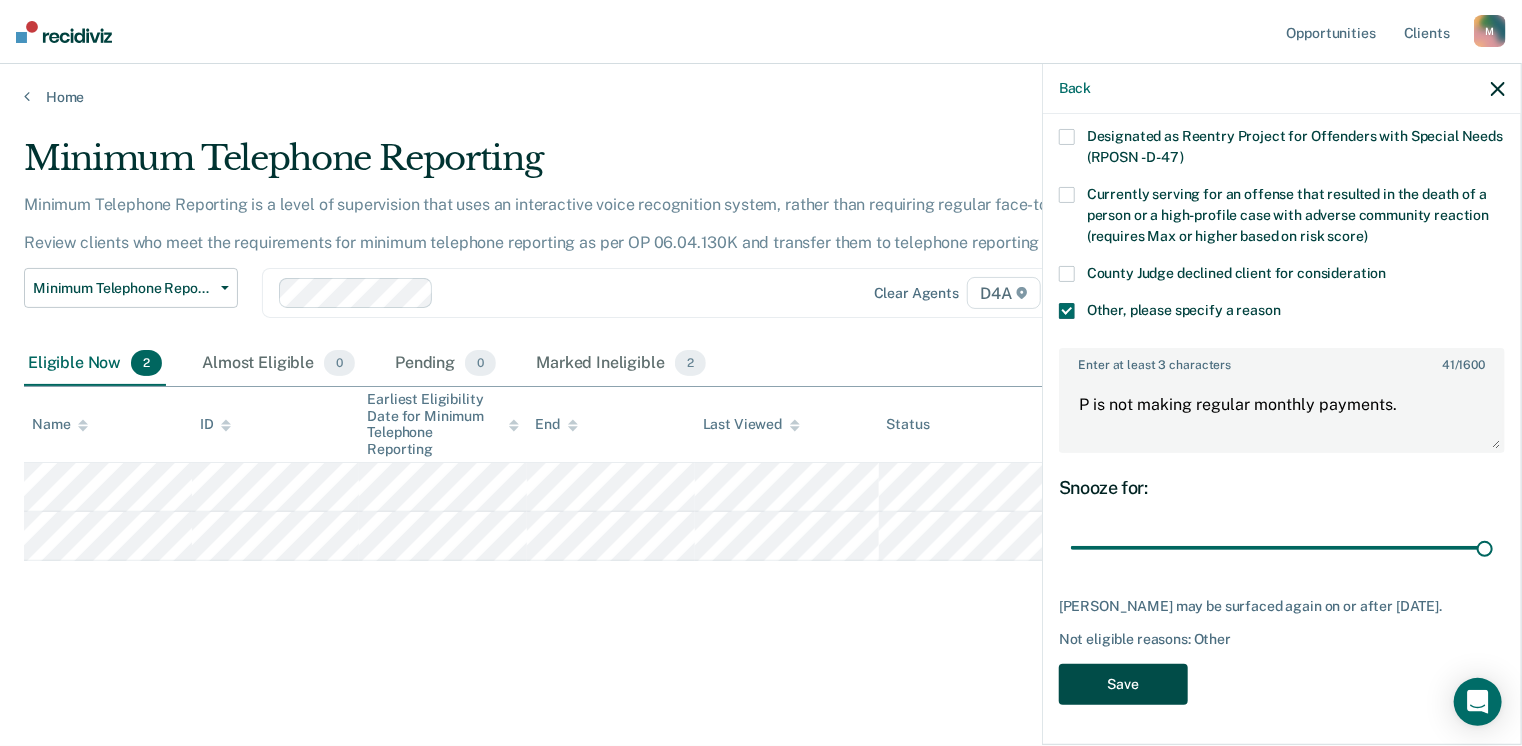 click on "Save" at bounding box center (1123, 684) 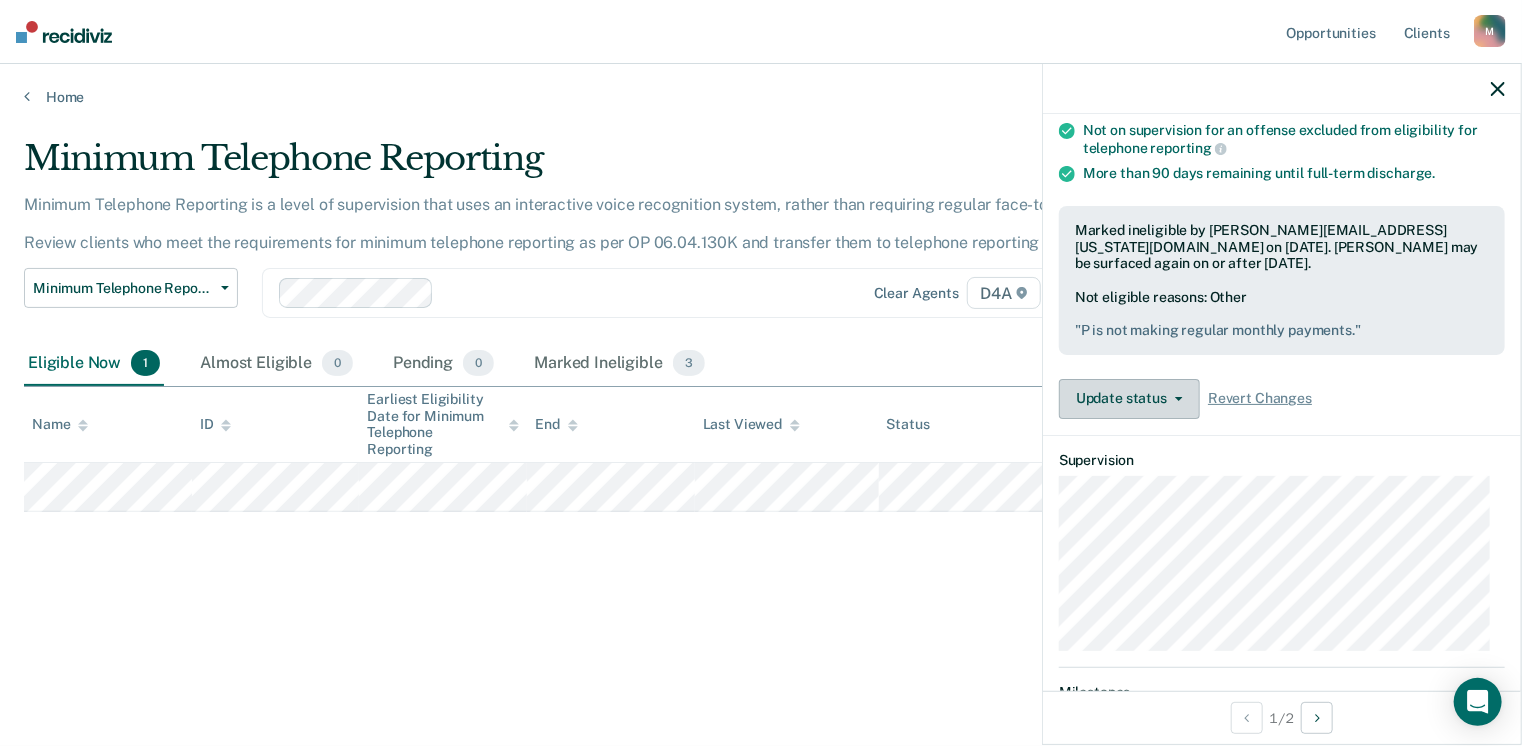 click on "Update status" at bounding box center [1129, 399] 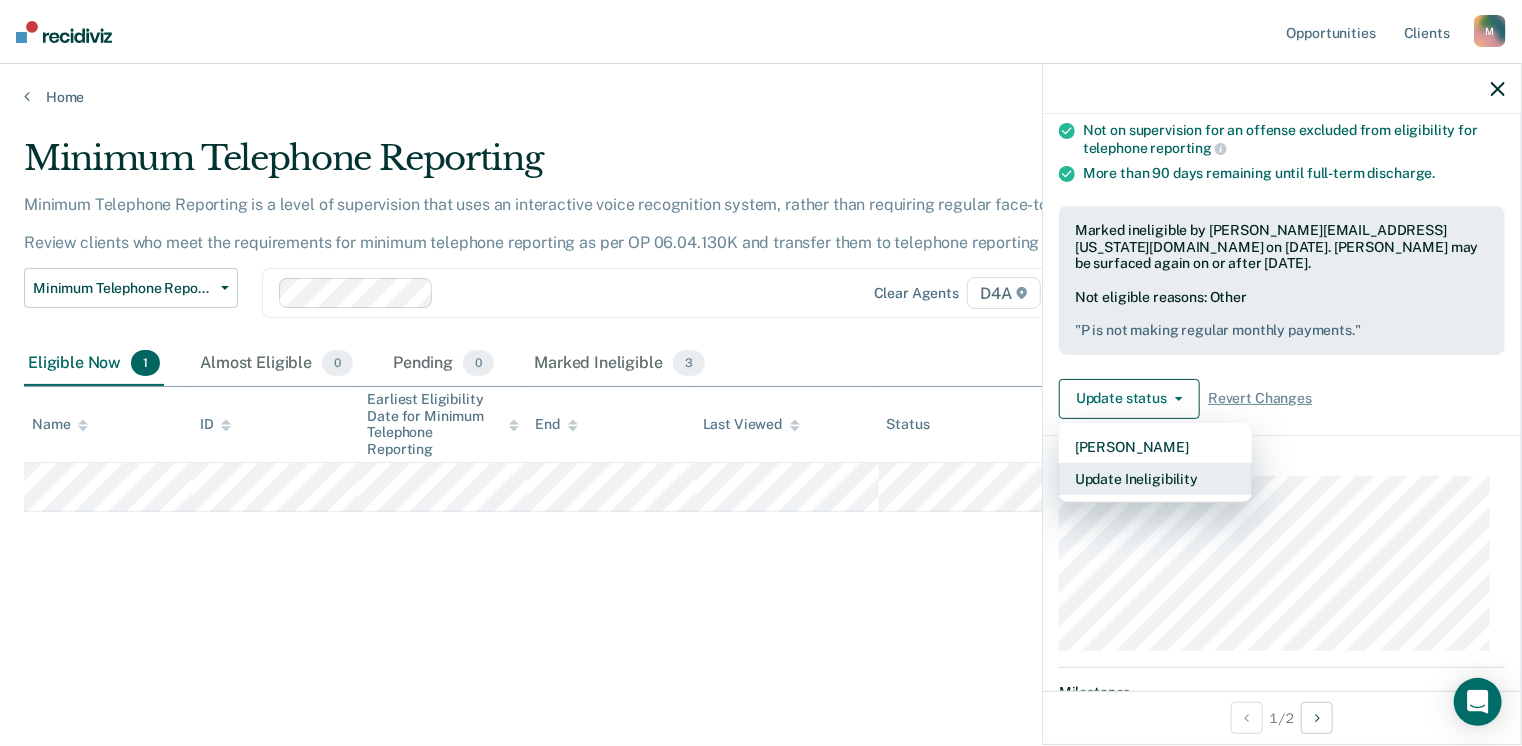 click on "Update Ineligibility" at bounding box center (1155, 479) 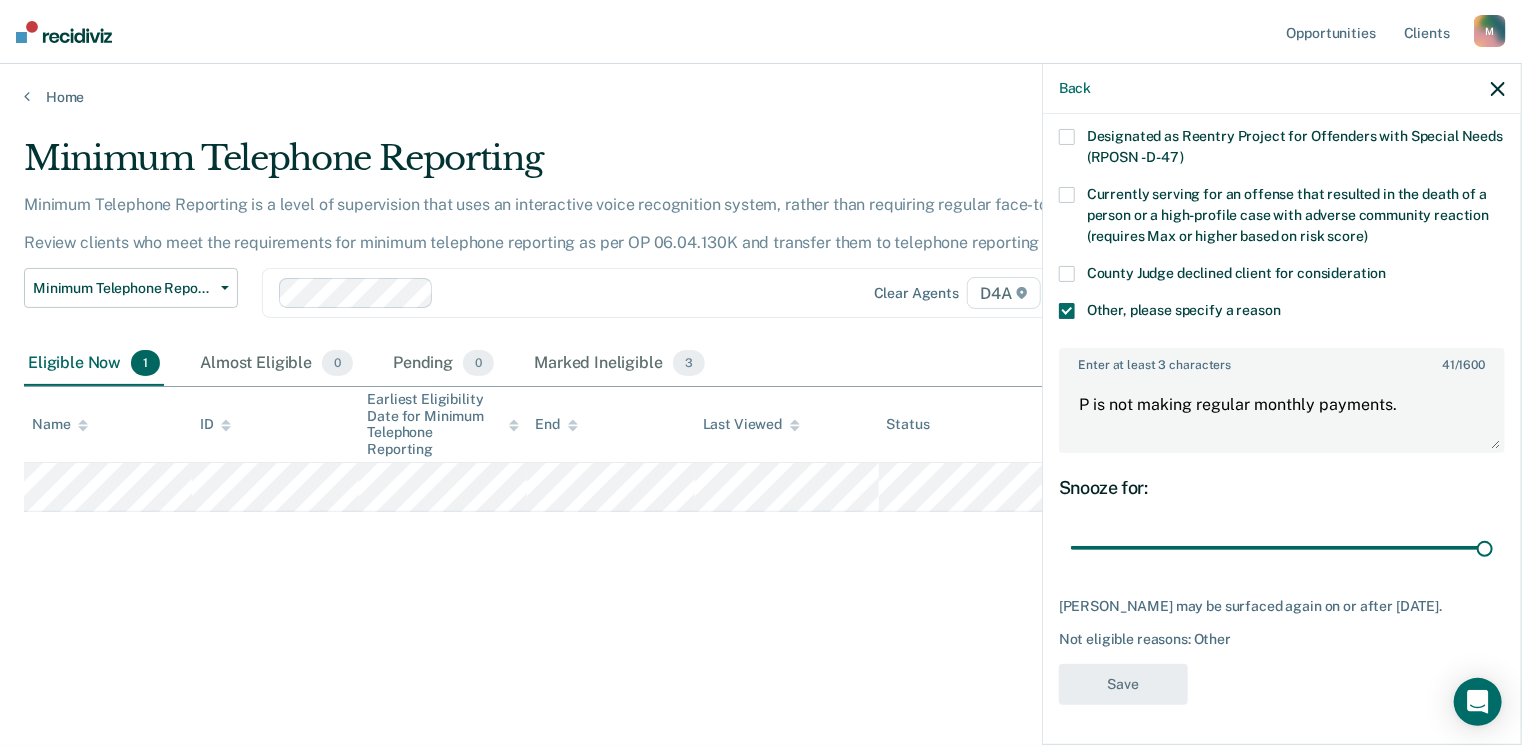 scroll, scrollTop: 247, scrollLeft: 0, axis: vertical 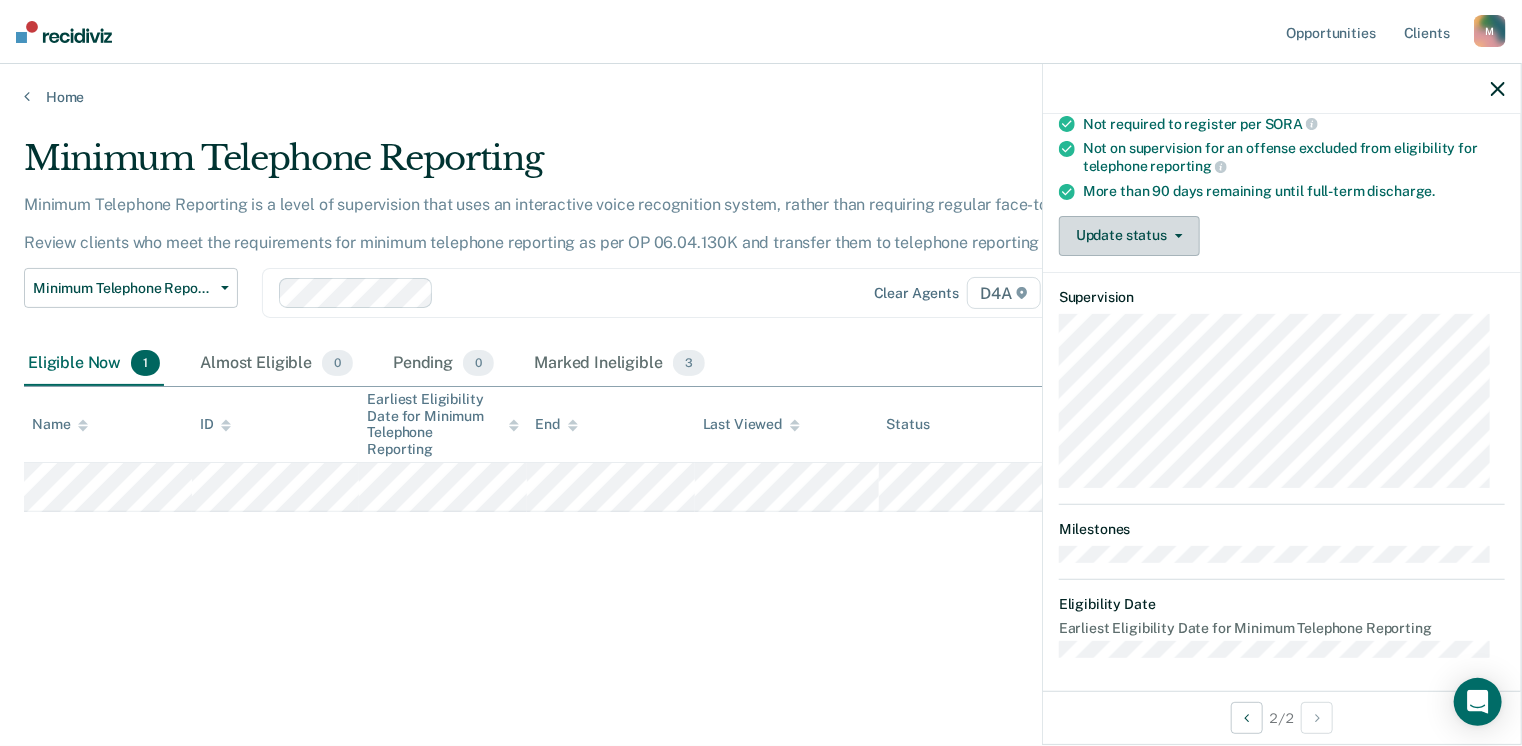 click on "Update status" at bounding box center [1129, 236] 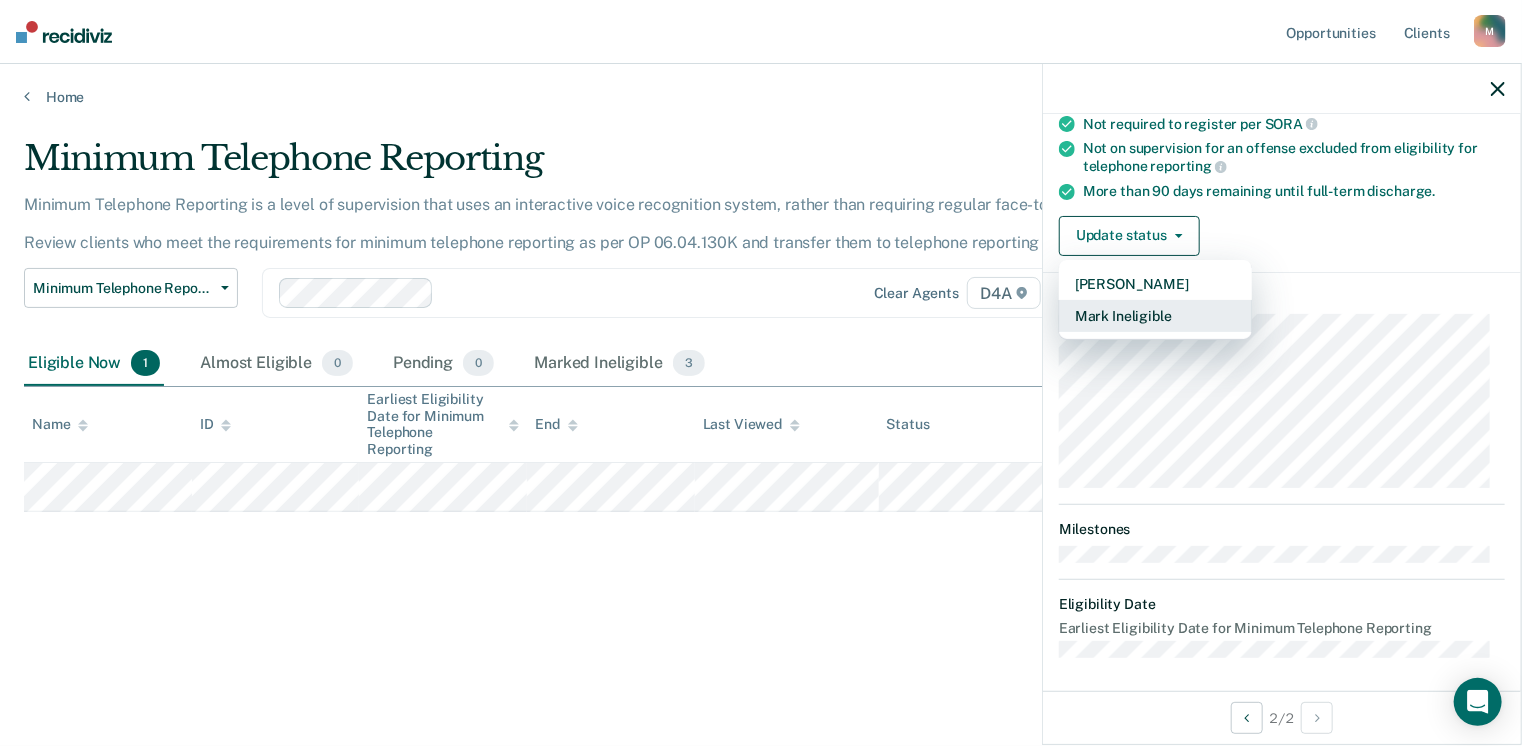 click on "Mark Ineligible" at bounding box center [1155, 316] 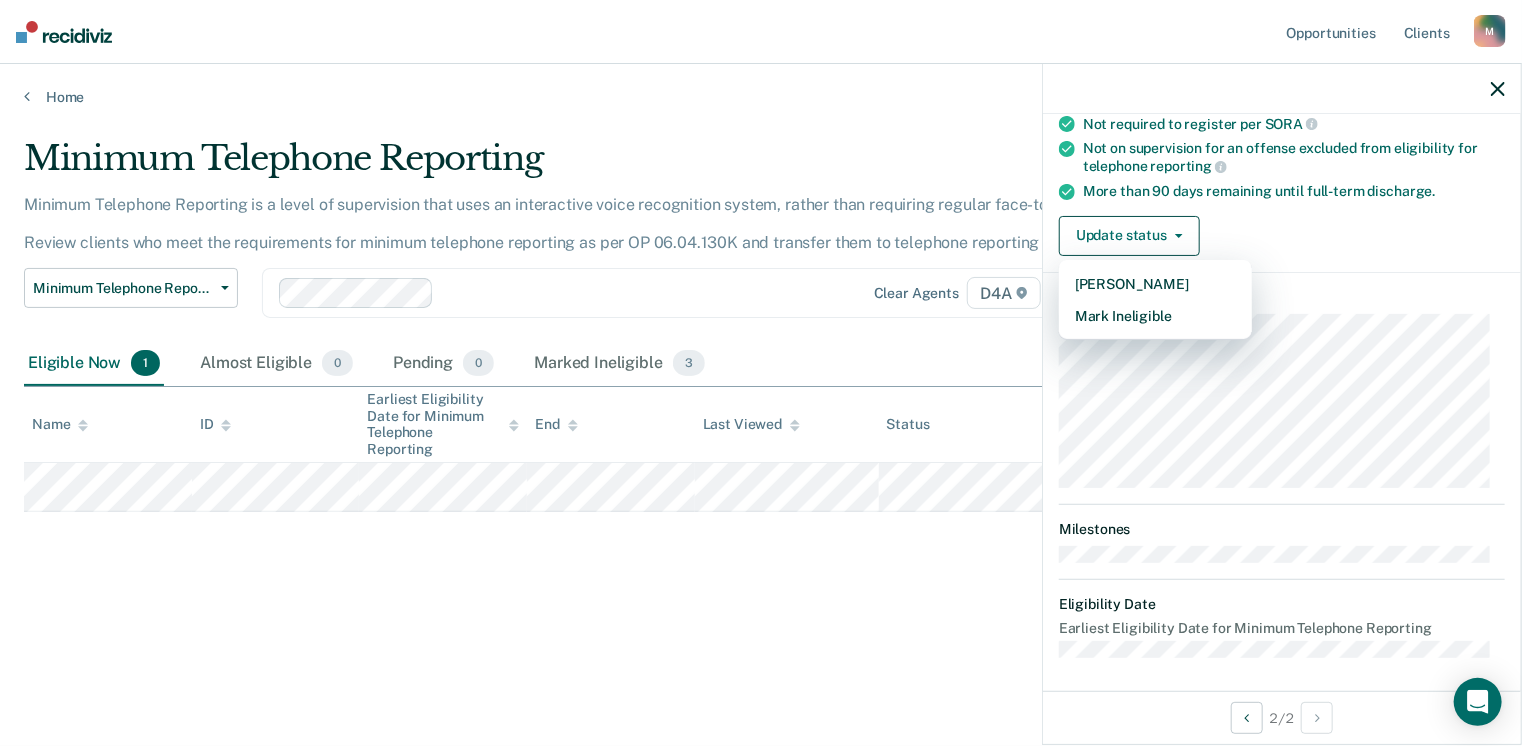 scroll, scrollTop: 146, scrollLeft: 0, axis: vertical 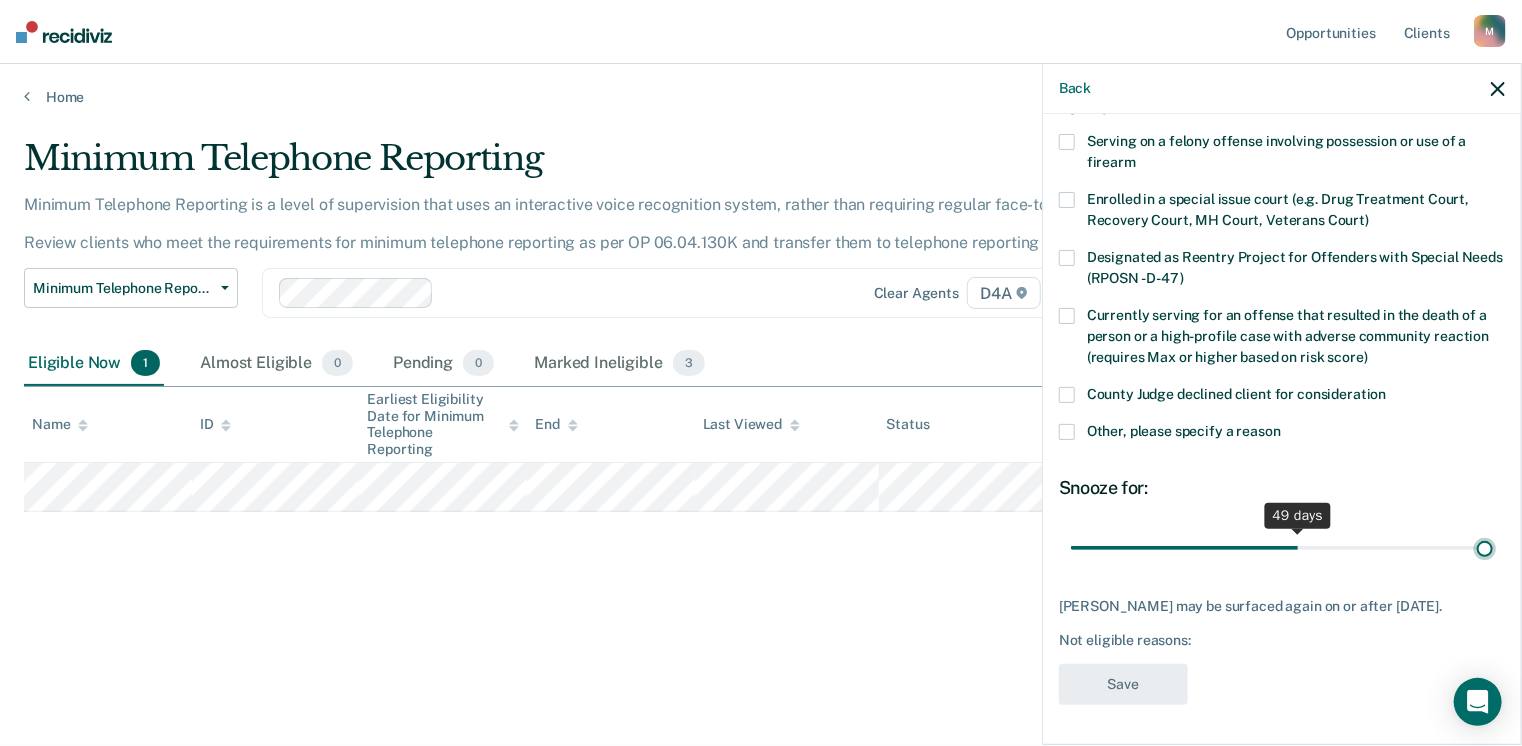 drag, startPoint x: 1207, startPoint y: 528, endPoint x: 1461, endPoint y: 518, distance: 254.19678 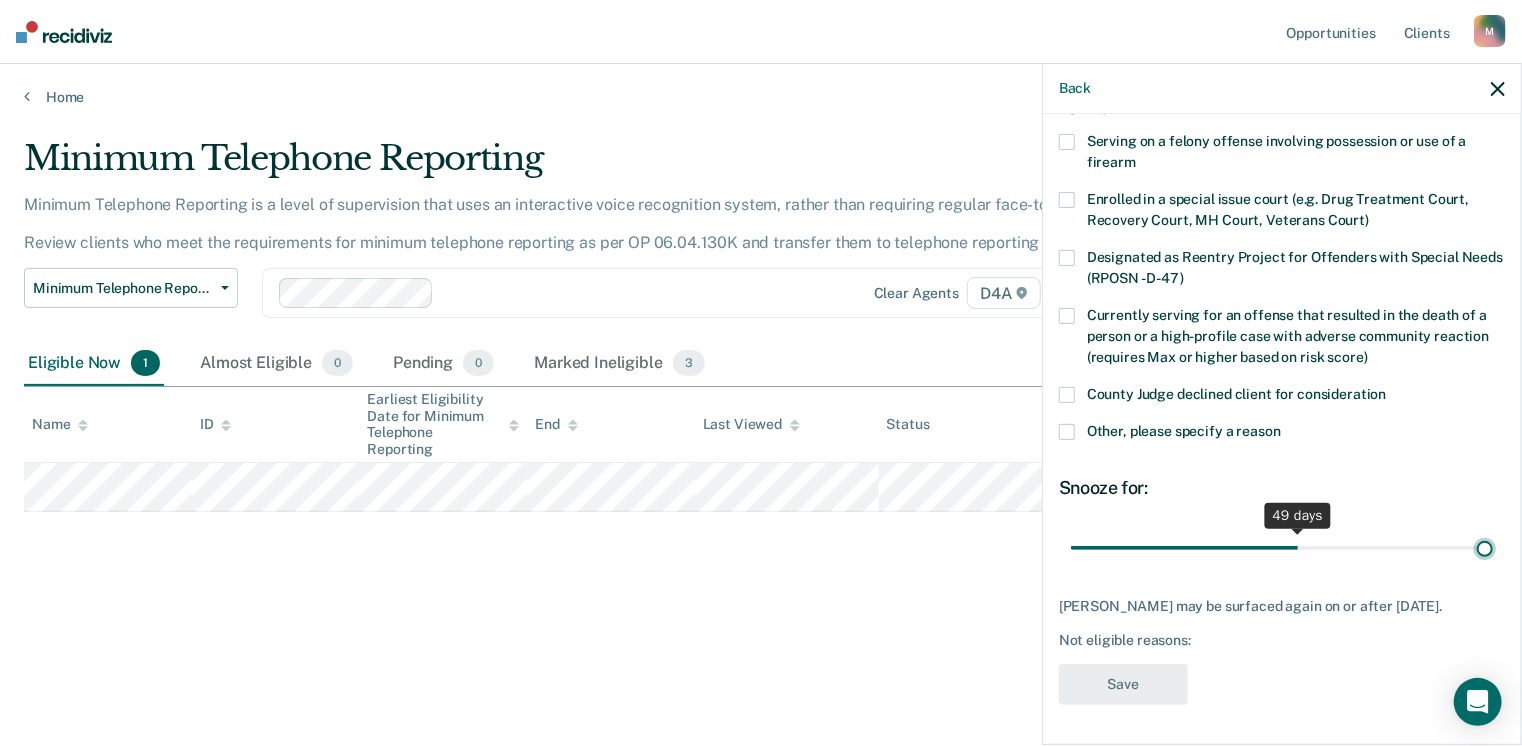 type on "90" 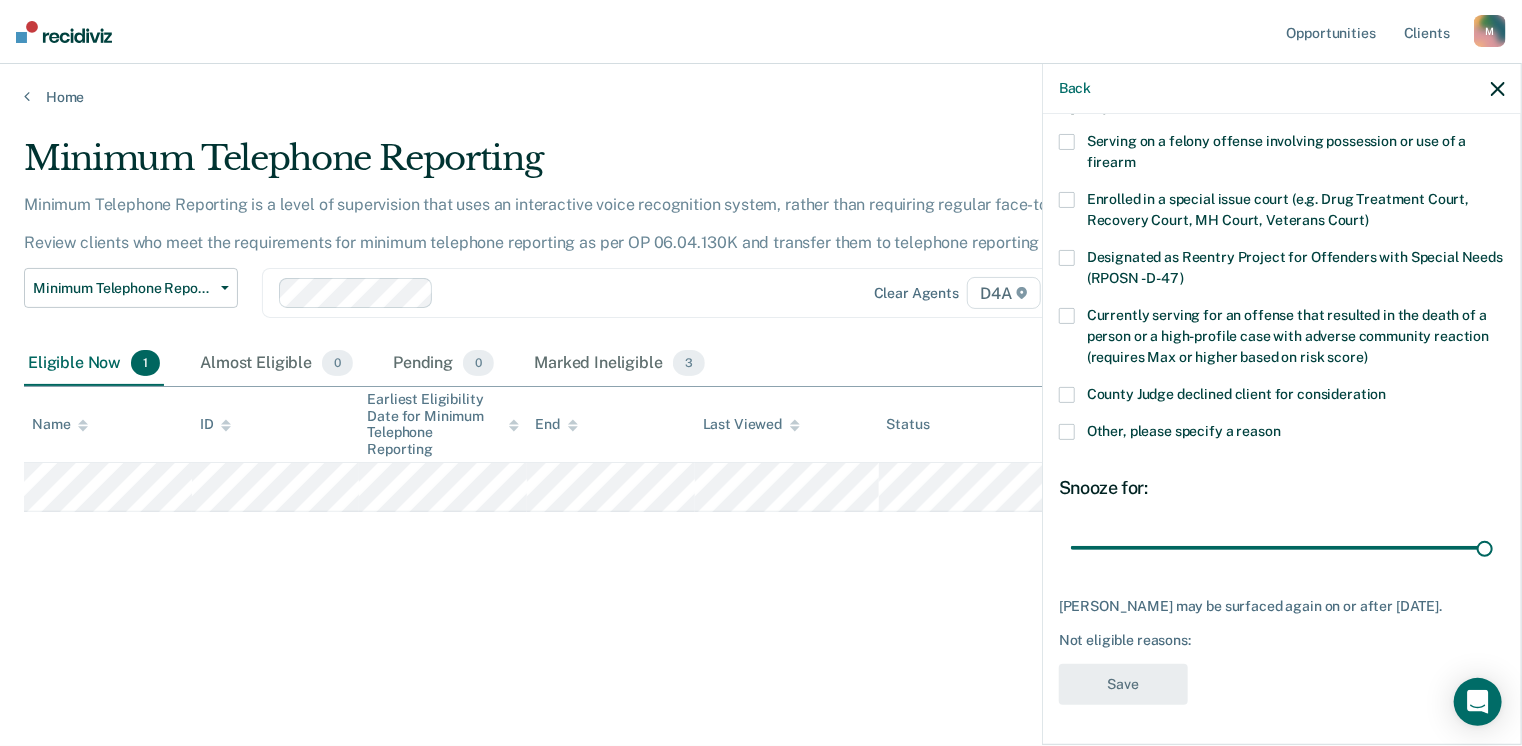 click at bounding box center [1067, 432] 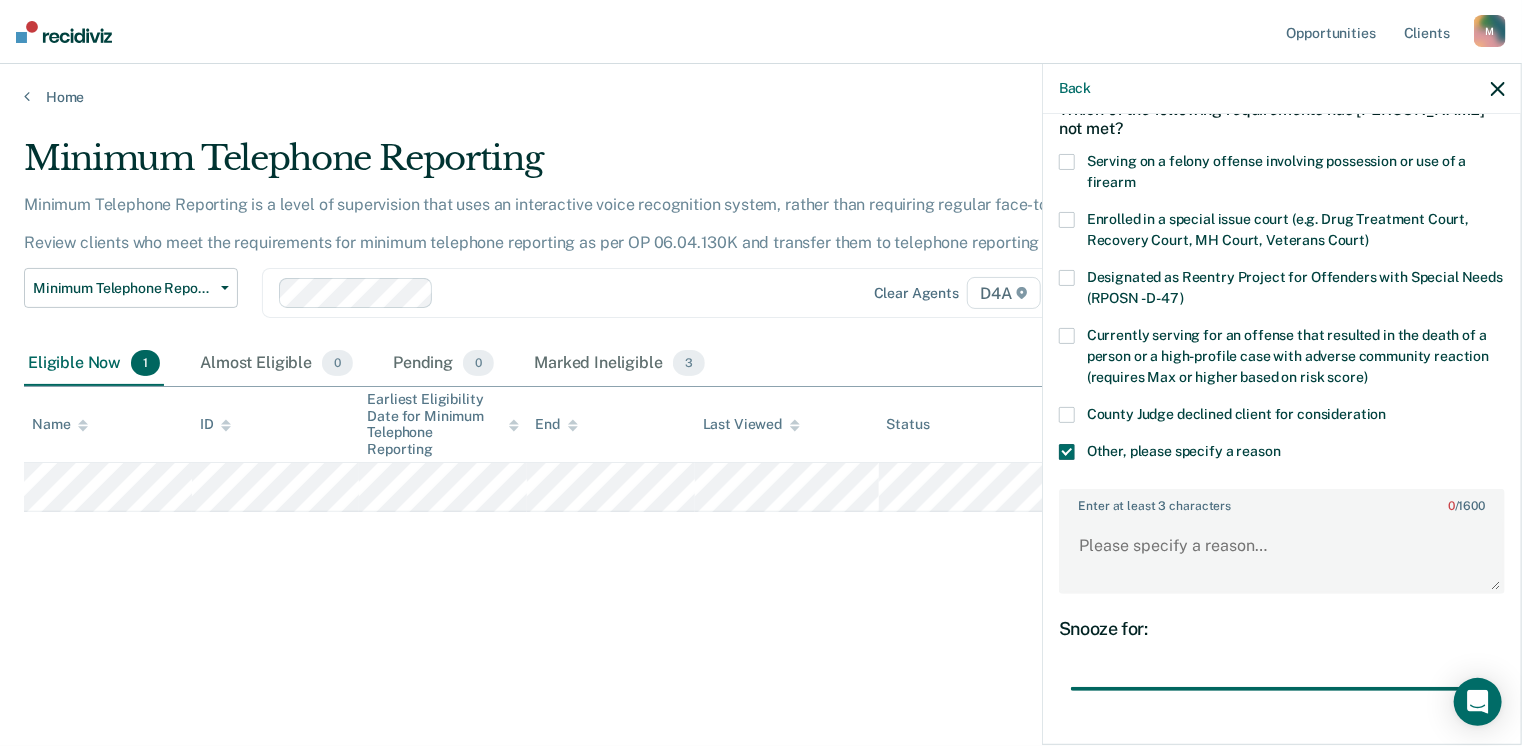 scroll, scrollTop: 146, scrollLeft: 0, axis: vertical 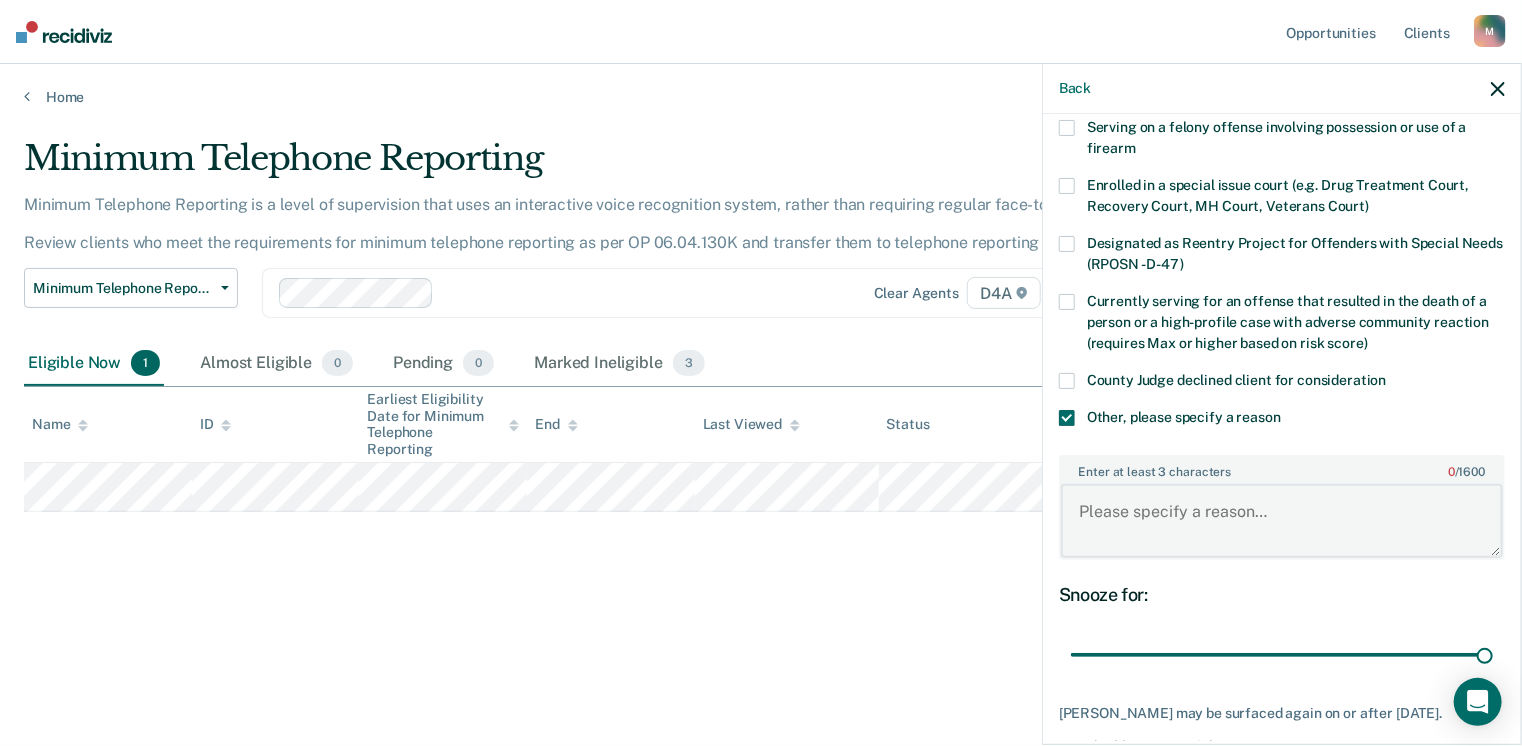 click on "Enter at least 3 characters 0  /  1600" at bounding box center (1282, 521) 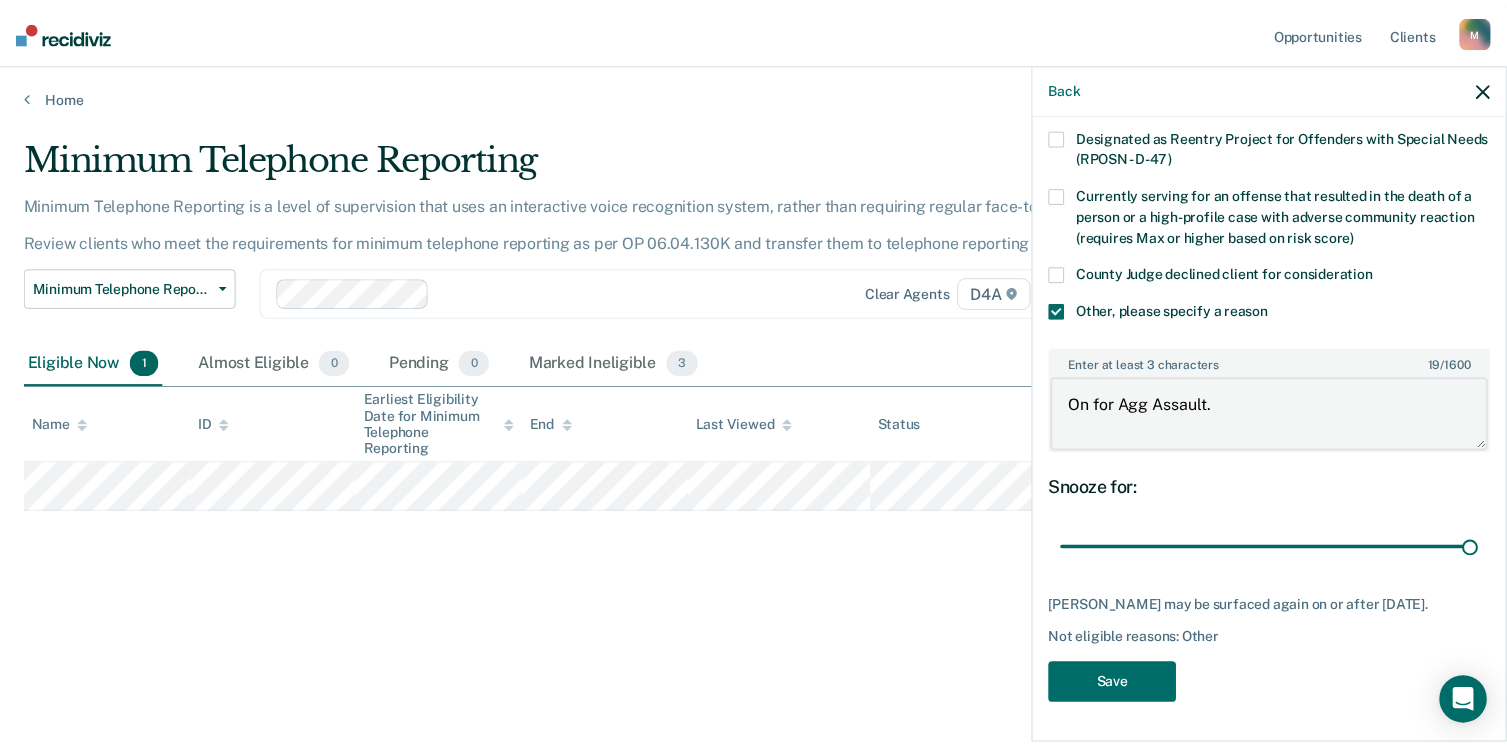 scroll, scrollTop: 265, scrollLeft: 0, axis: vertical 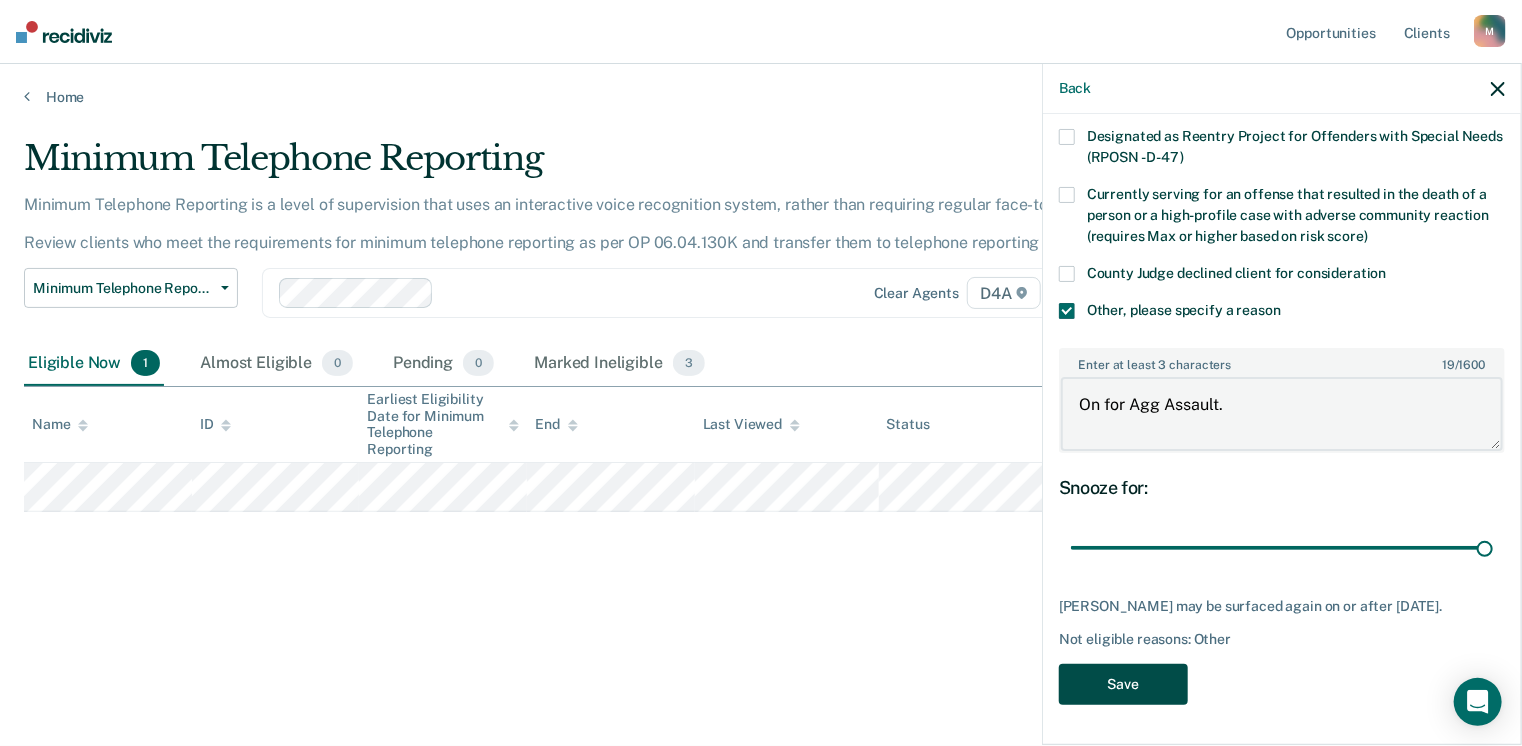type on "On for Agg Assault." 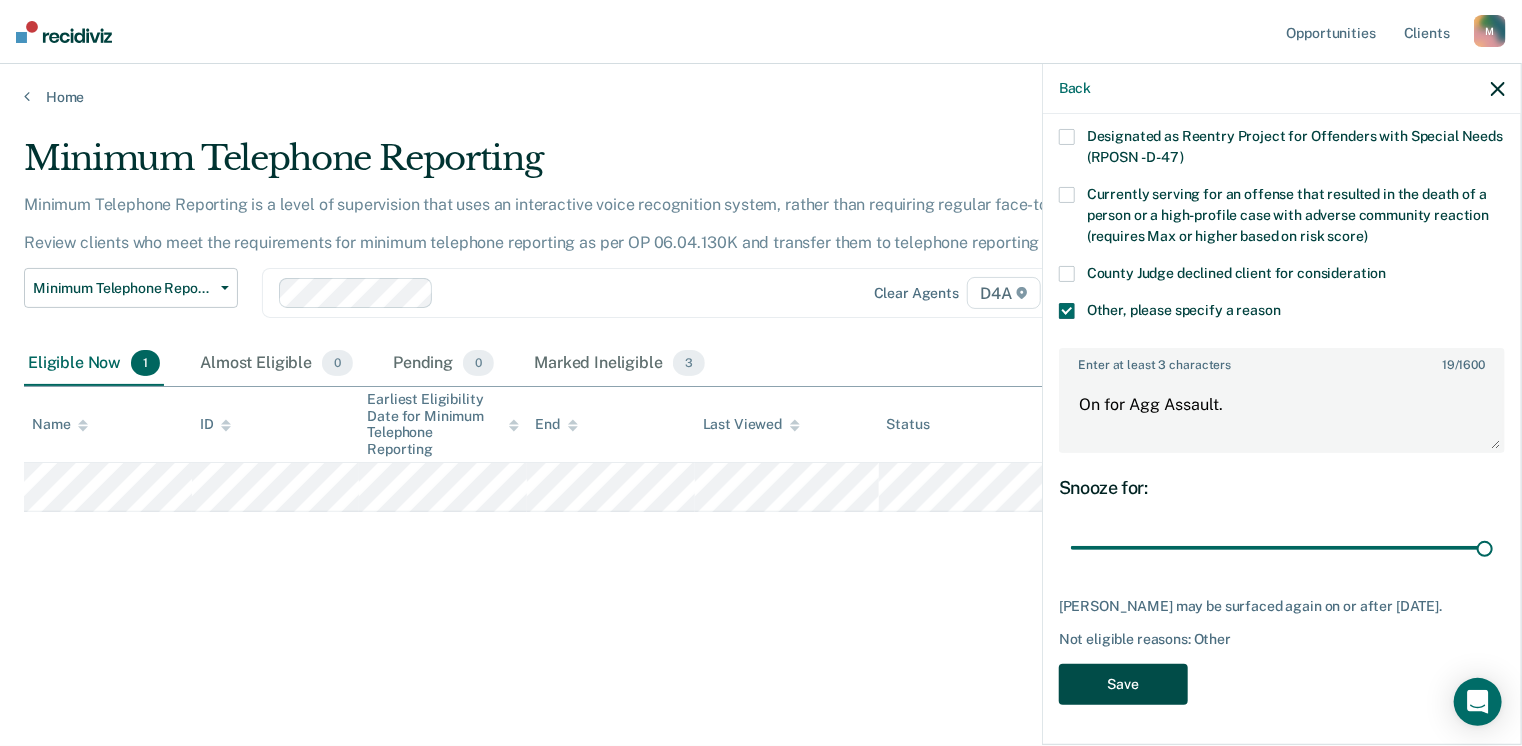 click on "Save" at bounding box center (1123, 684) 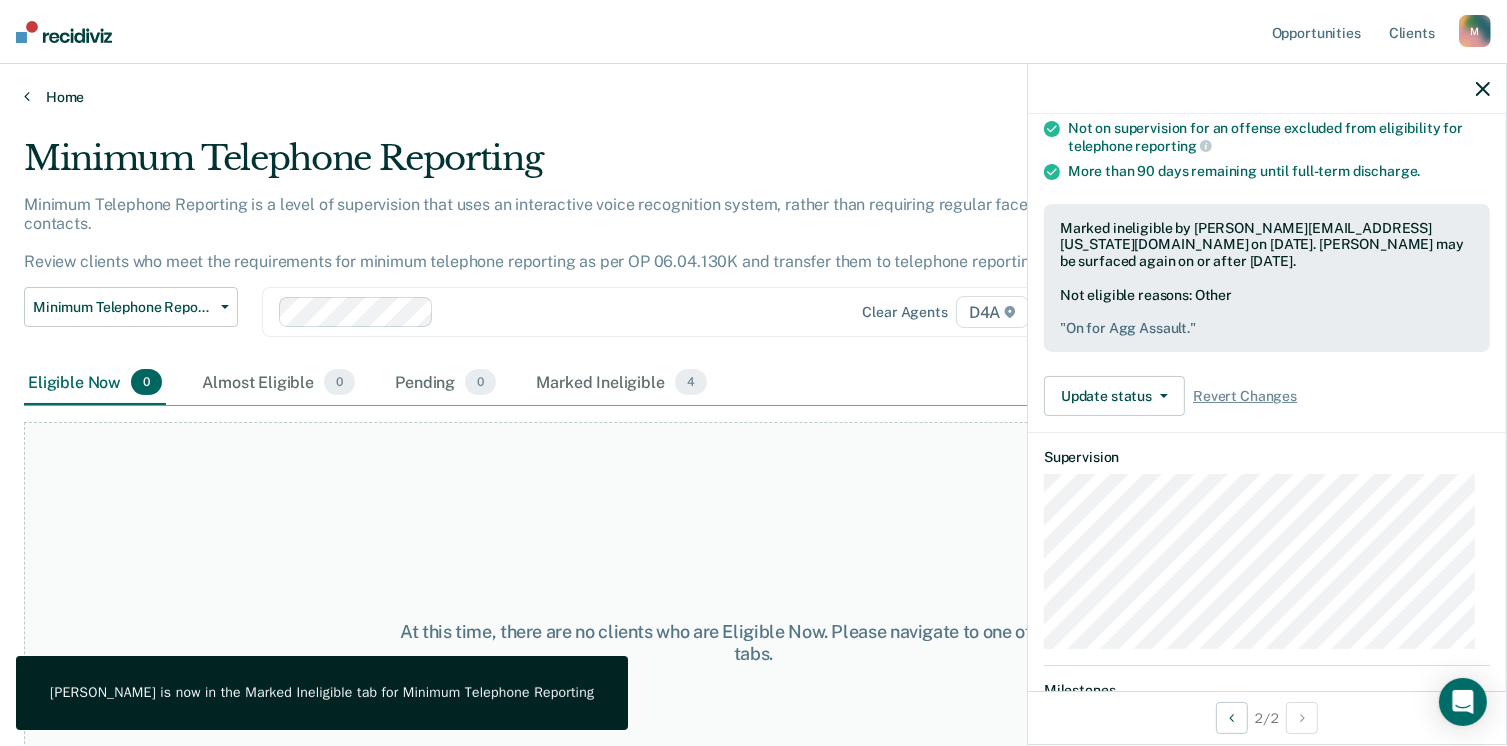 click on "Home" at bounding box center (753, 97) 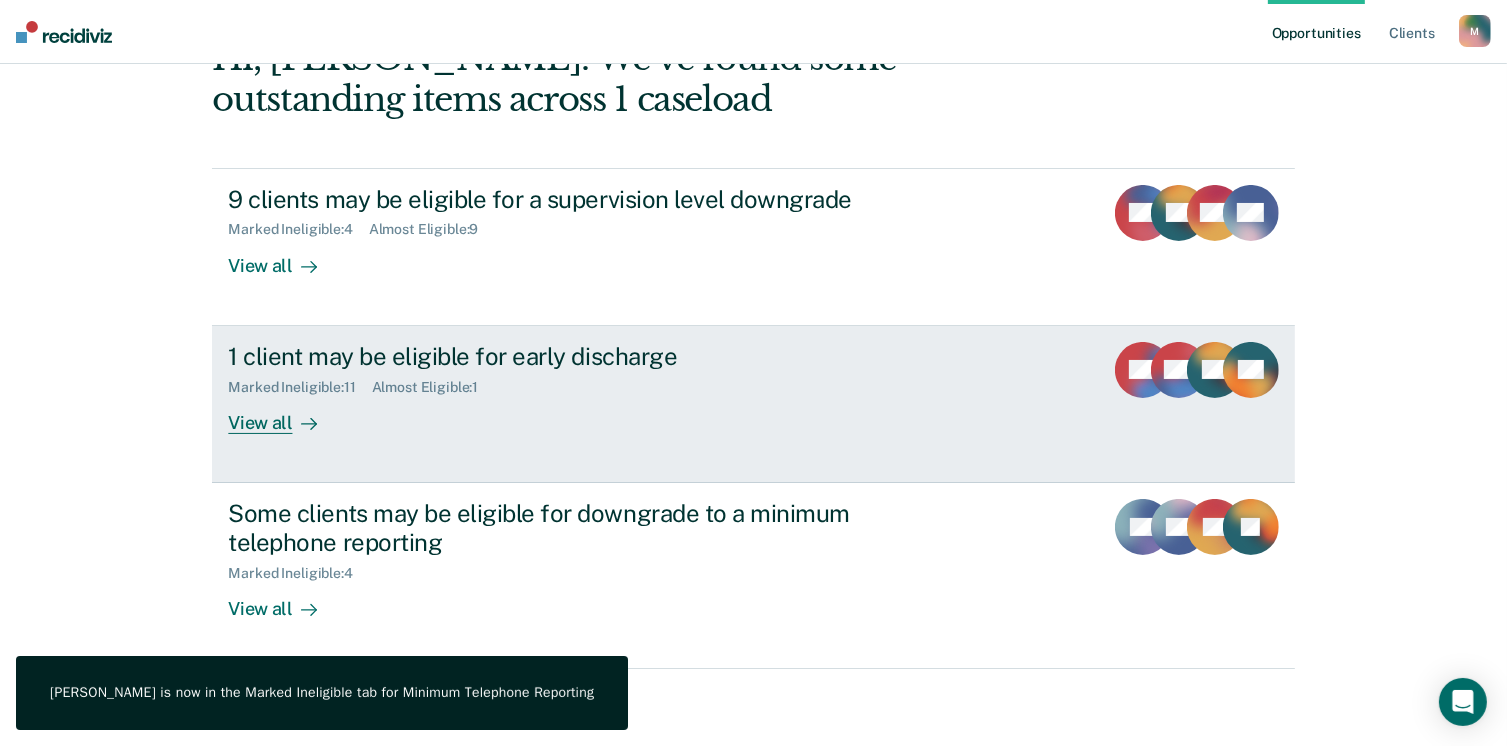 scroll, scrollTop: 133, scrollLeft: 0, axis: vertical 